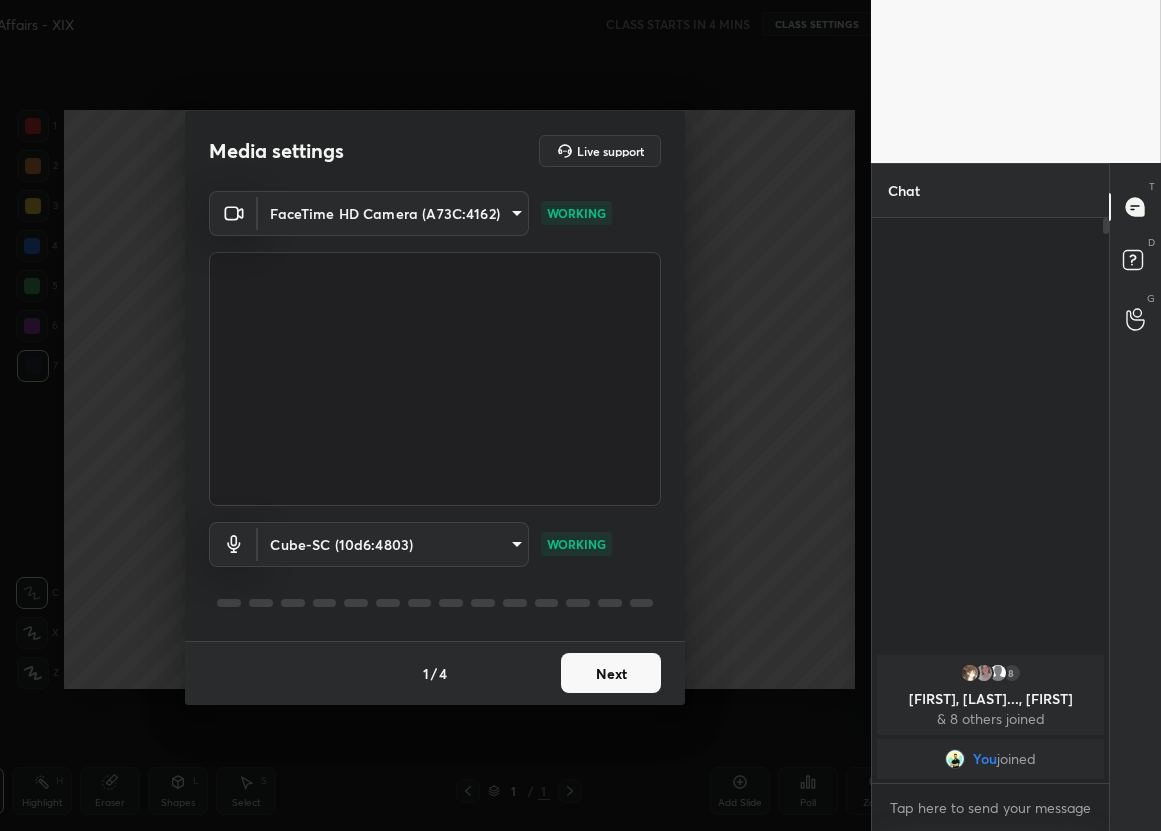 scroll, scrollTop: 0, scrollLeft: 0, axis: both 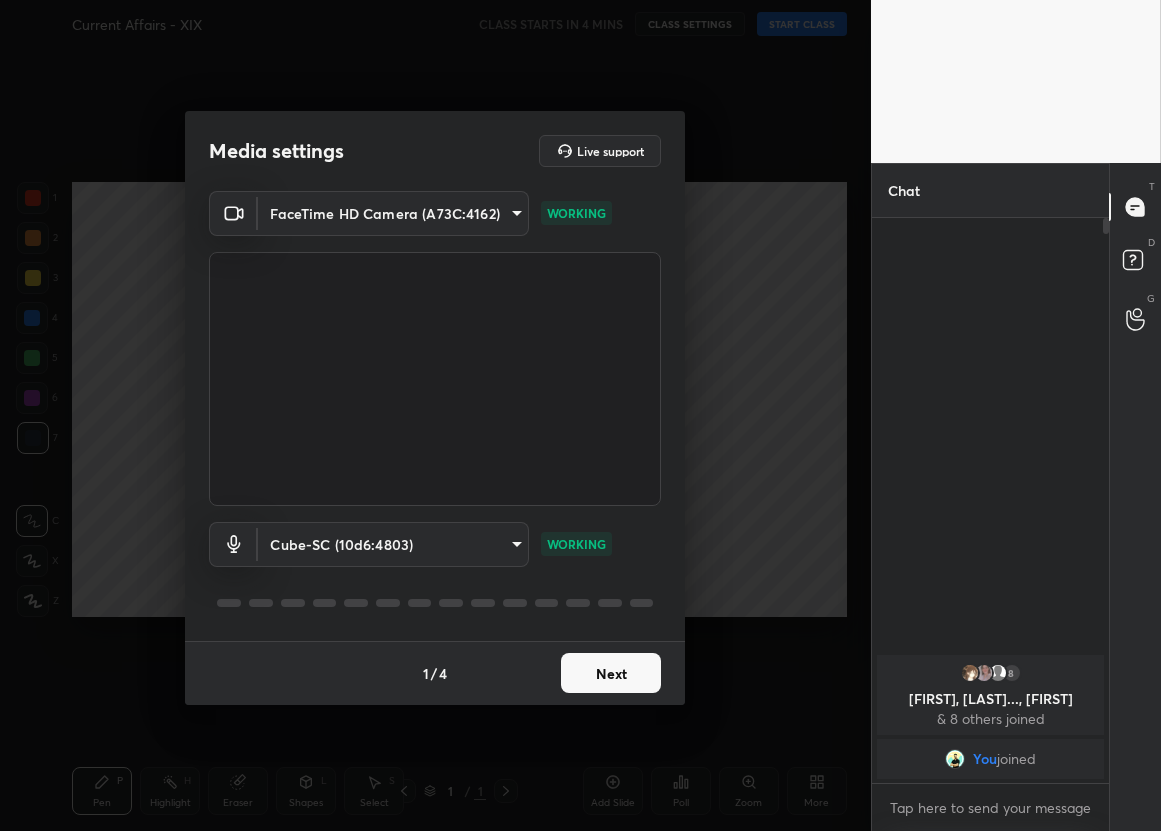 click on "Next" at bounding box center [611, 673] 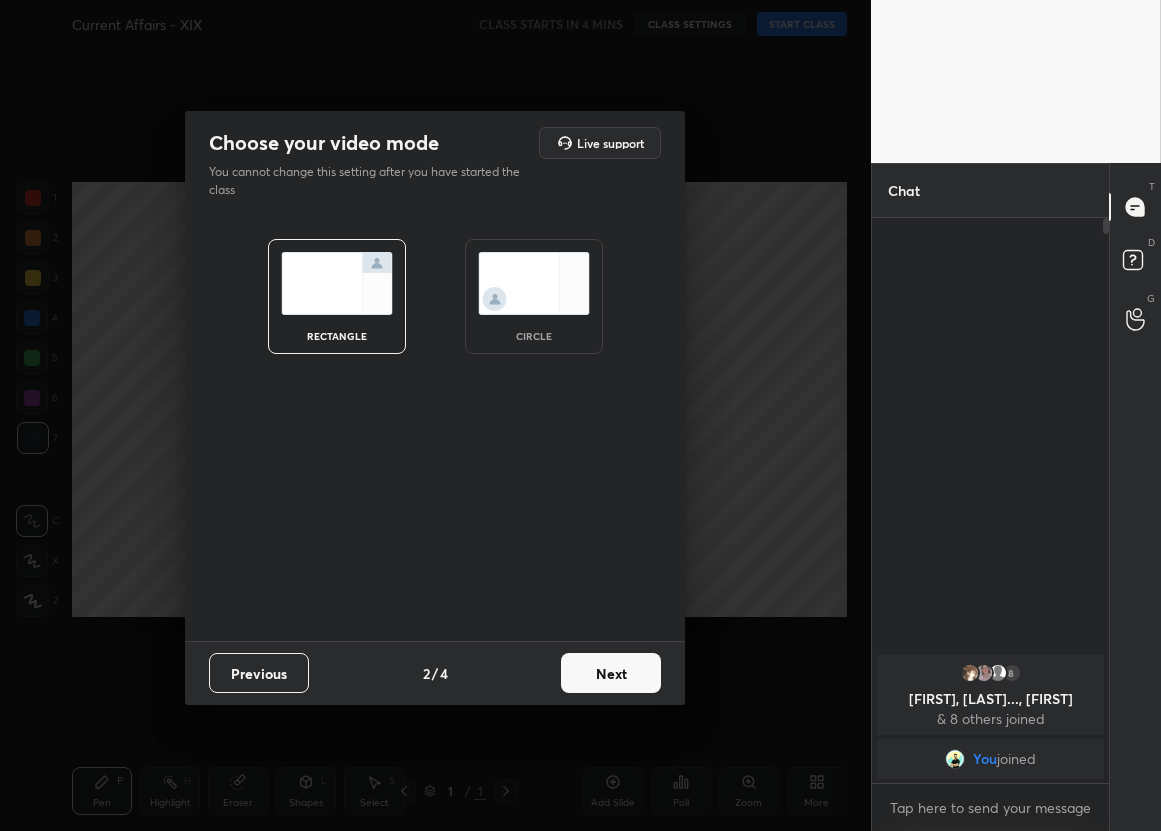 click on "Next" at bounding box center (611, 673) 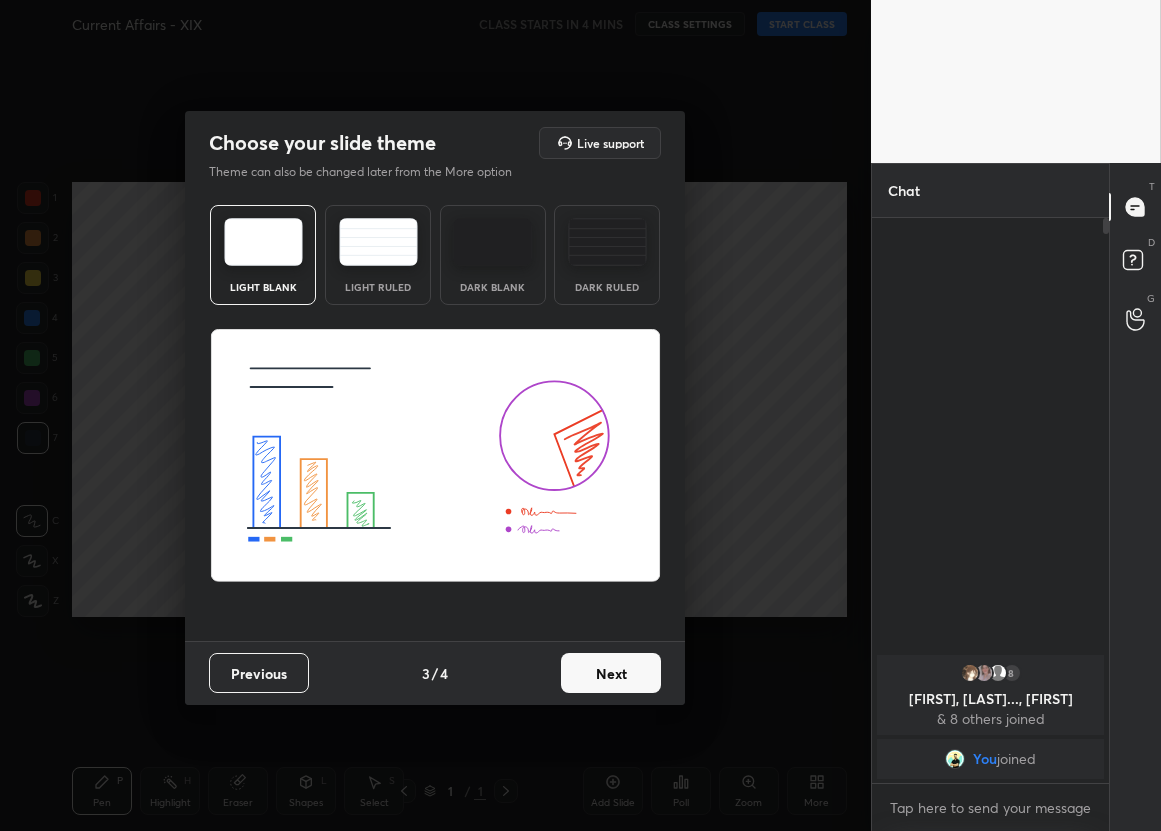 click on "Previous" at bounding box center [259, 673] 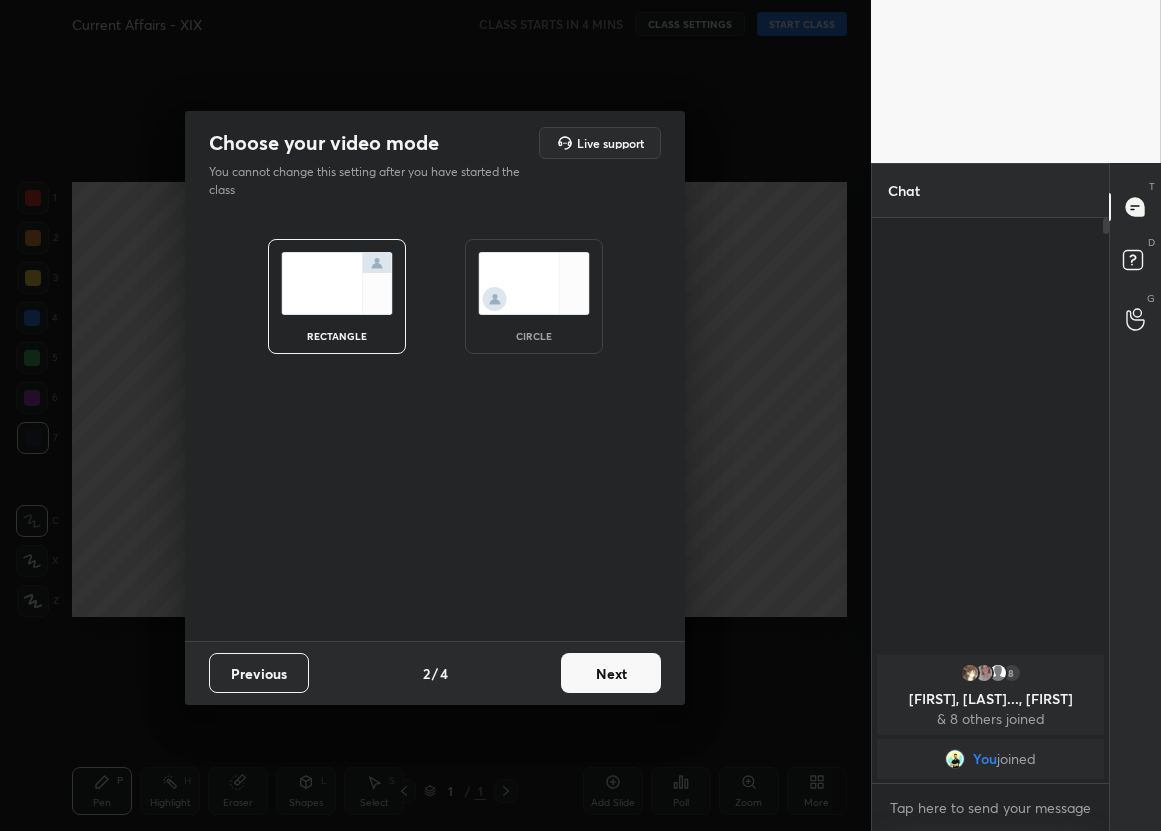 click on "Previous" at bounding box center (259, 673) 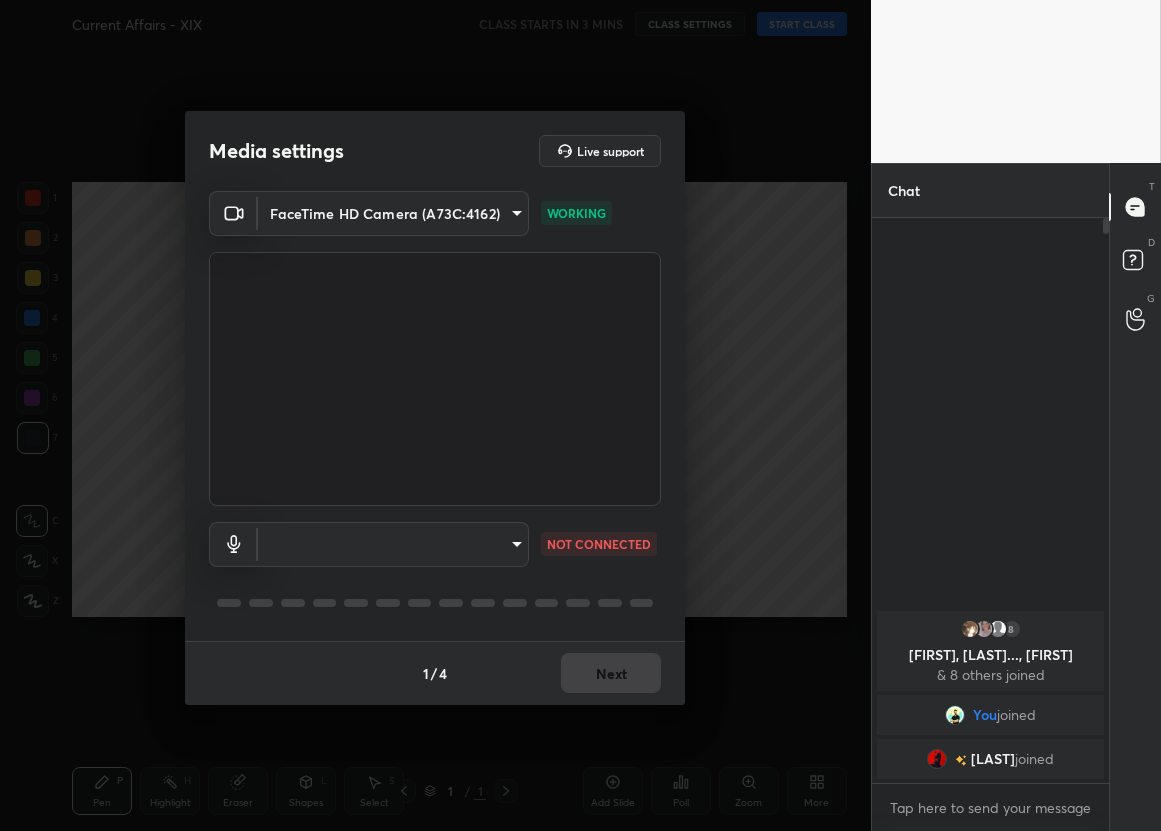 click on "1 2 3 4 5 6 7 C X Z C X Z E E Erase all   H H Current Affairs - XIX CLASS STARTS IN 3 MINS CLASS SETTINGS START CLASS Setting up your live class Back Current Affairs - XIX • L19 of Course on CA & GK for CLAT - 2026 [PERSON] [PERSON] Pen P Highlight H Eraser Shapes L Select S 1 / 1 Add Slide Poll Zoom More Chat [PERSON], [PERSON]... &  [NUMBER] others  joined You  joined [PERSON]  joined 2 NEW MESSAGES Enable hand raising Enable raise hand to speak to learners. Once enabled, chat will be turned off temporarily. Enable x   introducing Raise a hand with a doubt Now learners can raise their hand along with a doubt  How it works? Doubts asked by learners will show up here Raise hand disabled You have disabled Raise hand currently. Enable it to invite learners to speak Enable Can't raise hand Looks like educator just invited you to speak. Please wait before you can raise your hand again. Got it T Messages (T) D Doubts (D) G Raise Hand (G) Report an issue Reason for reporting Buffering Chat not working ​" at bounding box center (580, 415) 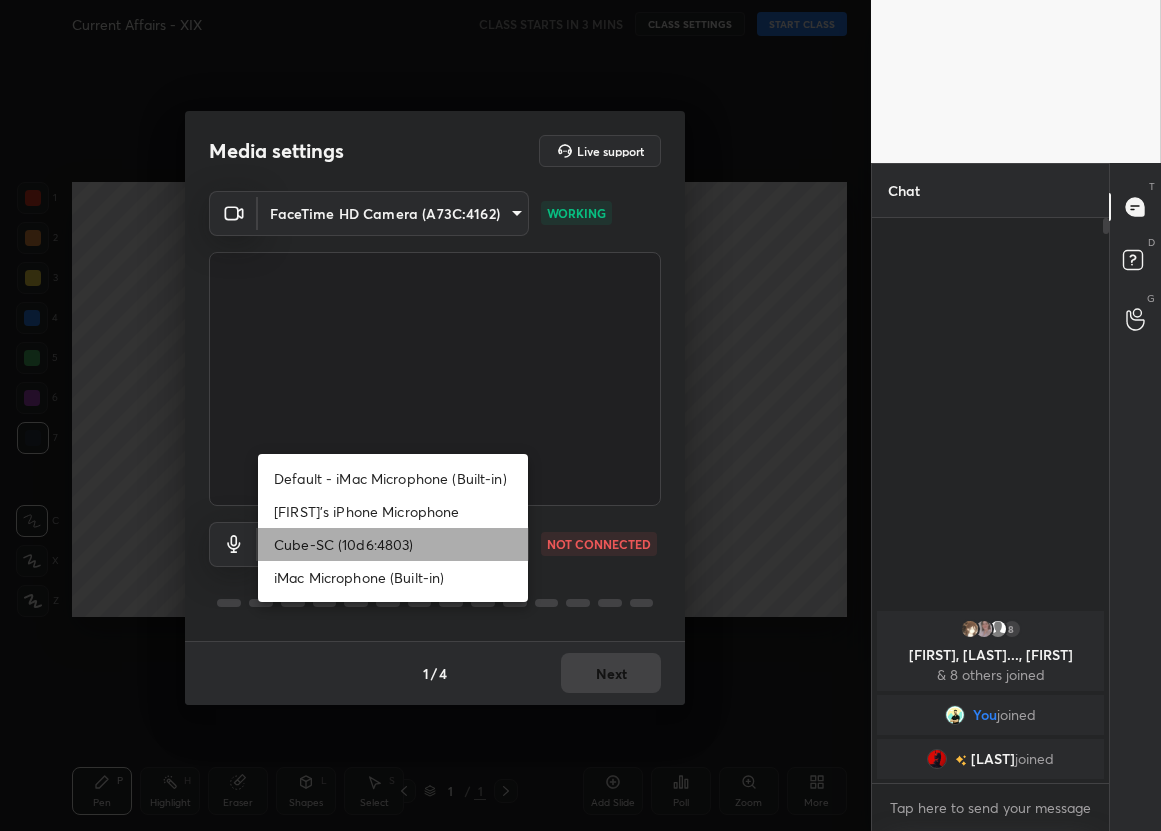 click on "Cube-SC (10d6:4803)" at bounding box center [393, 544] 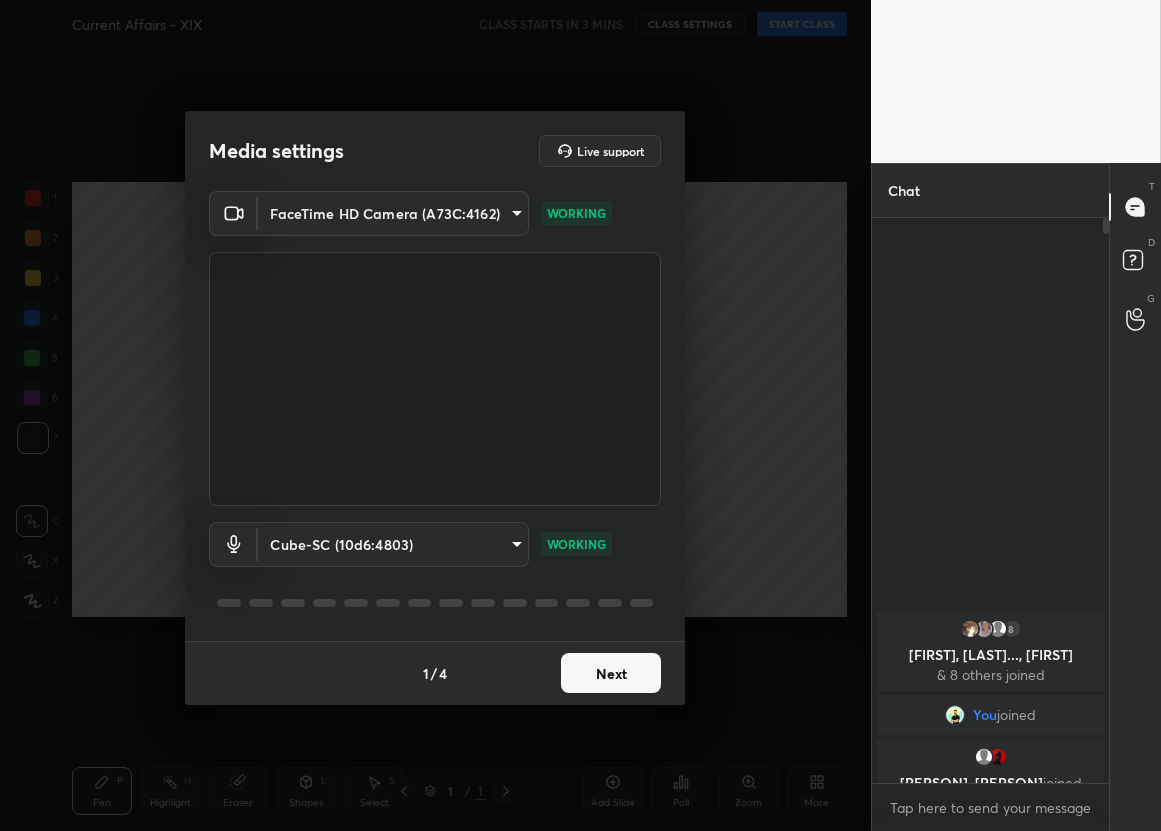 click on "Media settings Live support FaceTime HD Camera (A73C:4162) [HASH] WORKING Cube-SC (10d6:4803) [HASH] WORKING 1 / 4 Next" at bounding box center [435, 415] 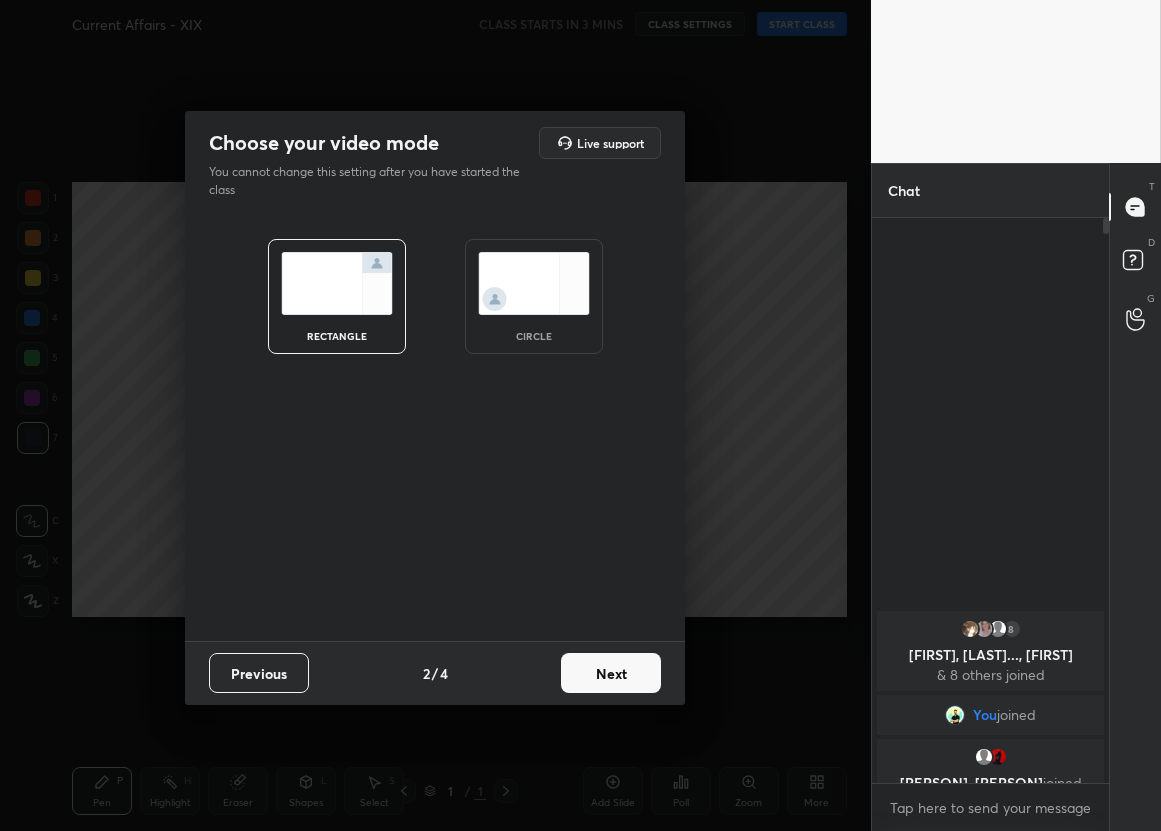 click on "Previous" at bounding box center [259, 673] 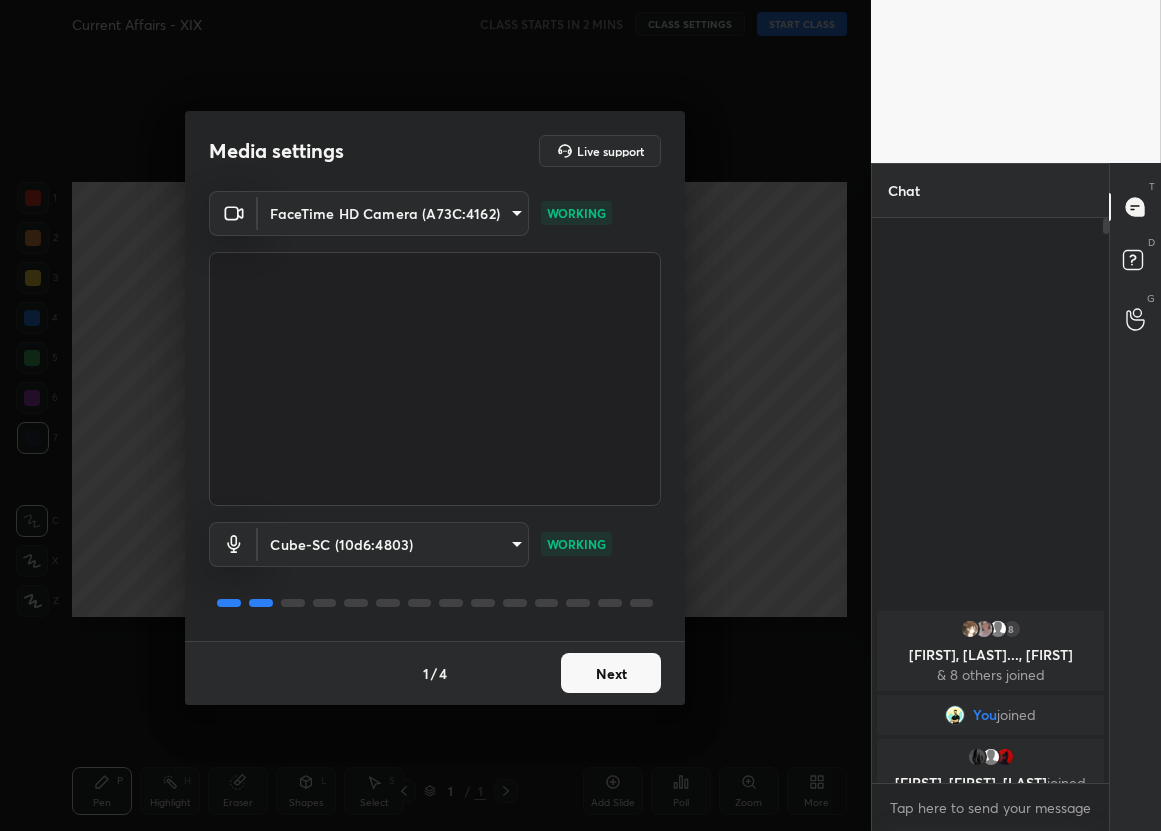 click on "Next" at bounding box center [611, 673] 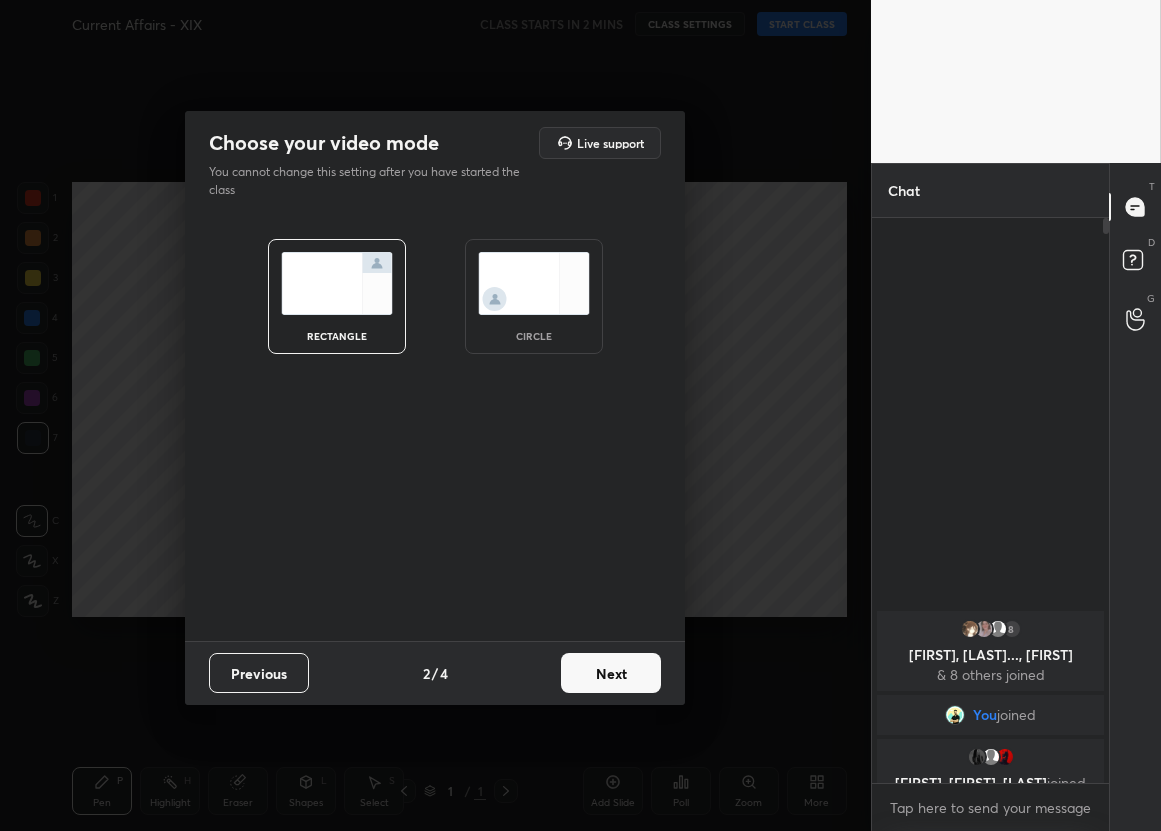 click on "Next" at bounding box center (611, 673) 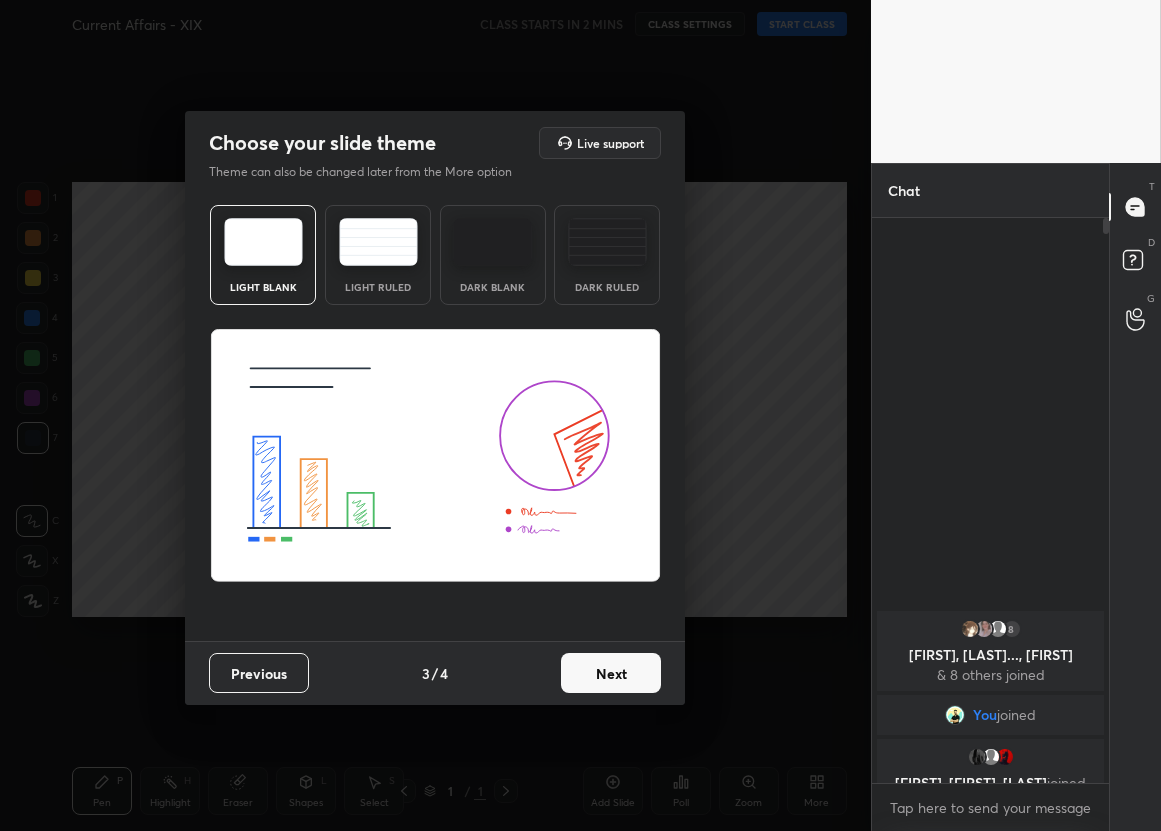 click on "Dark Blank" at bounding box center [493, 255] 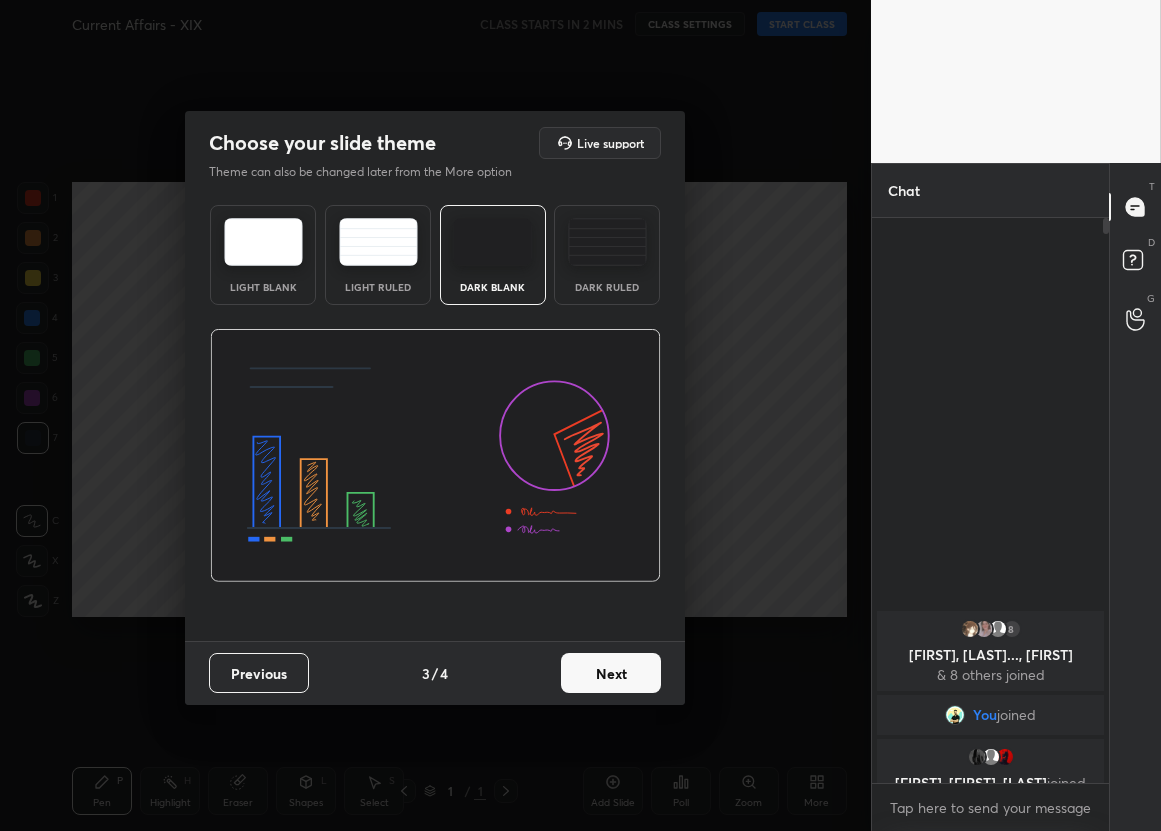 click on "Next" at bounding box center (611, 673) 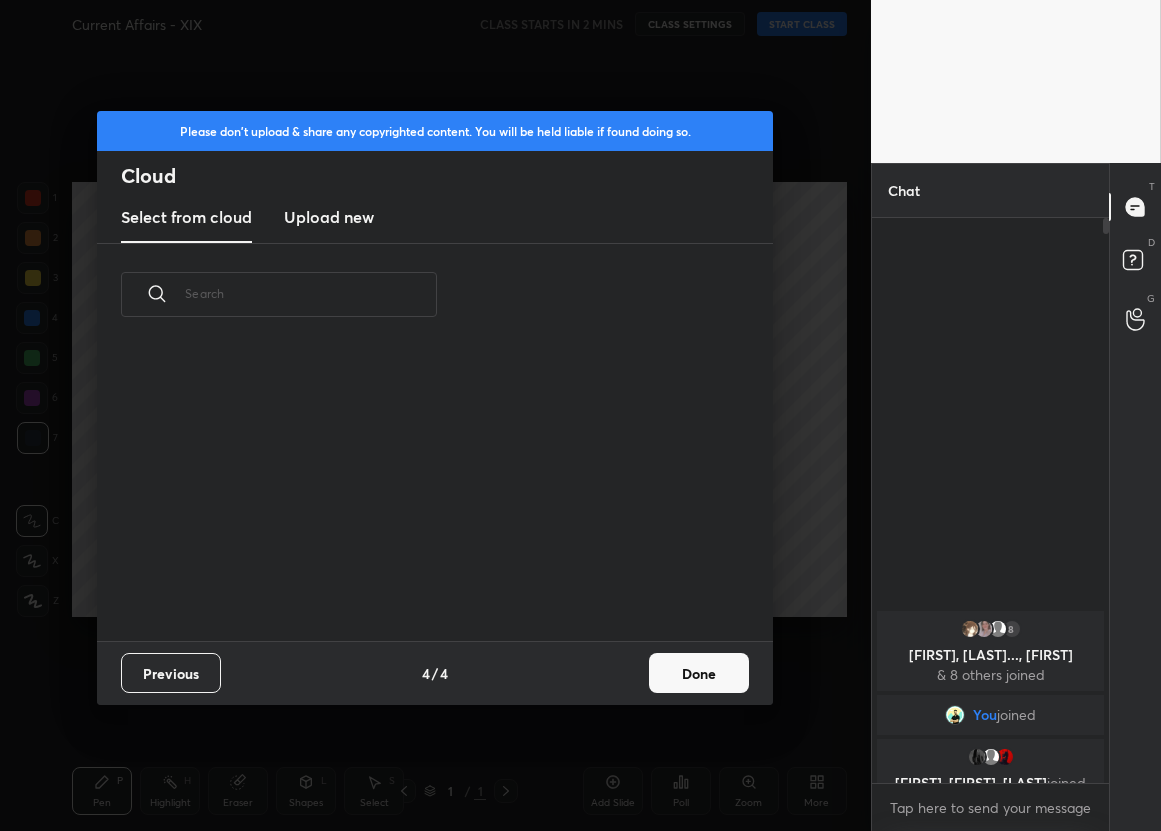 scroll, scrollTop: 7, scrollLeft: 11, axis: both 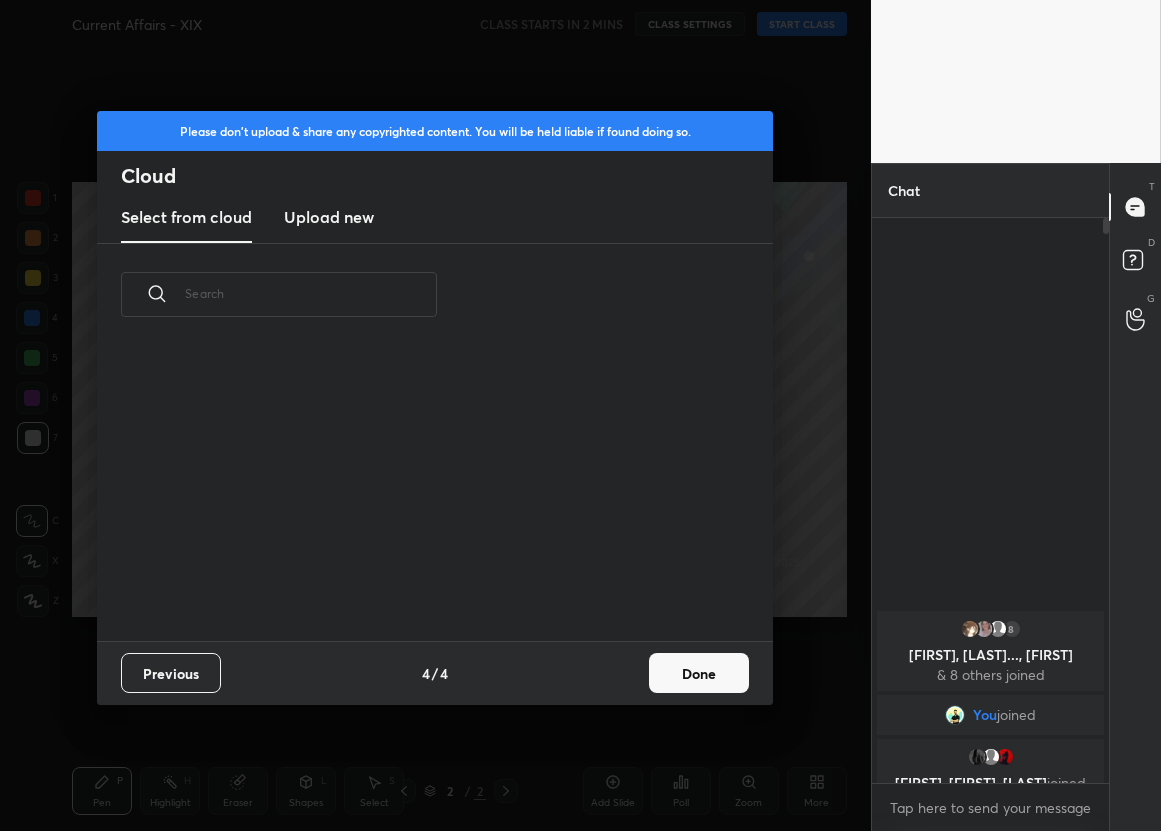 click on "Previous" at bounding box center [171, 673] 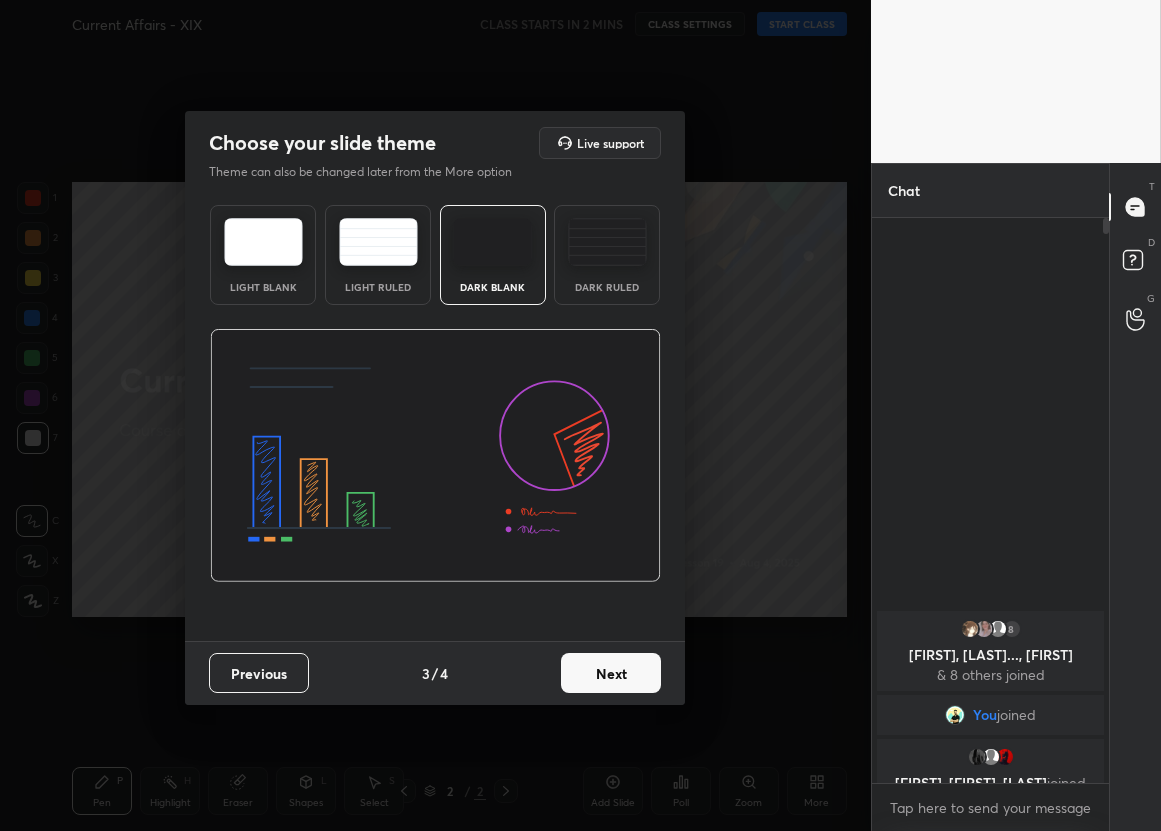 click at bounding box center [263, 242] 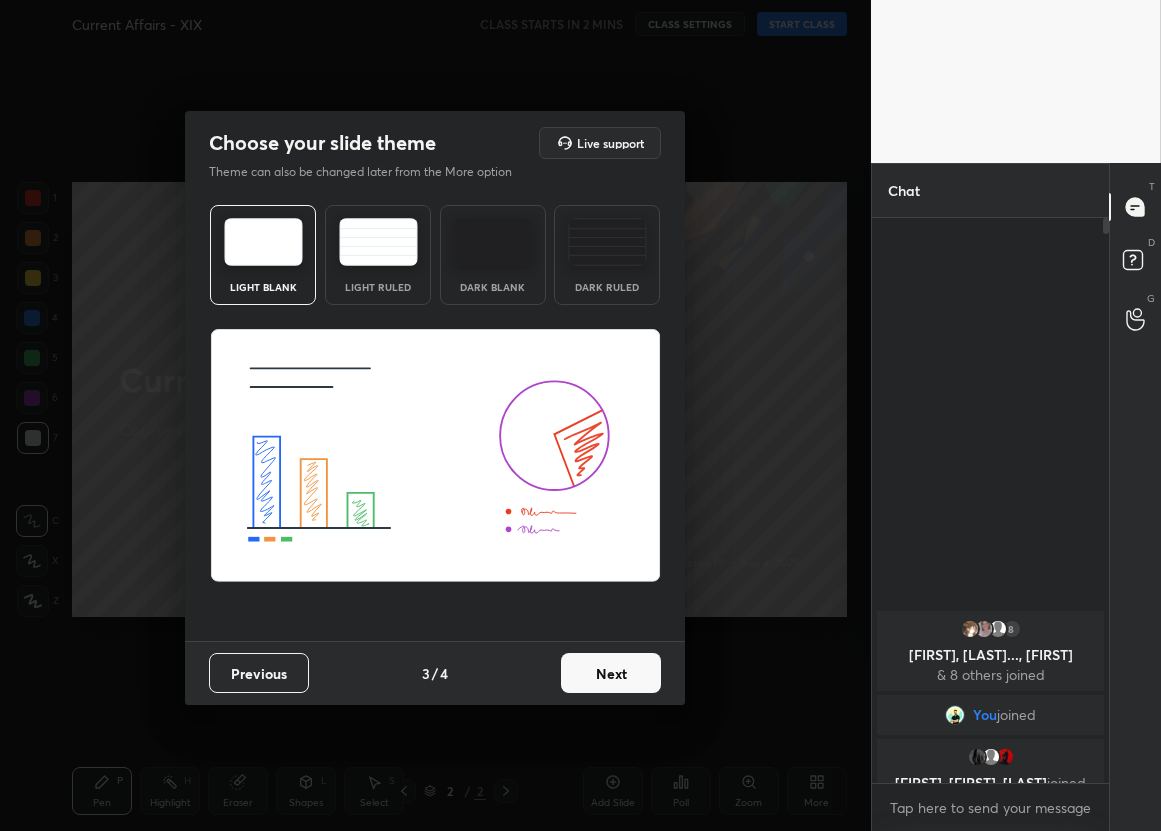 click on "Next" at bounding box center [611, 673] 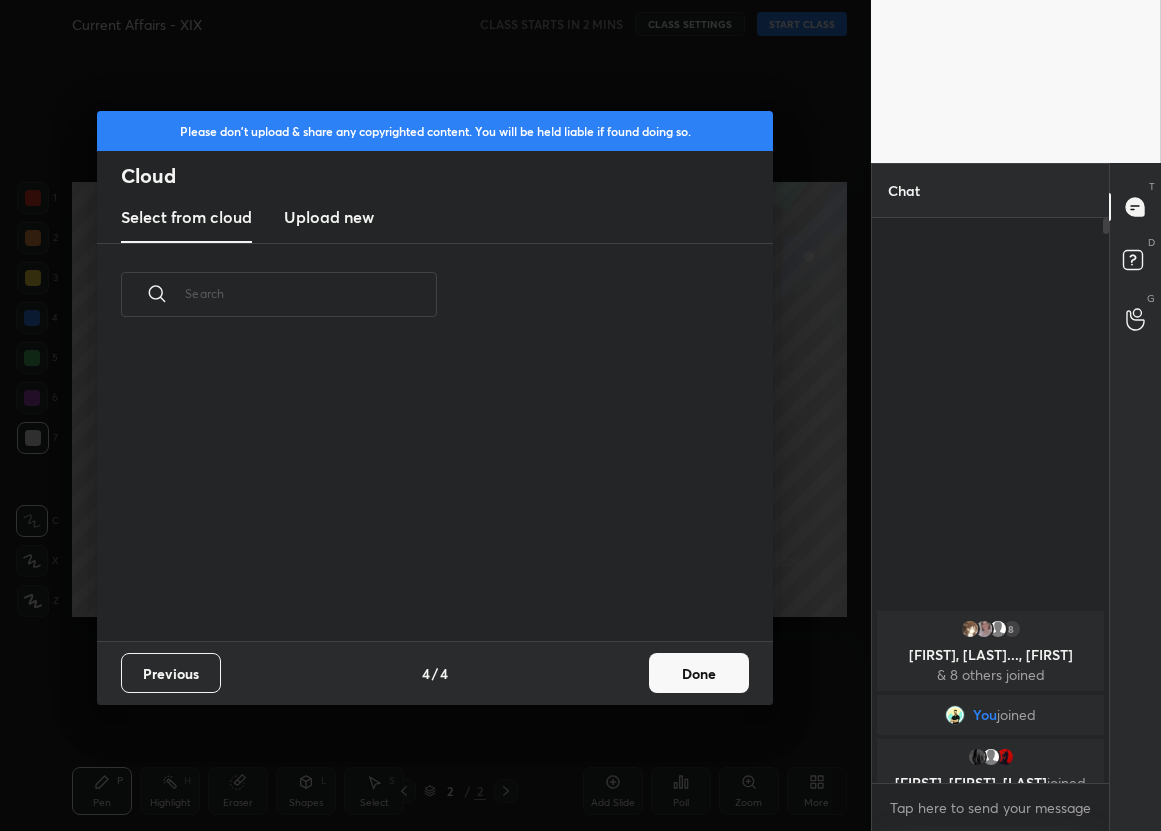 scroll, scrollTop: 7, scrollLeft: 11, axis: both 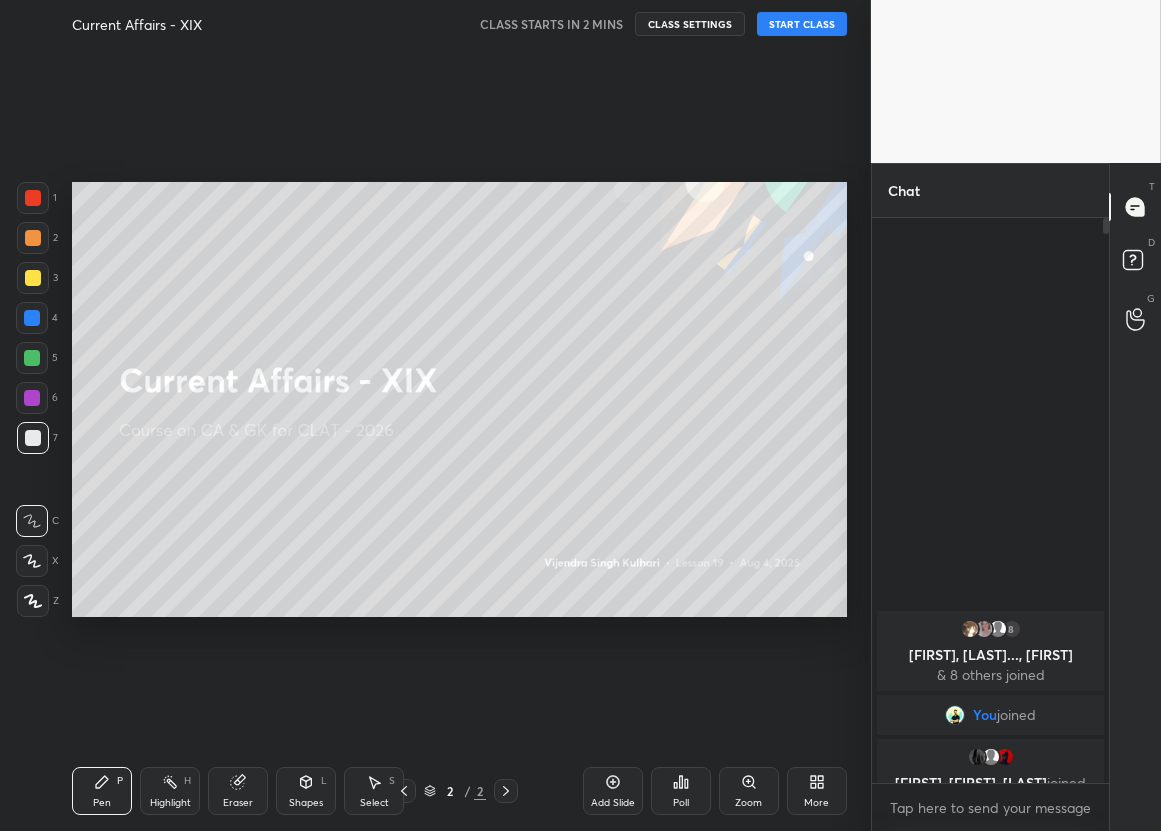 click on "START CLASS" at bounding box center (802, 24) 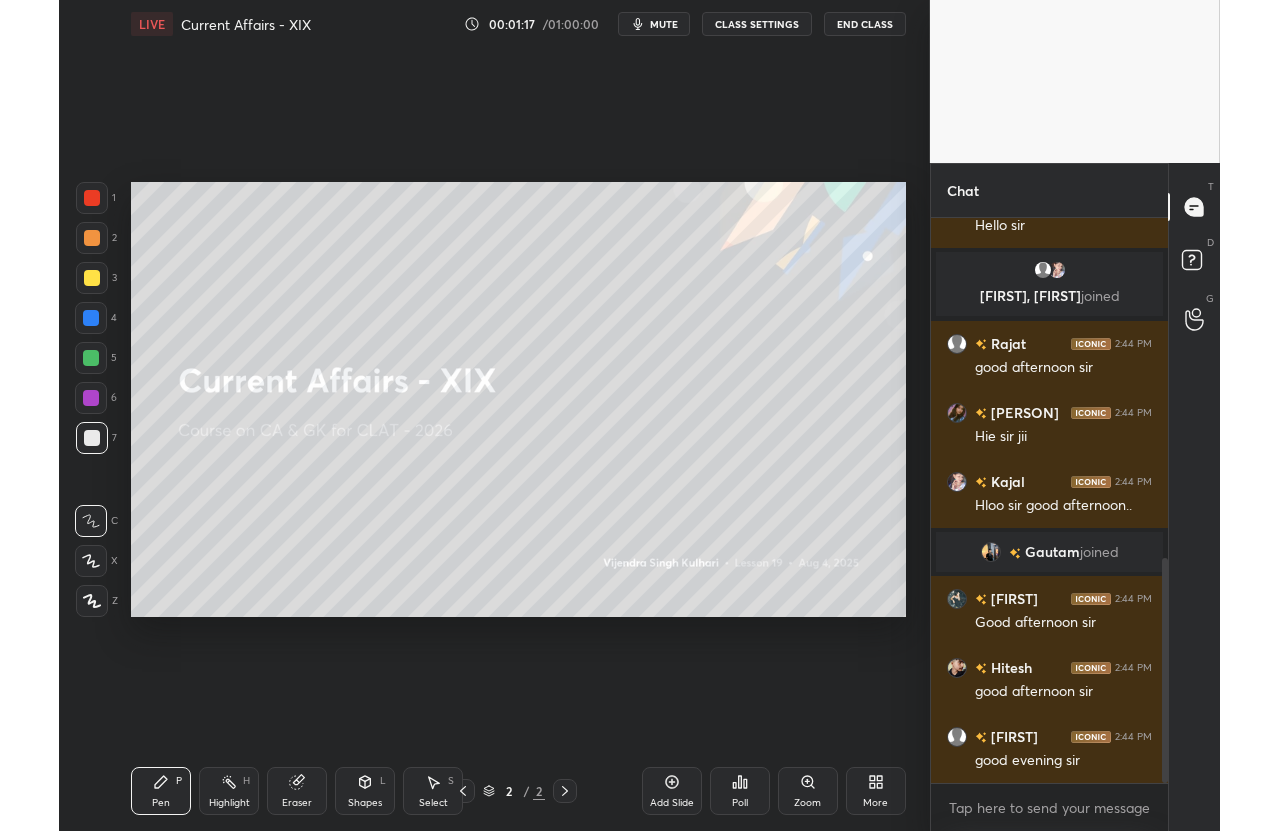 scroll, scrollTop: 850, scrollLeft: 0, axis: vertical 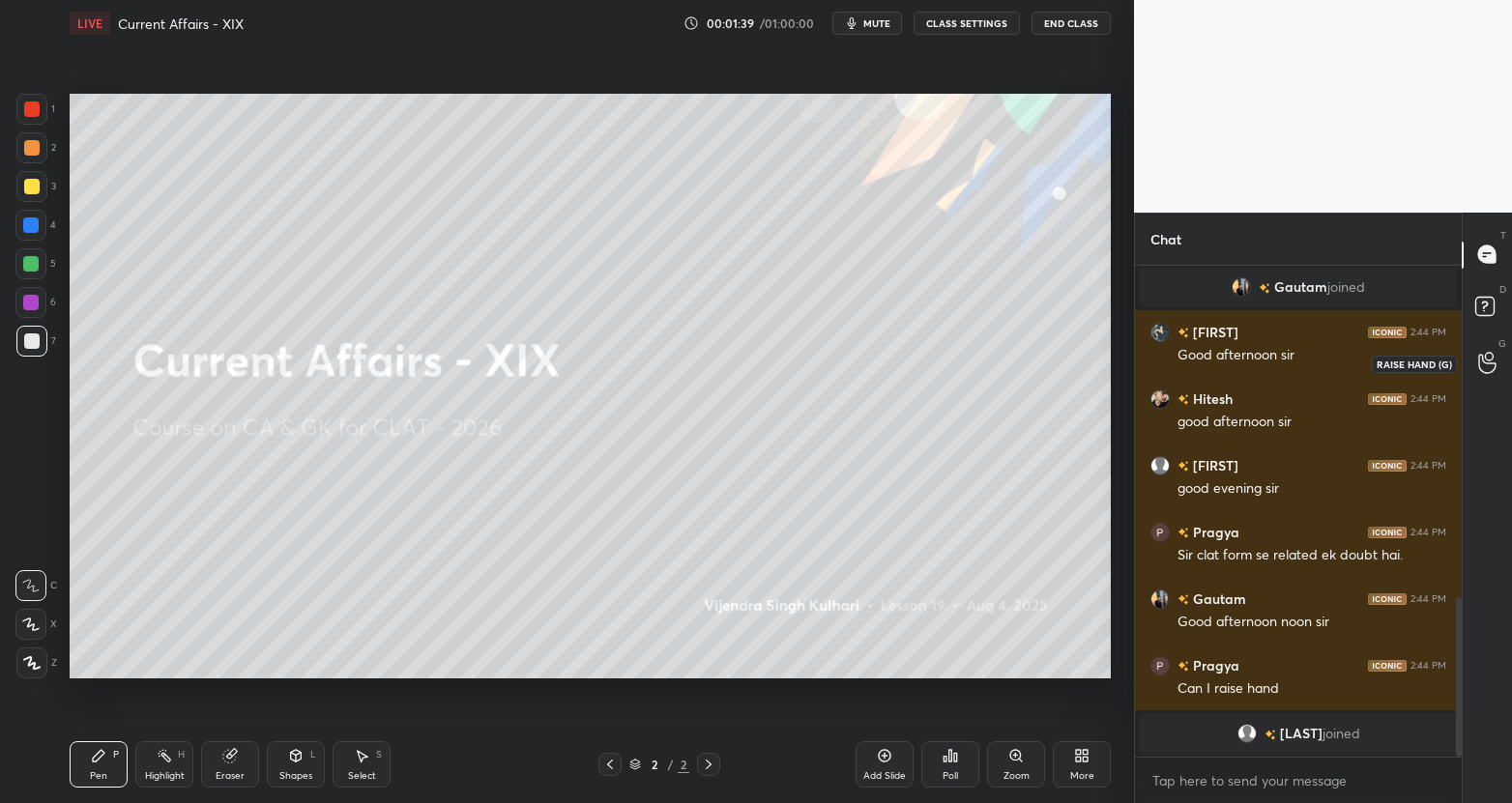 click 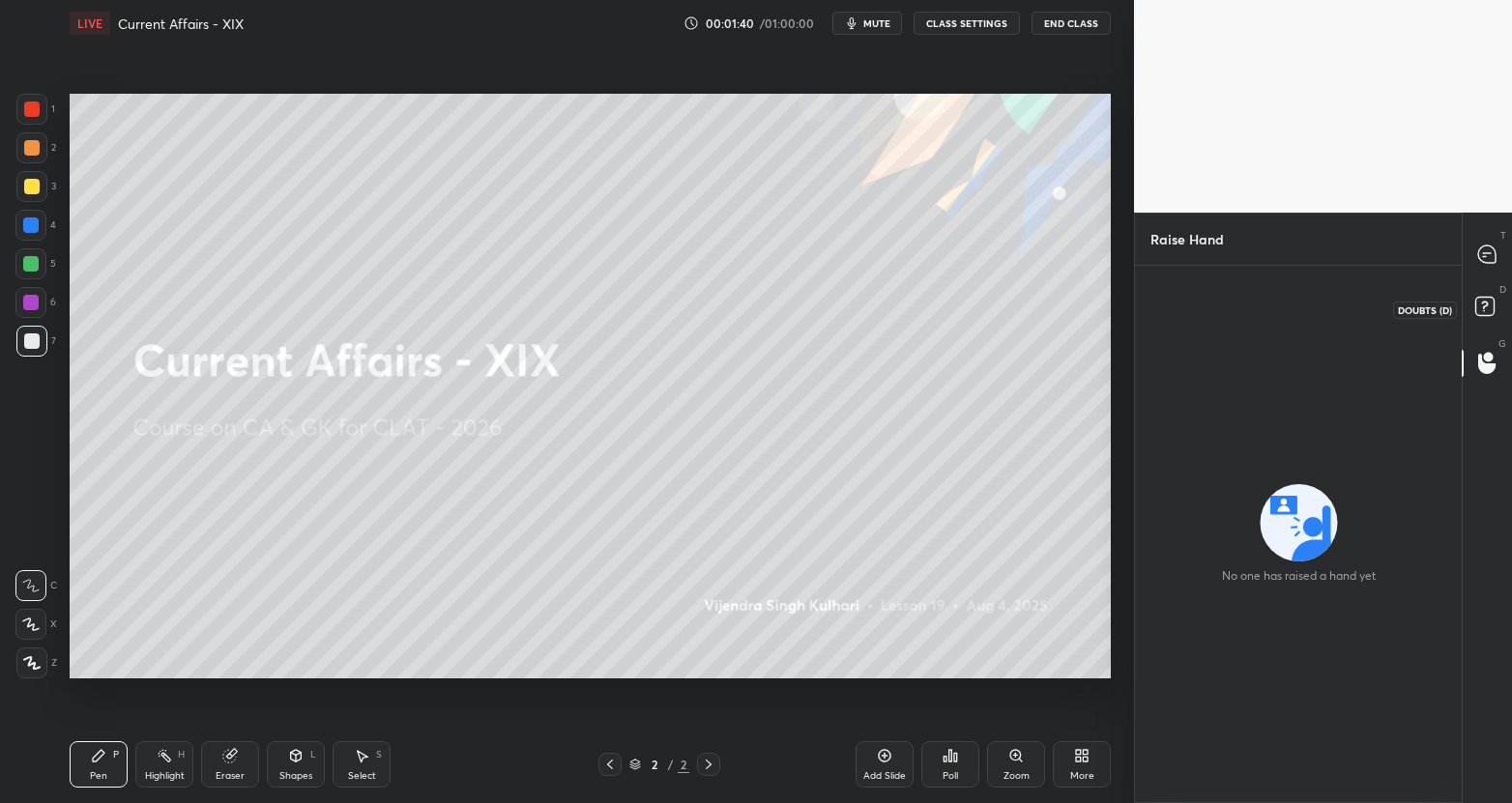 click 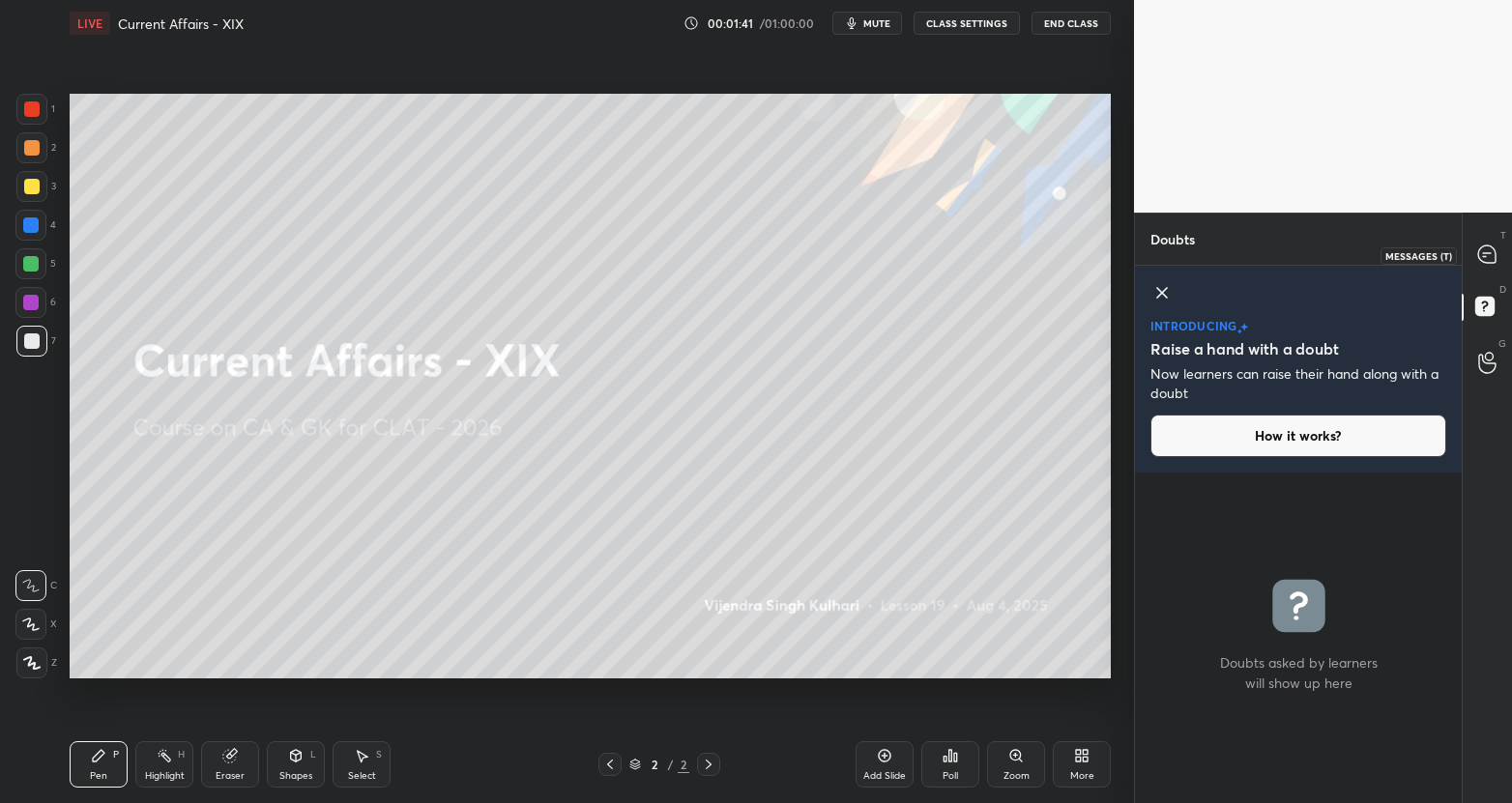 click 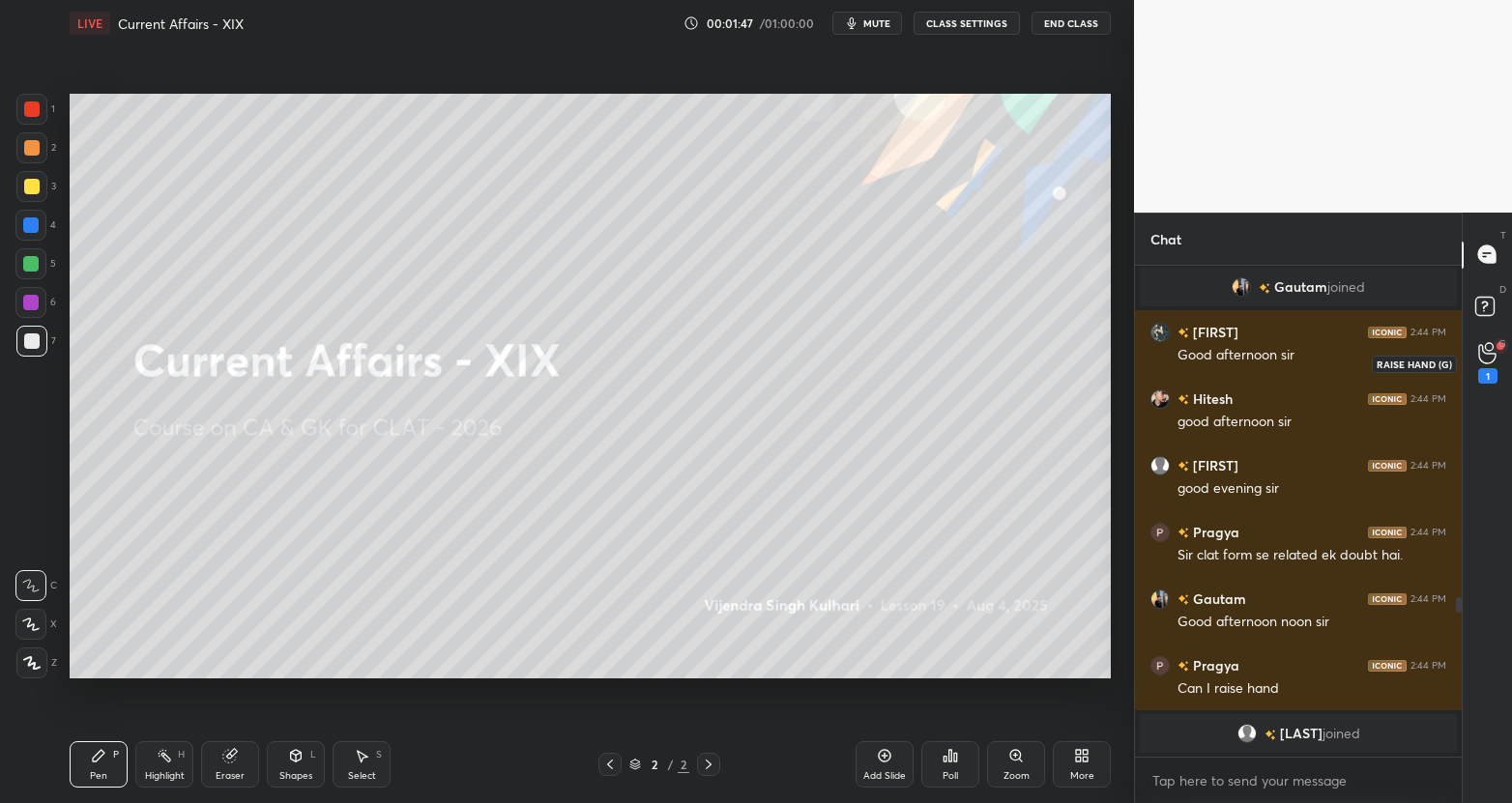 click 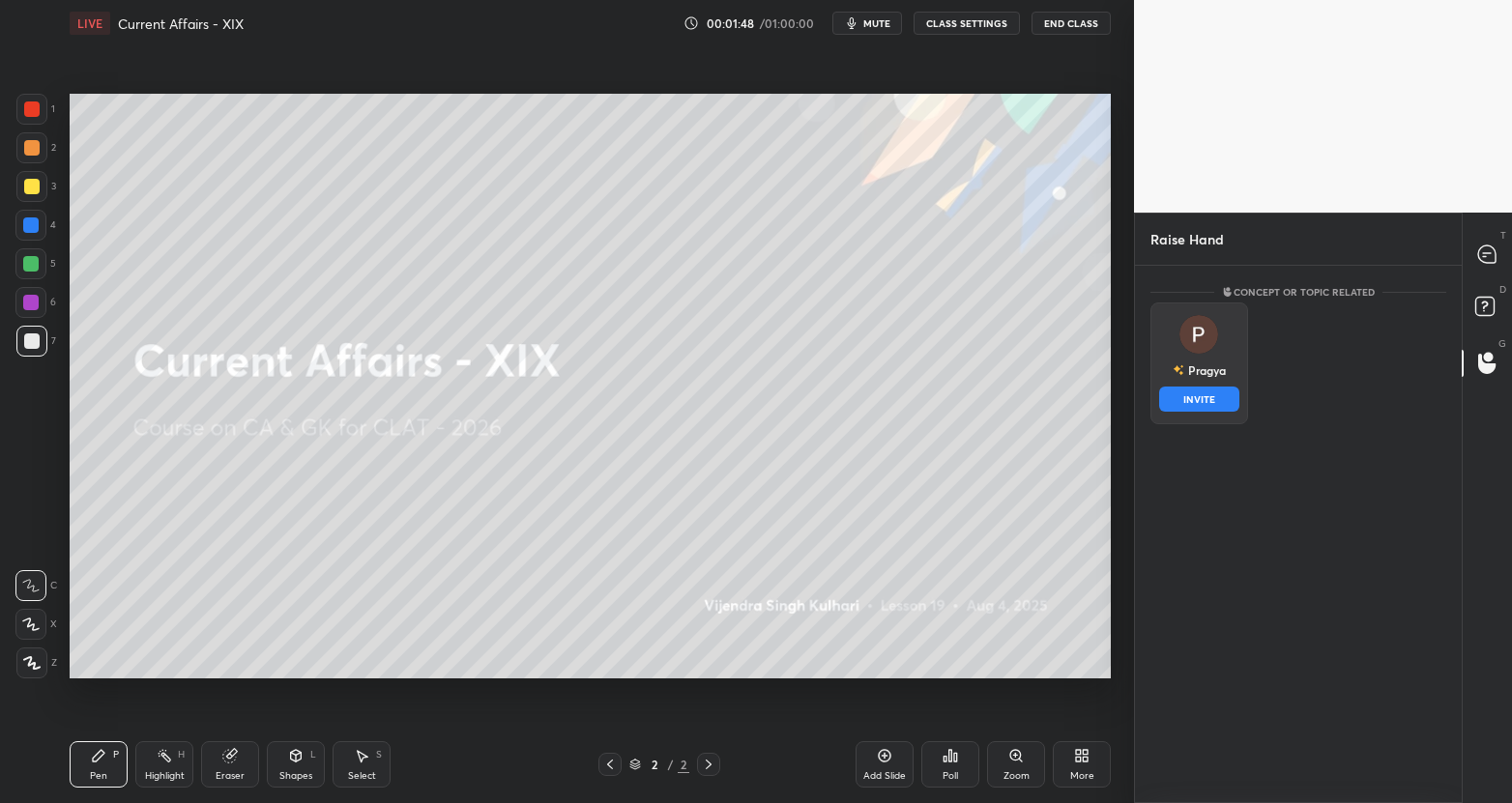 click on "[PERSON] INVITE" at bounding box center (1199, 363) 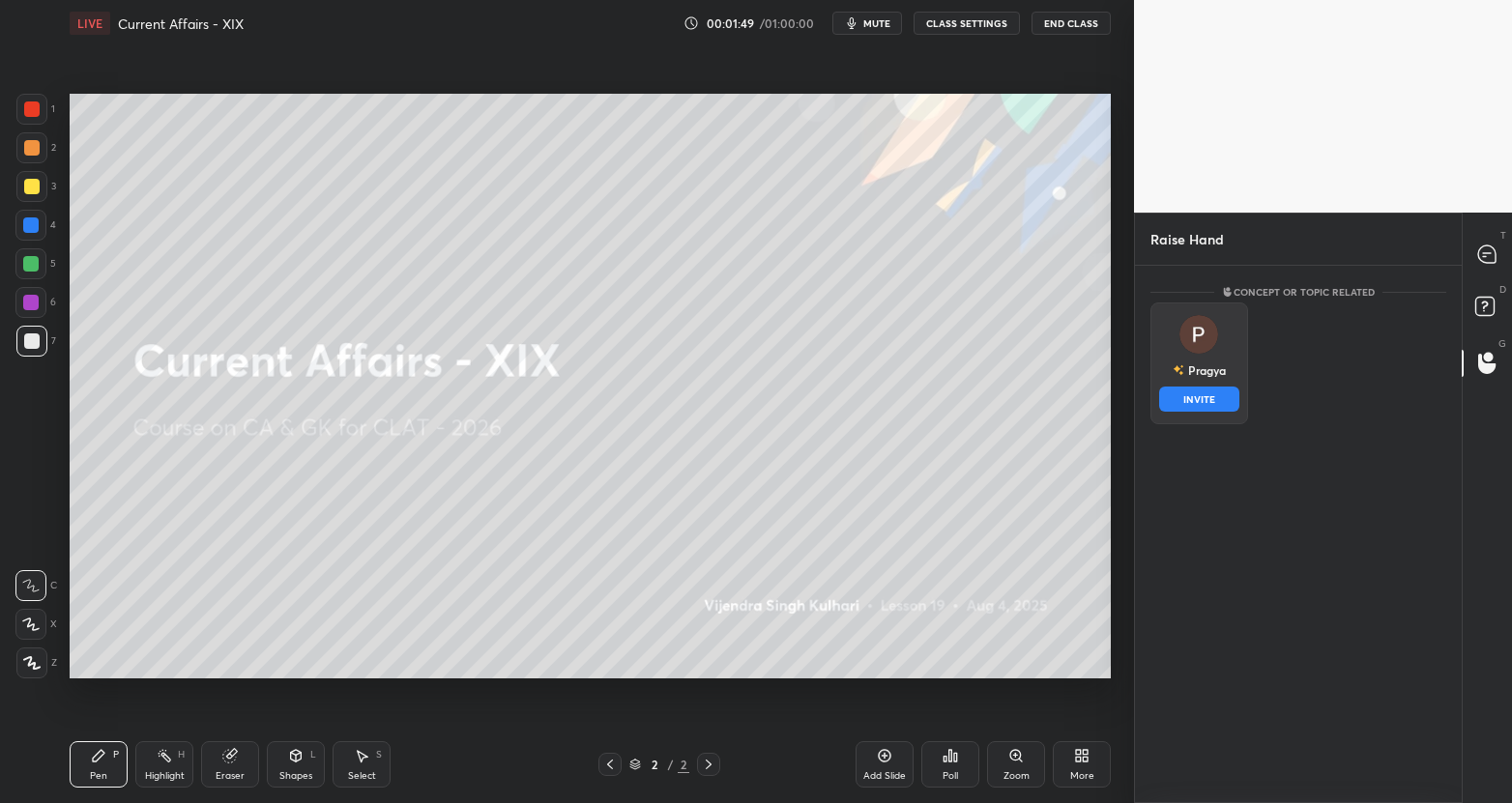 click on "INVITE" at bounding box center [1199, 399] 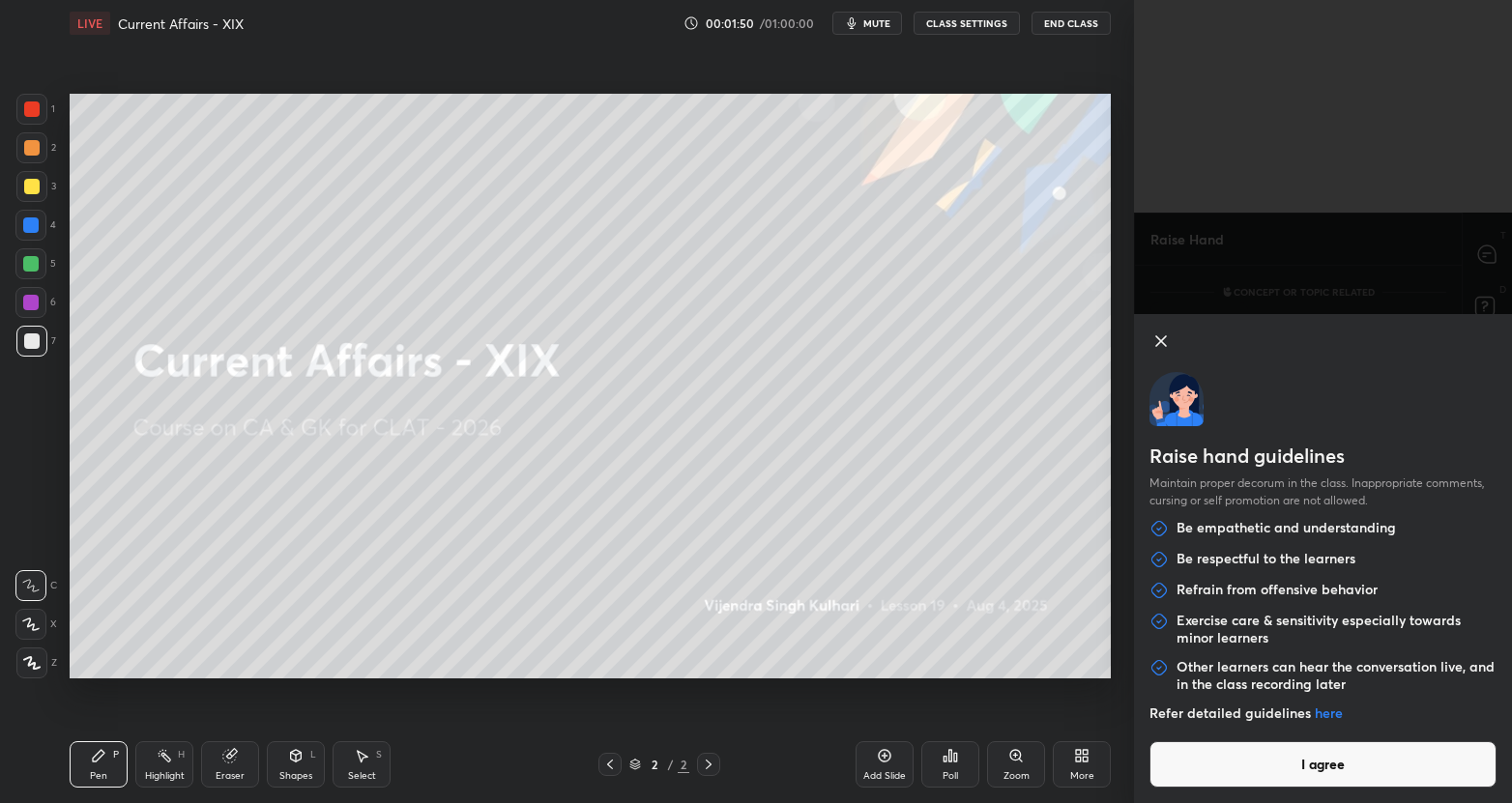 click on "I agree" at bounding box center (1323, 764) 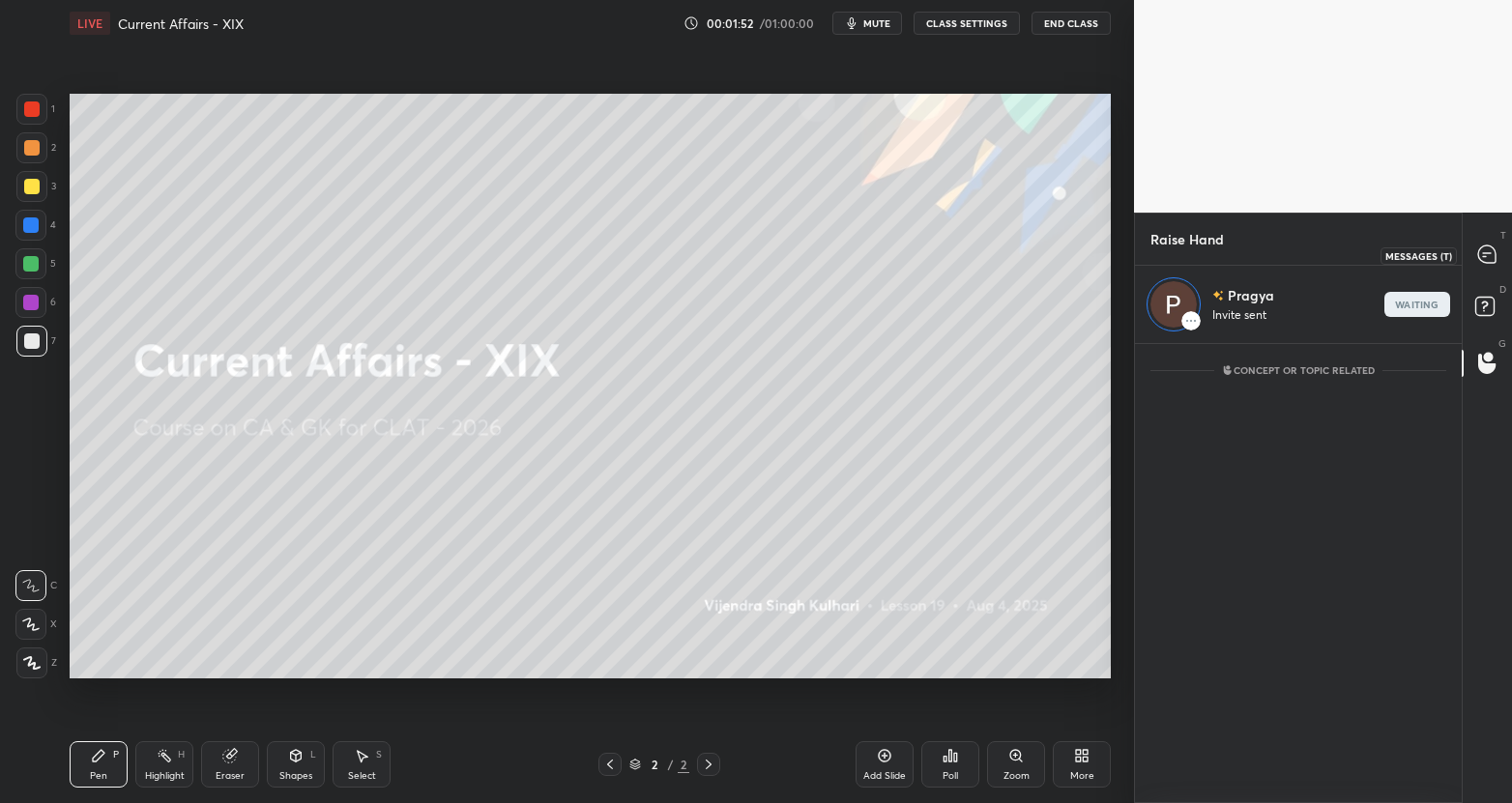 click 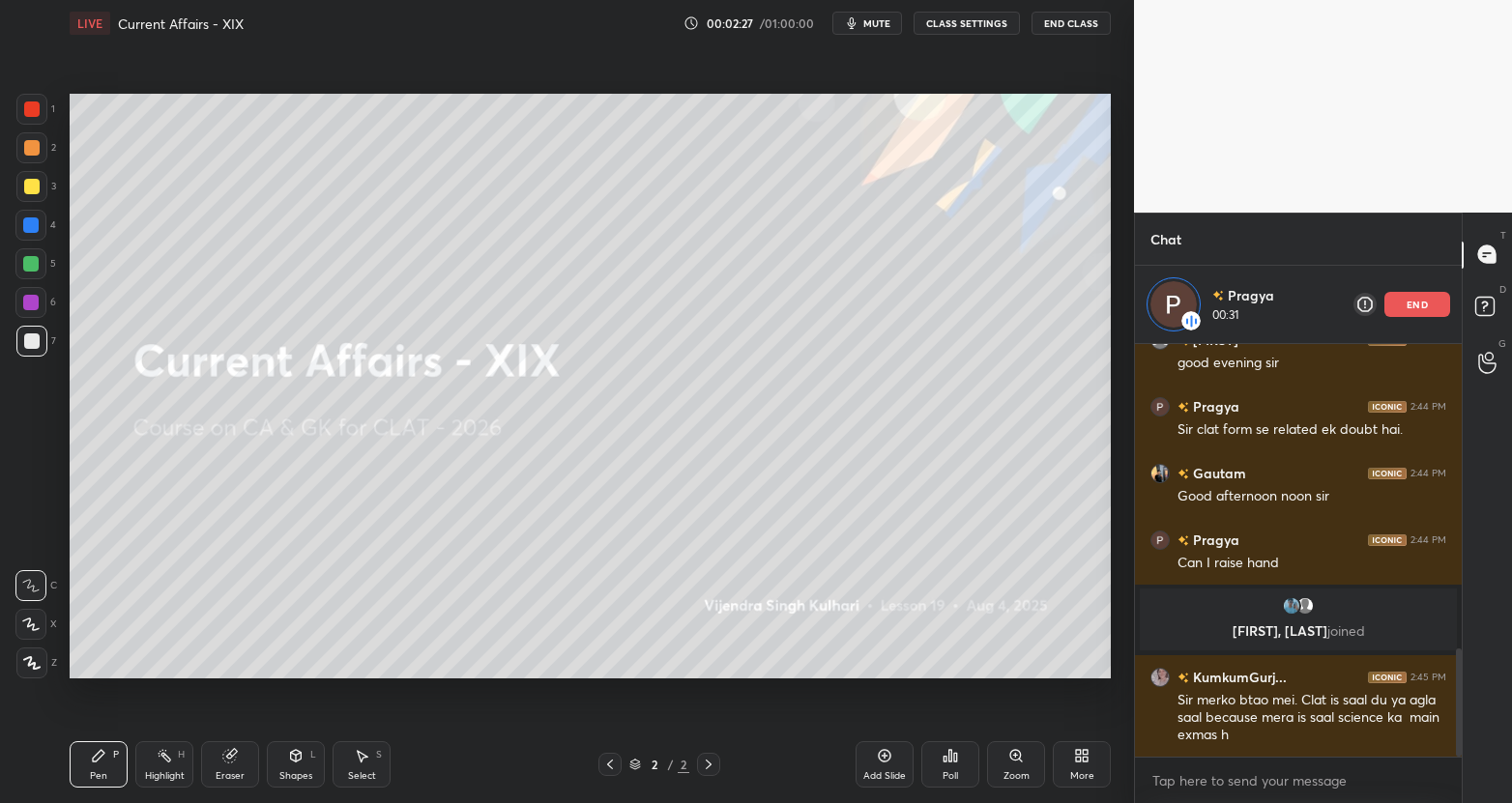scroll, scrollTop: 1164, scrollLeft: 0, axis: vertical 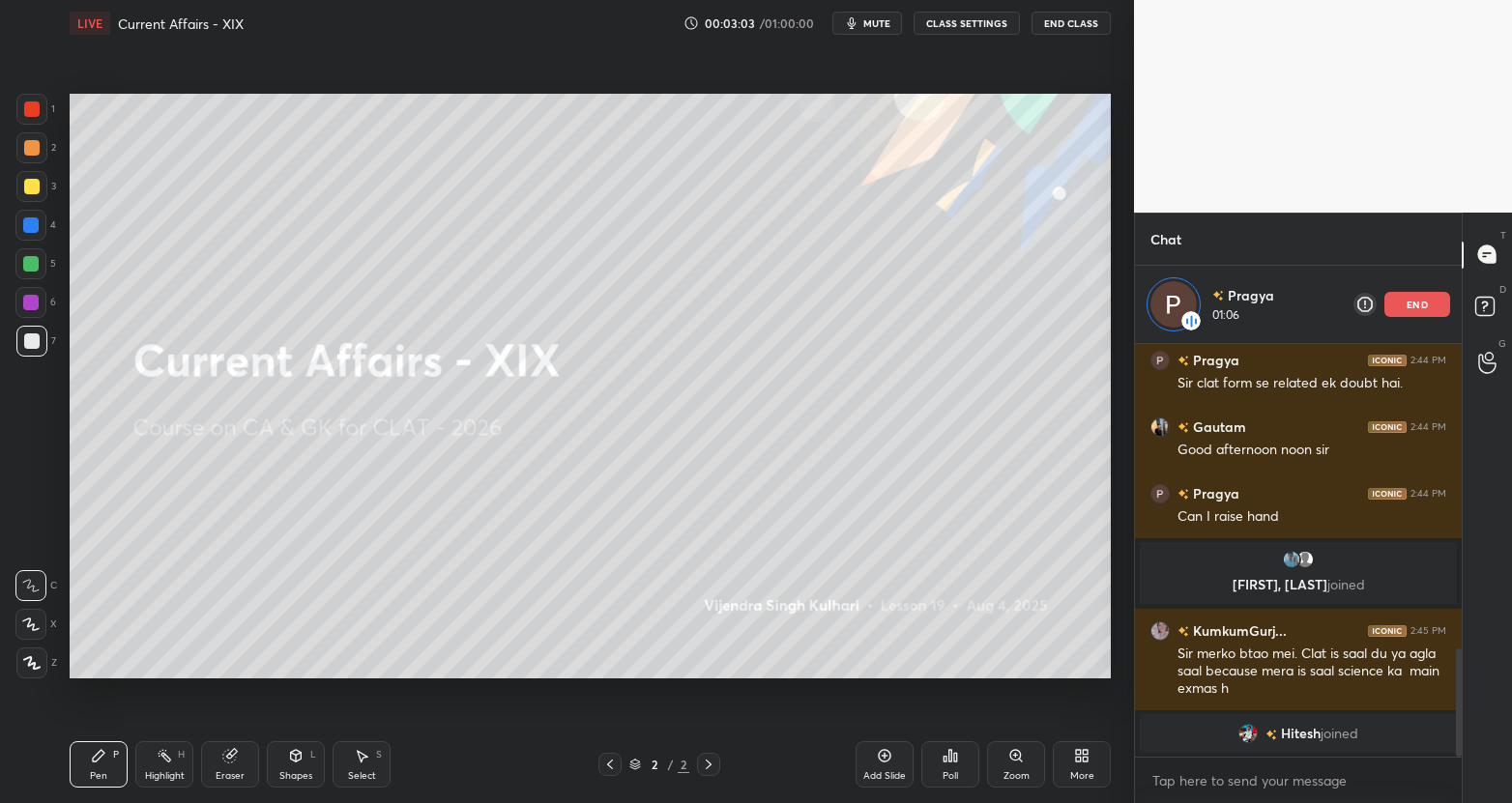 click on "end" at bounding box center (1417, 304) 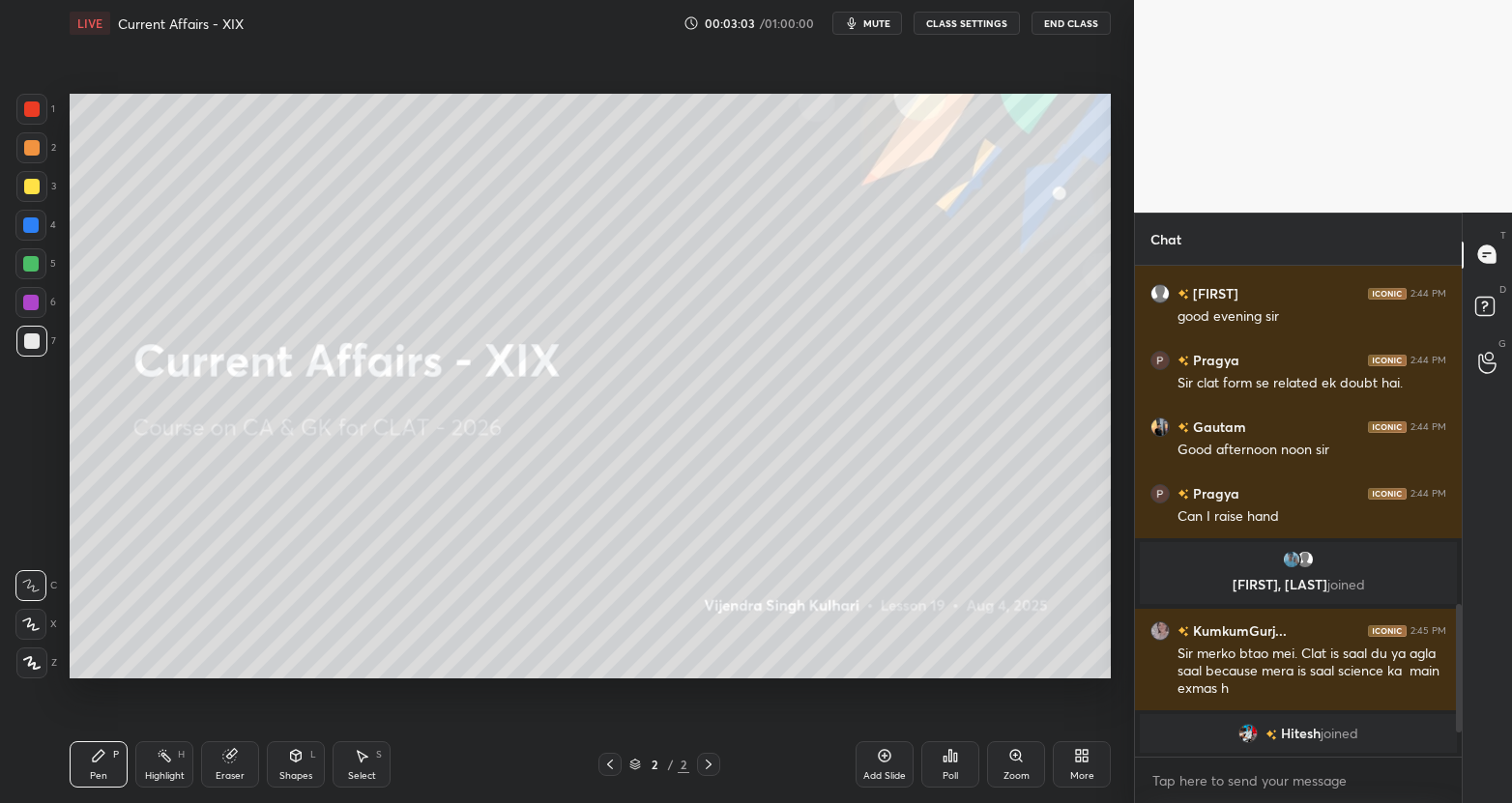 scroll, scrollTop: 7, scrollLeft: 7, axis: both 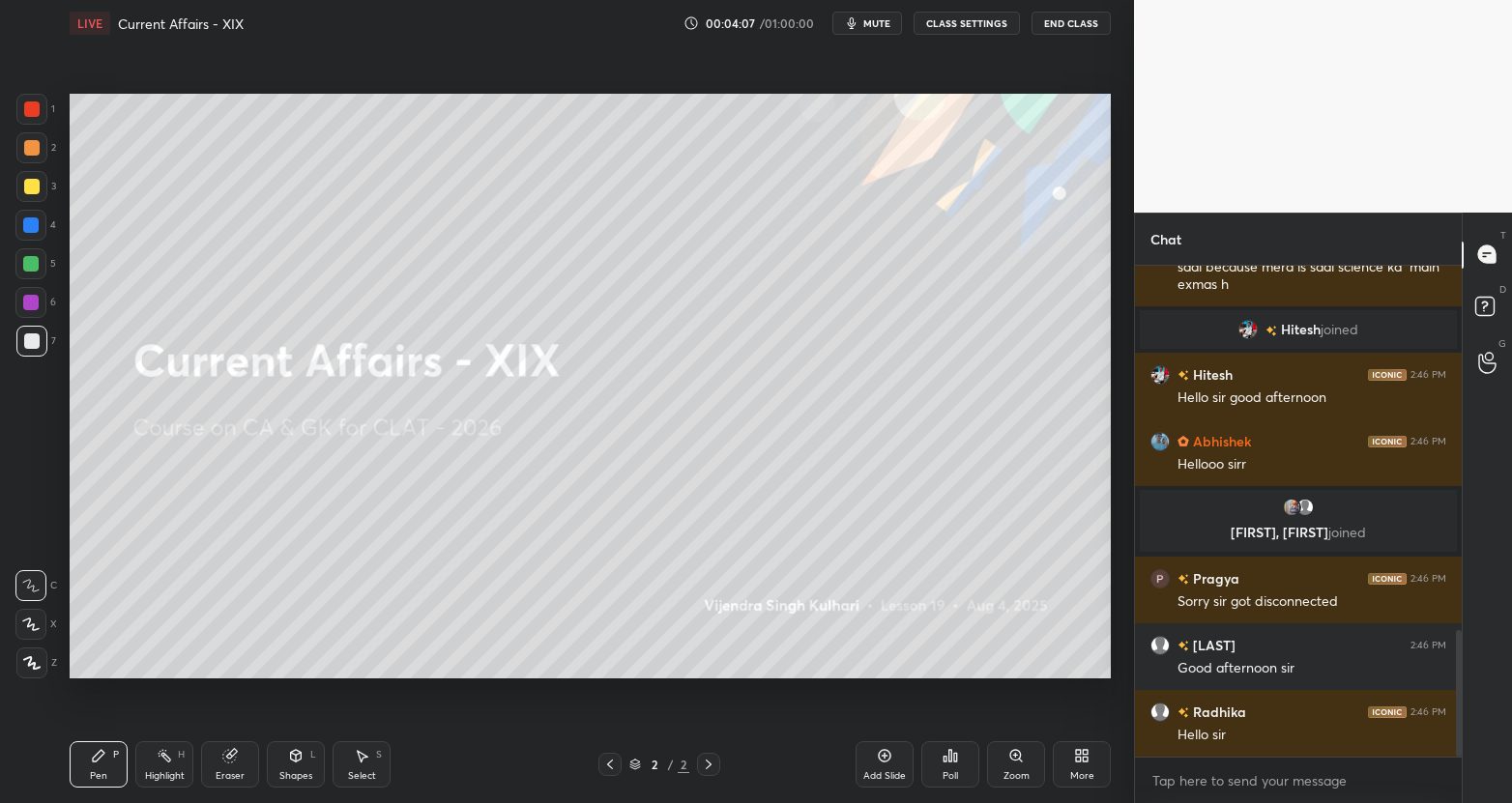 click on "More" at bounding box center (1082, 764) 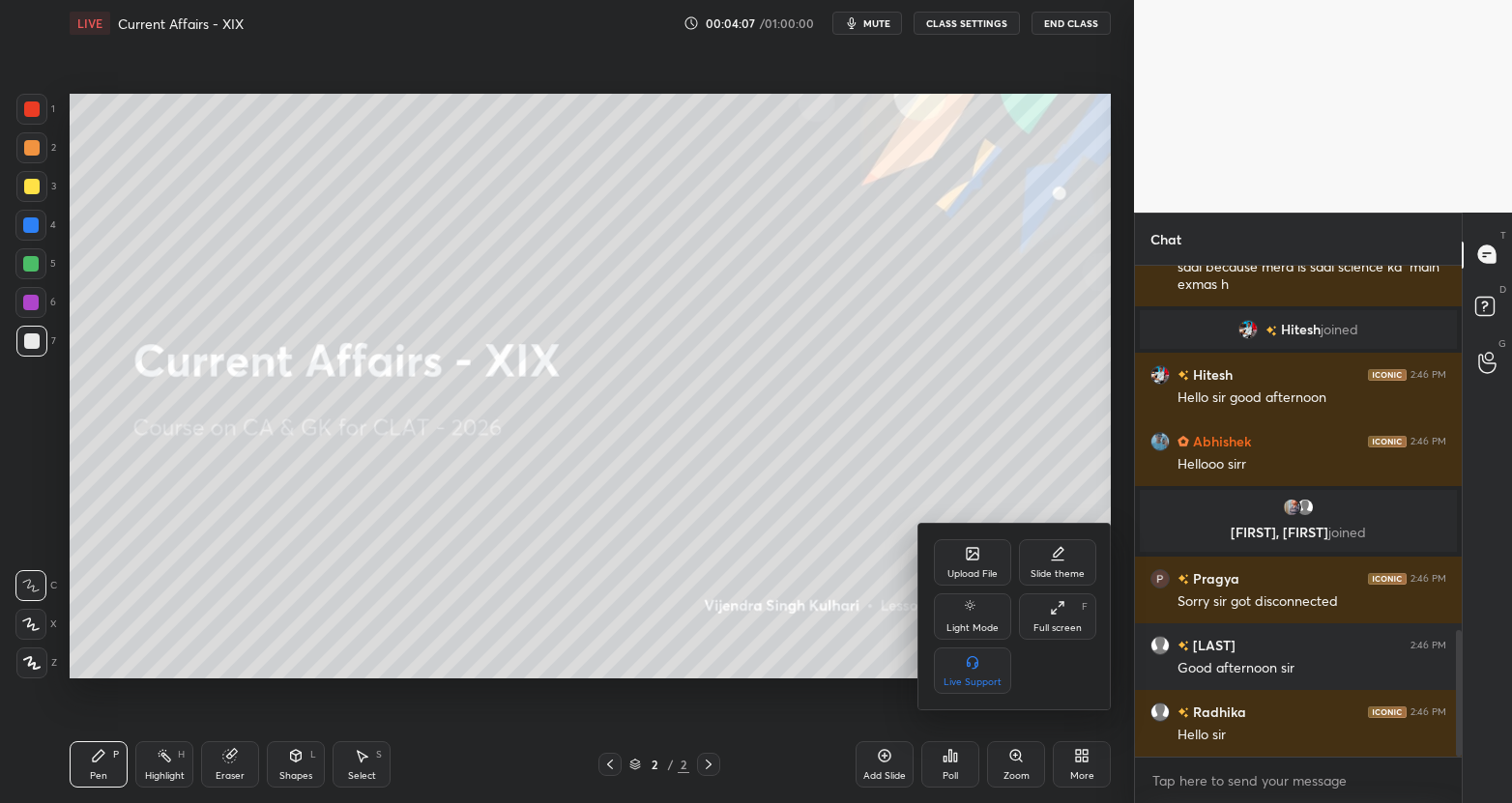 scroll, scrollTop: 1518, scrollLeft: 0, axis: vertical 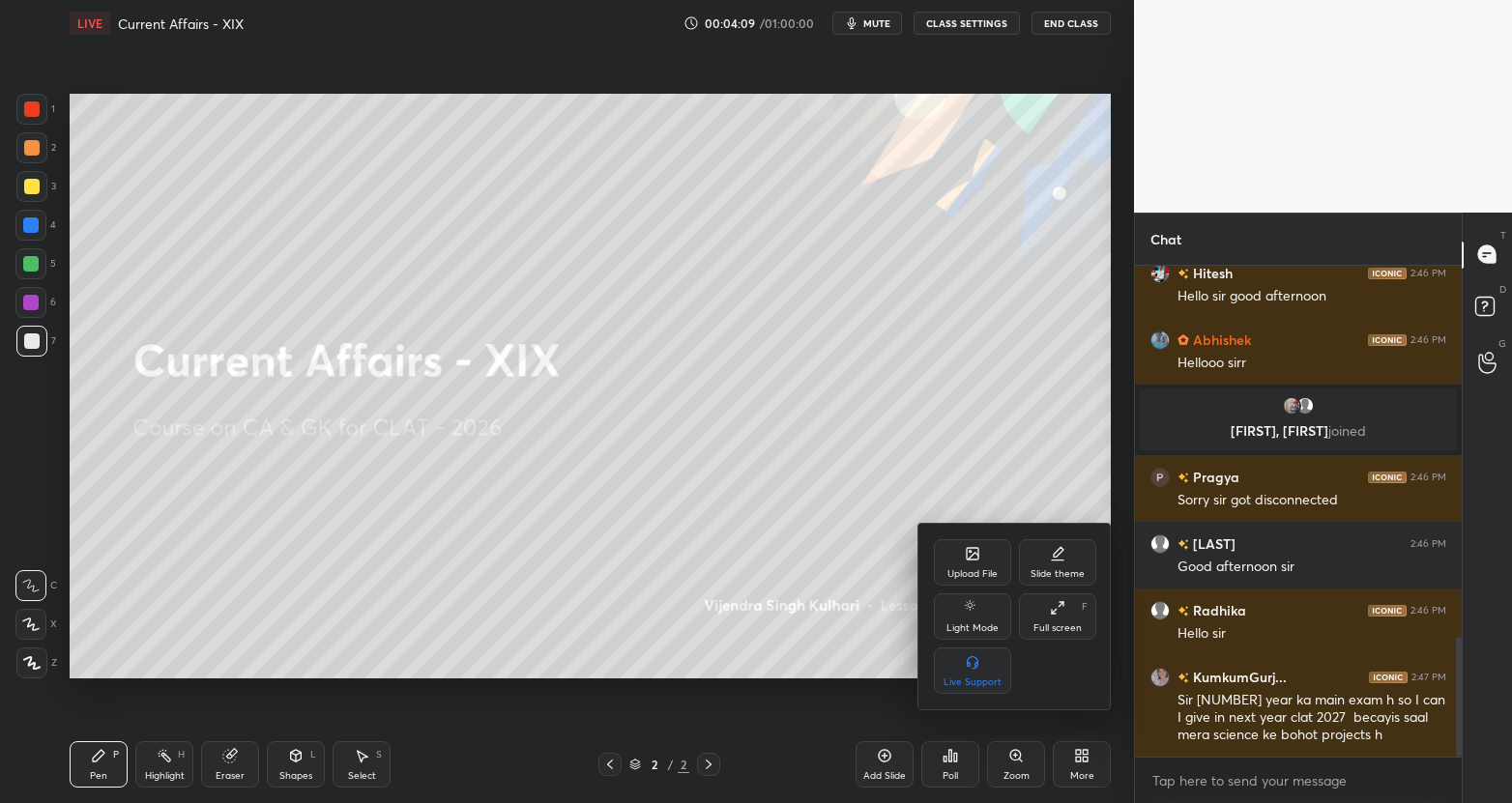 click on "Upload File" at bounding box center [973, 562] 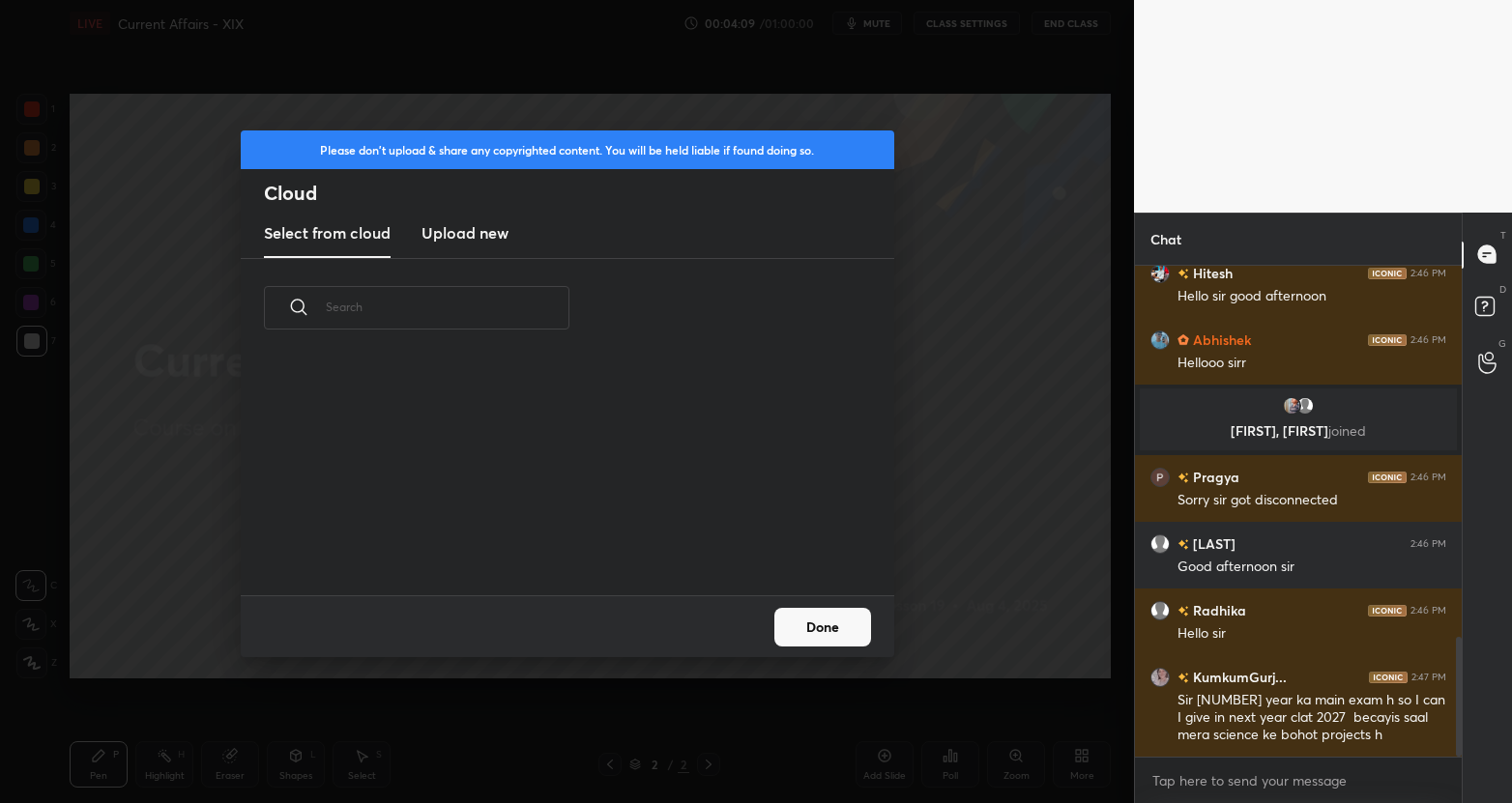 scroll, scrollTop: 7, scrollLeft: 11, axis: both 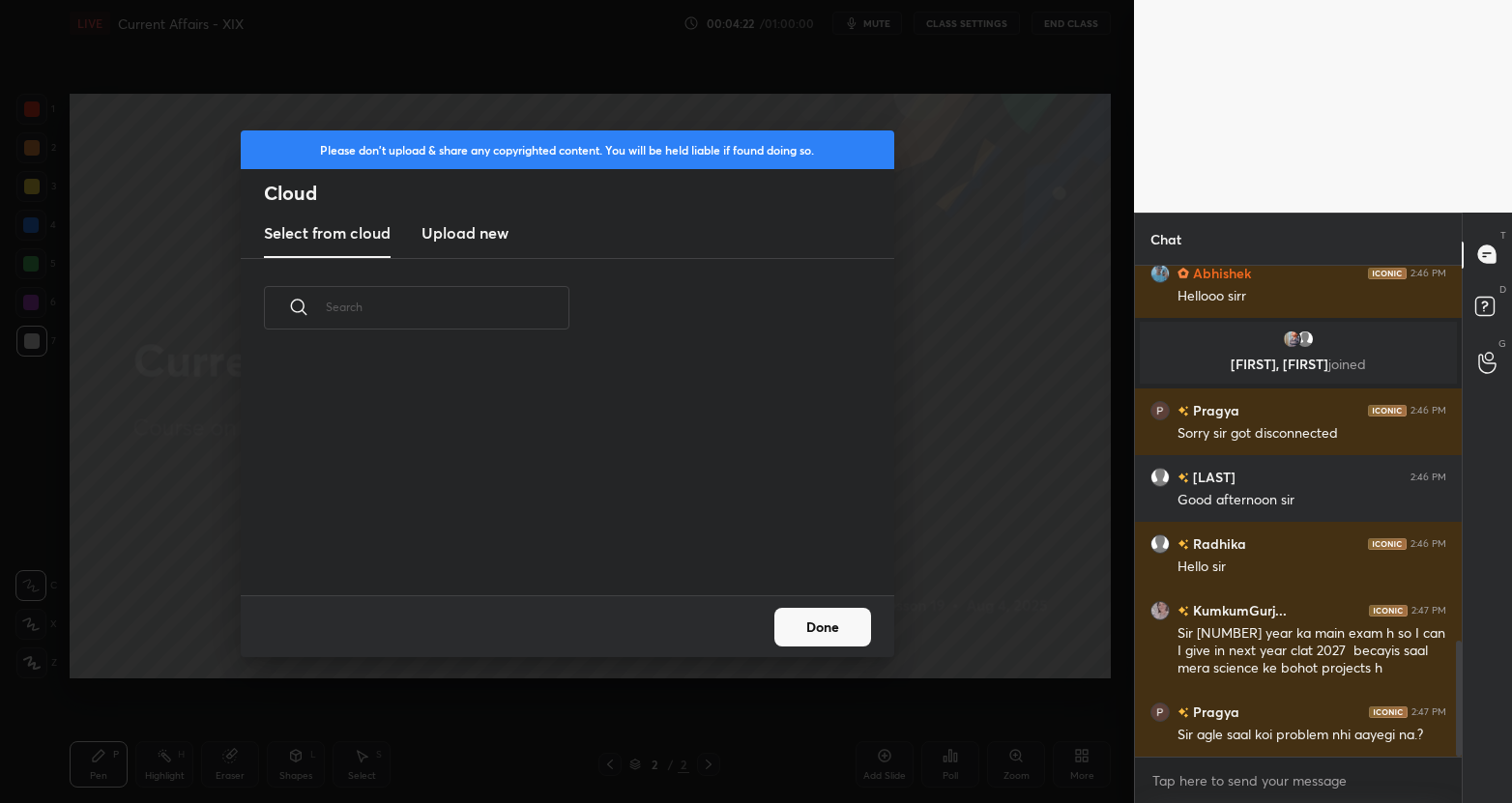 click on "Upload new" at bounding box center [465, 233] 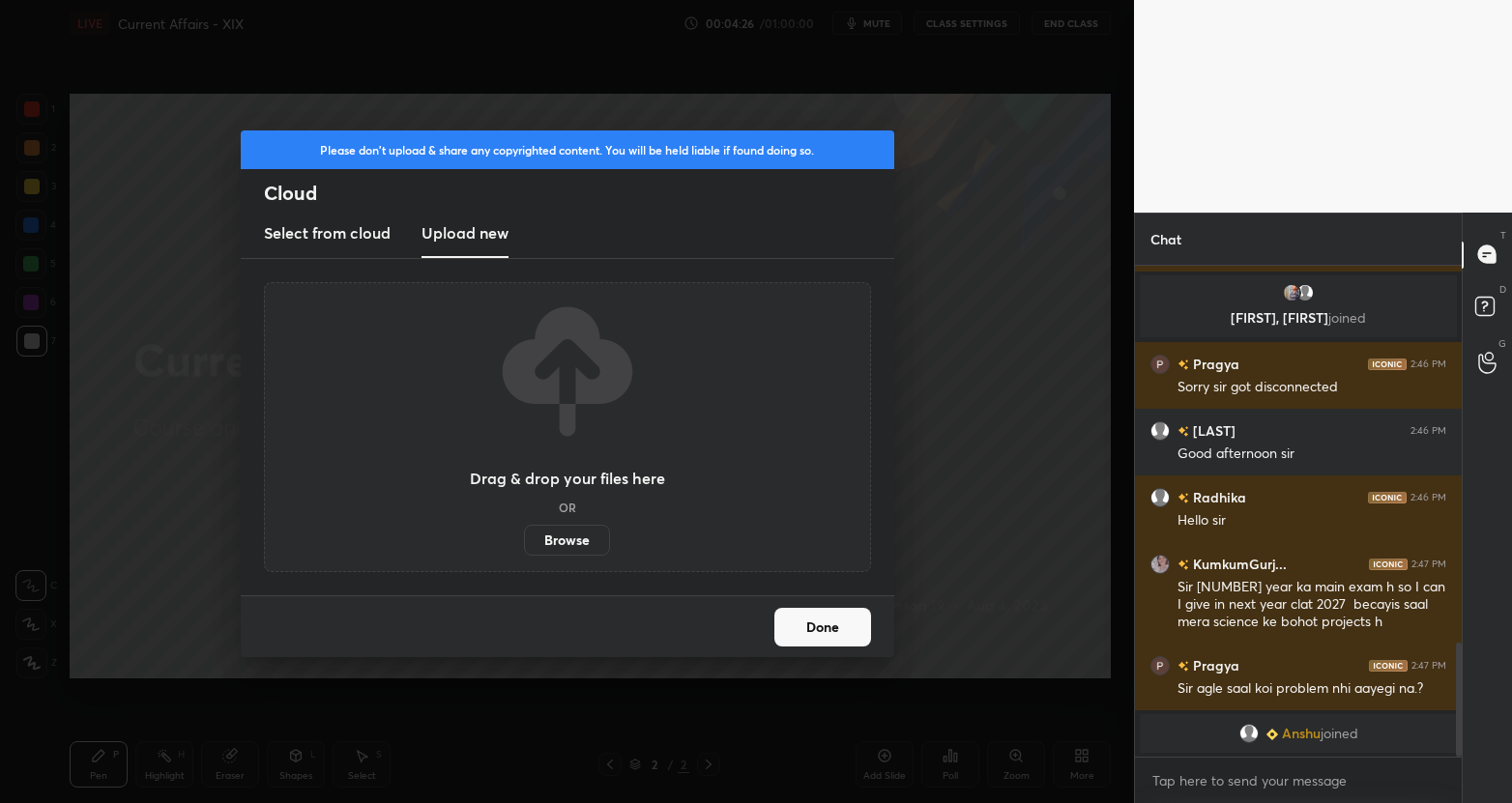 scroll, scrollTop: 1584, scrollLeft: 0, axis: vertical 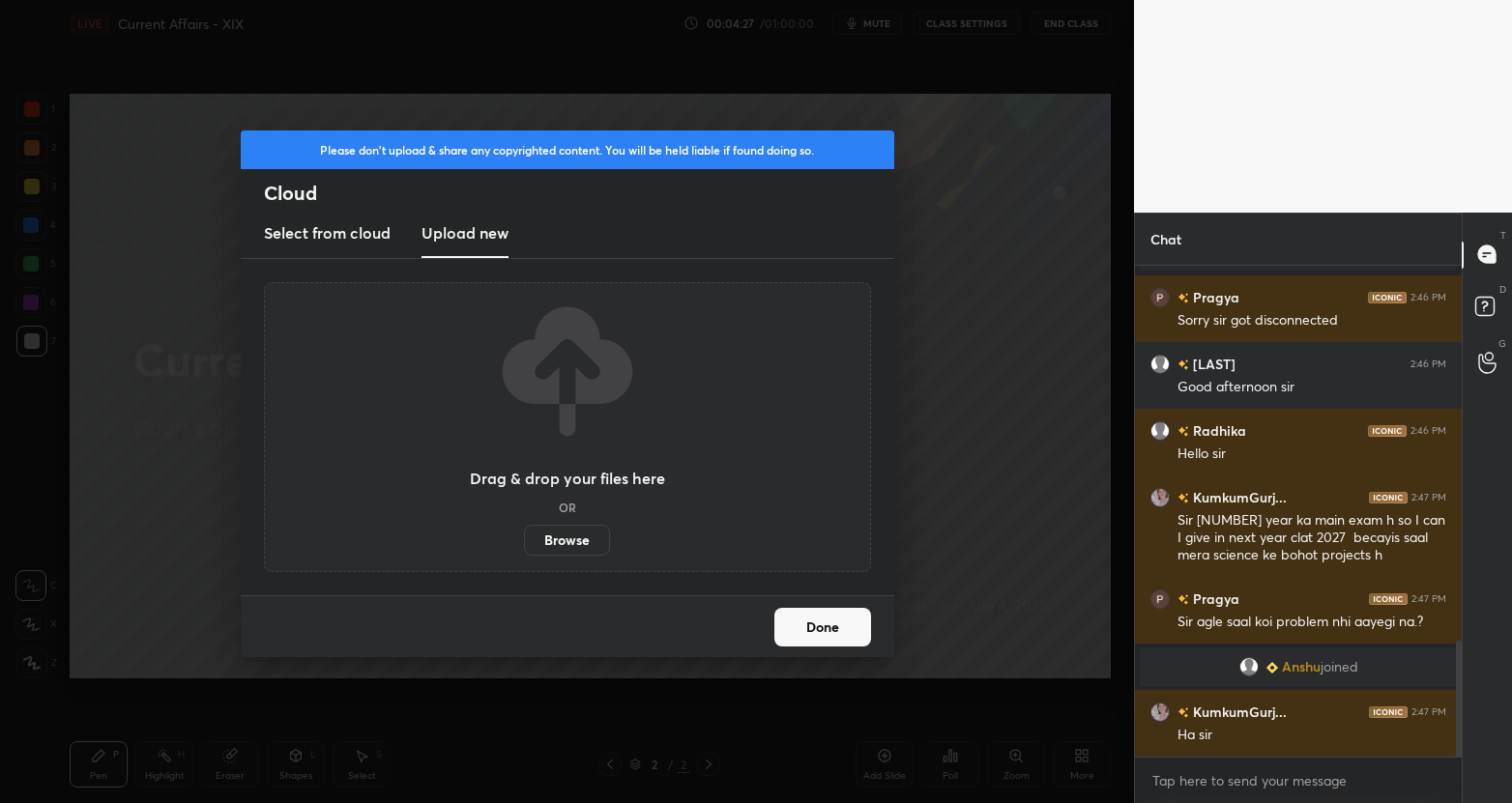click on "Browse" at bounding box center (567, 540) 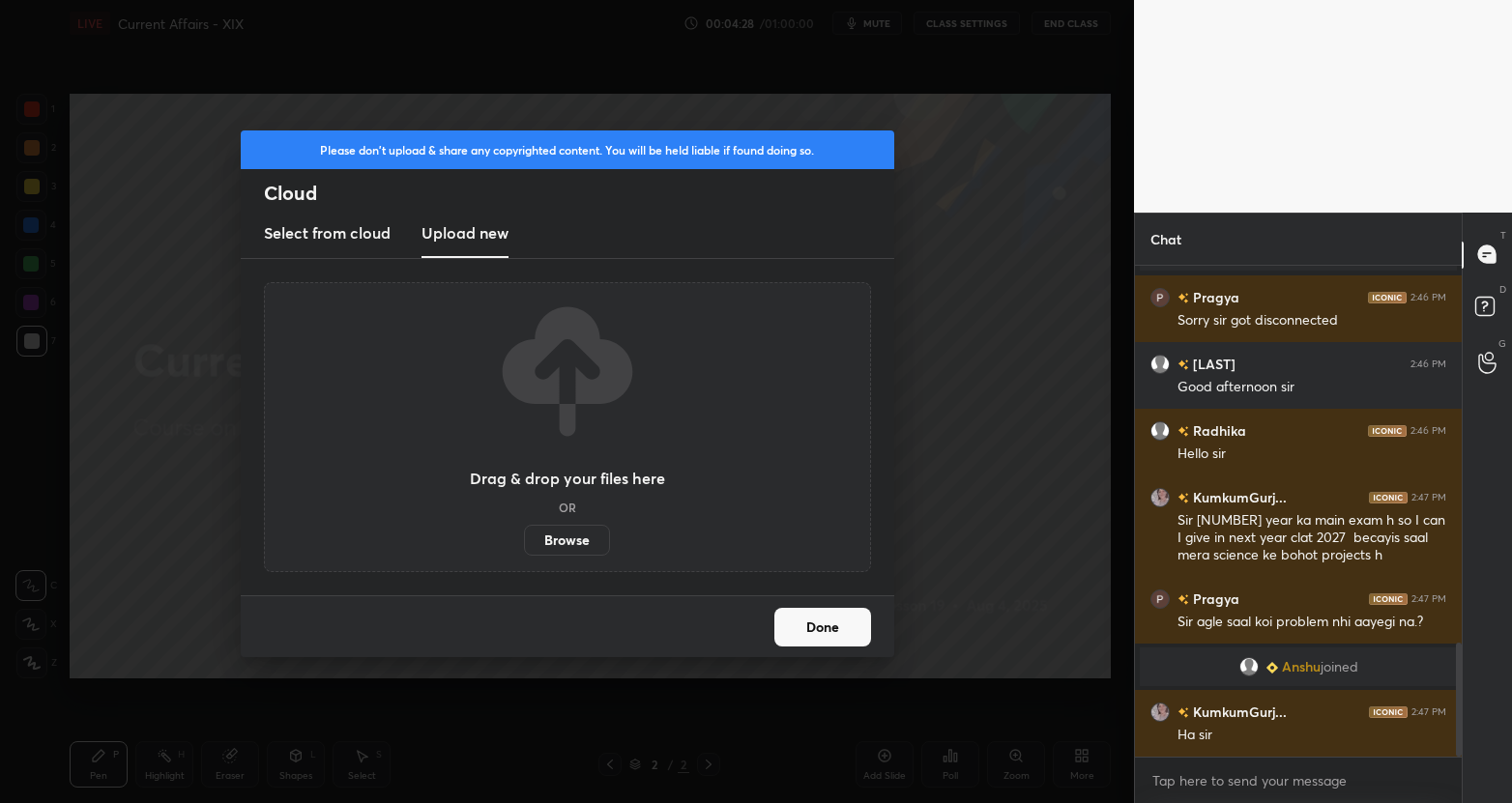 scroll, scrollTop: 1630, scrollLeft: 0, axis: vertical 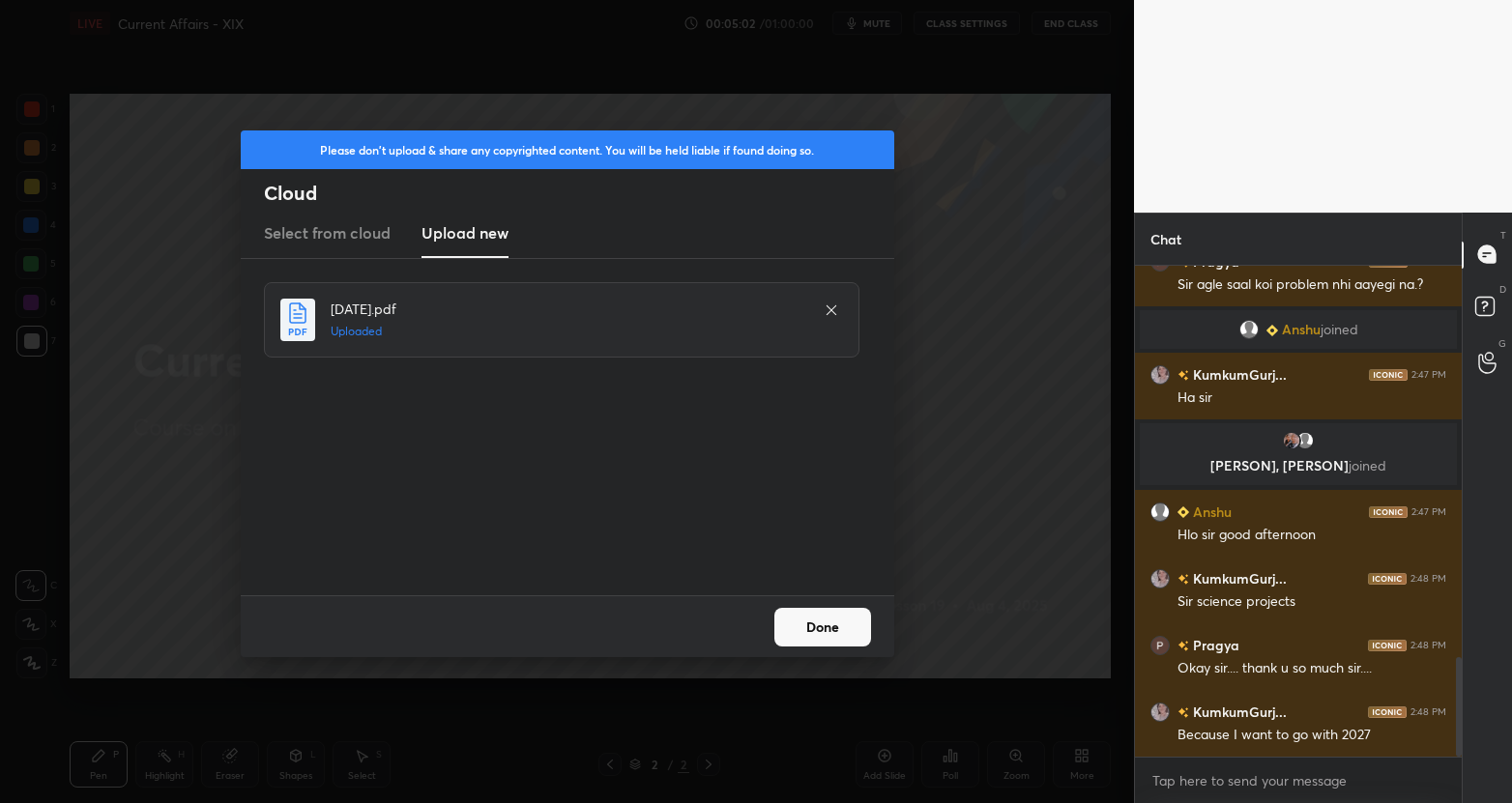 click on "Done" at bounding box center (823, 627) 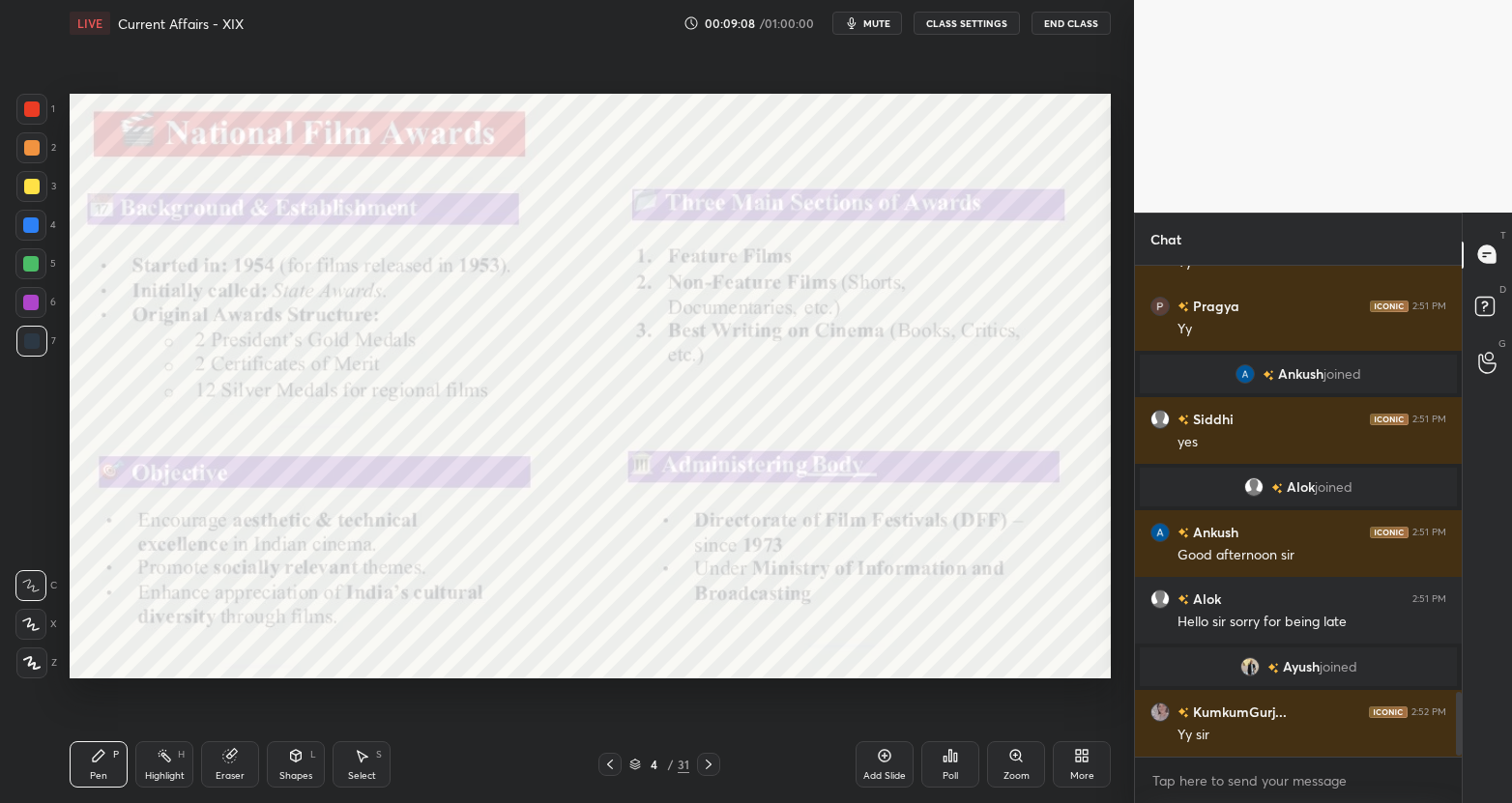 scroll, scrollTop: 3314, scrollLeft: 0, axis: vertical 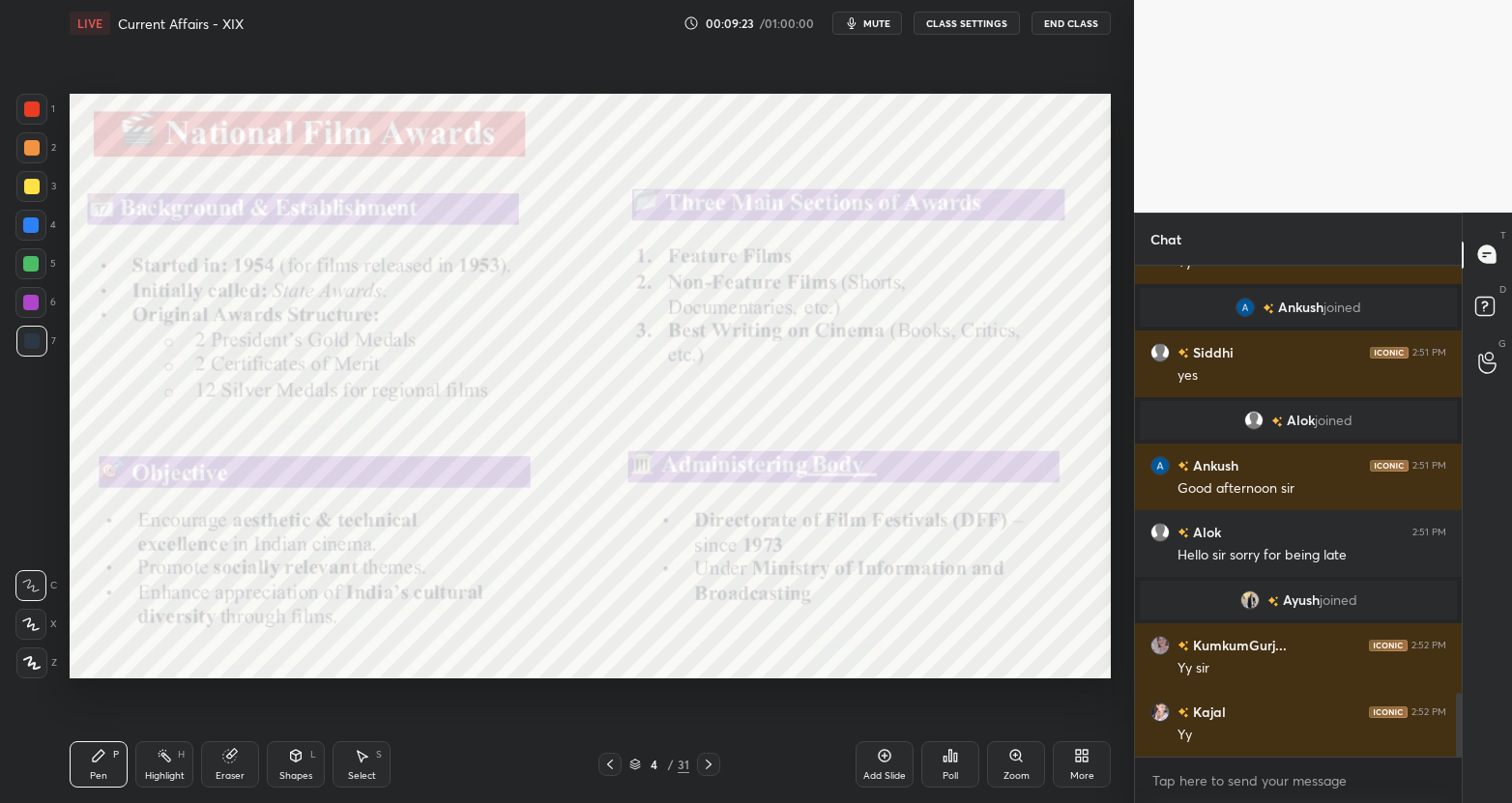 click on "mute" at bounding box center (877, 23) 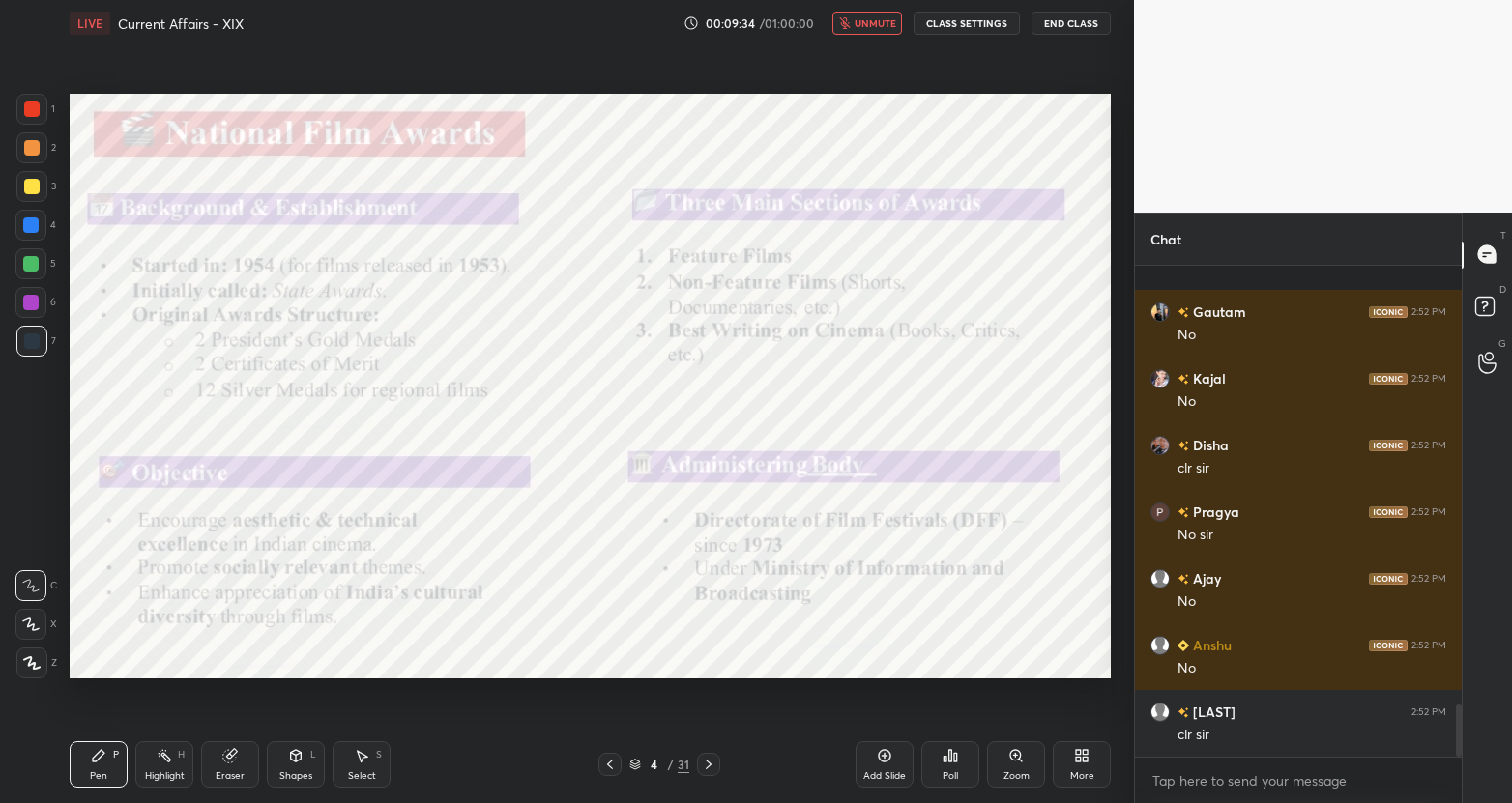 scroll, scrollTop: 4115, scrollLeft: 0, axis: vertical 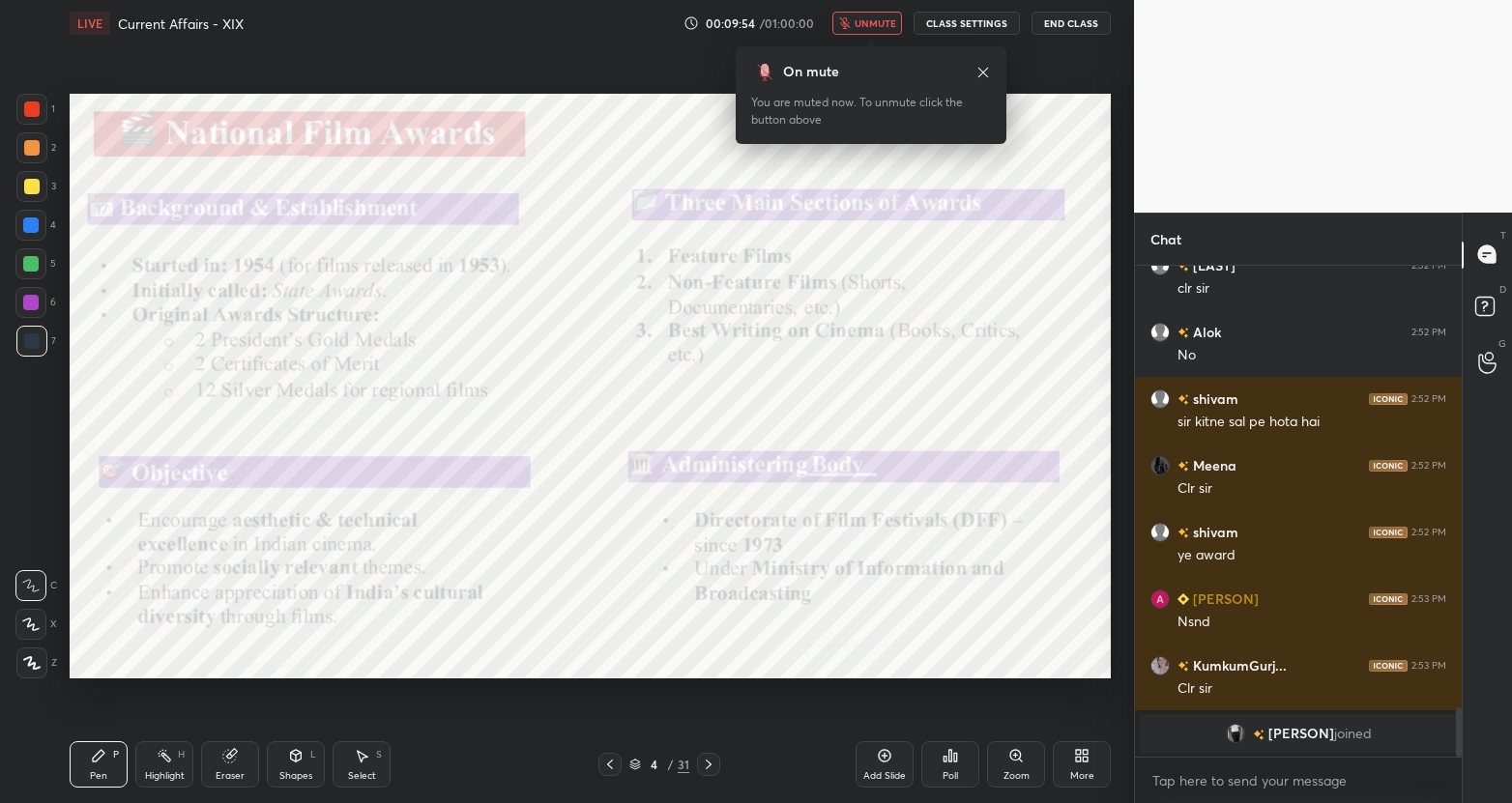 click on "unmute" at bounding box center (875, 23) 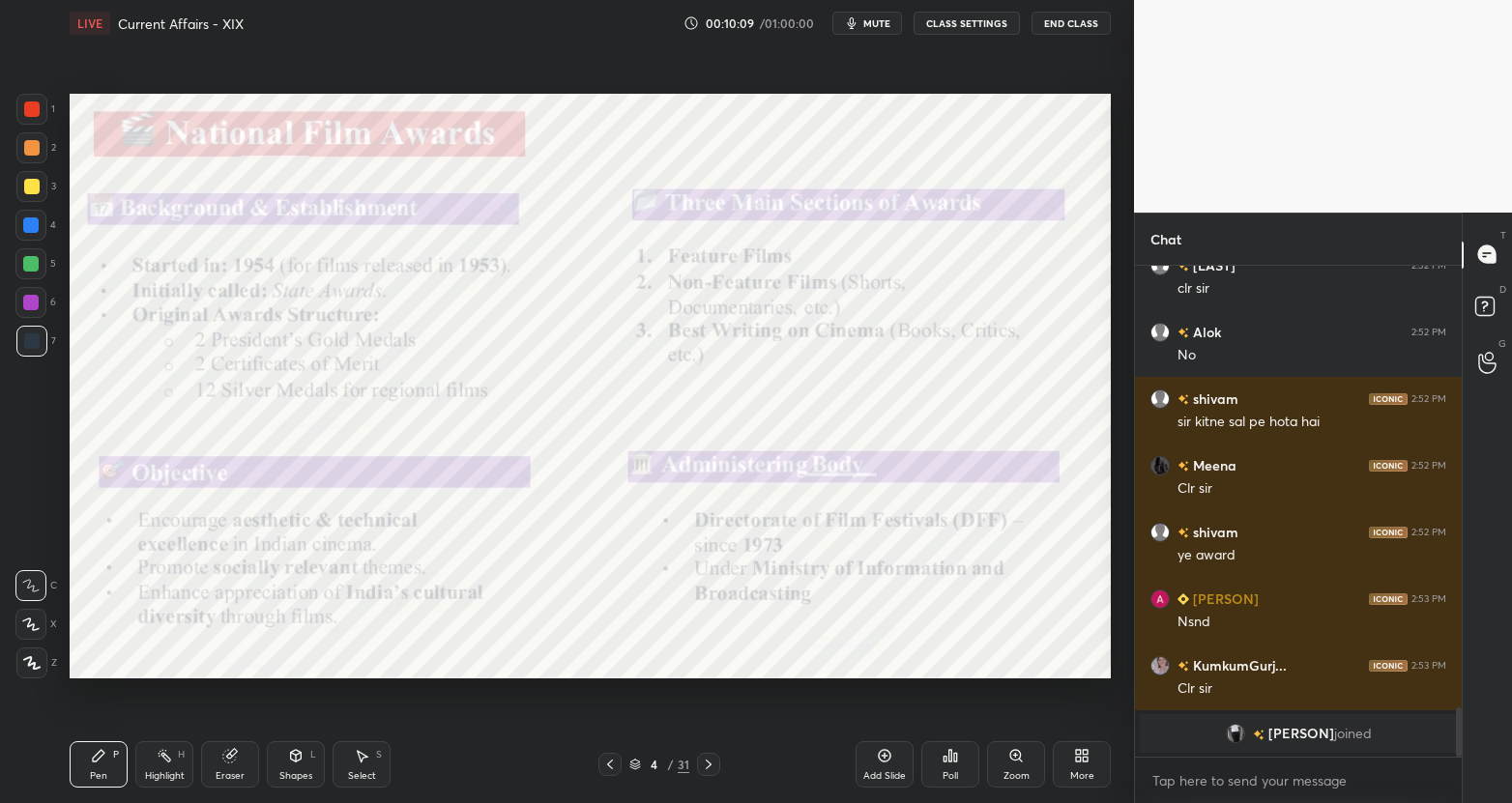 click on "LIVE Current Affairs - XIX 00:10:09 /  01:00:00 mute CLASS SETTINGS End Class Setting up your live class Poll for   secs No correct answer Start poll Back Current Affairs - XIX • L19 of Course on CA & GK for CLAT - 2026 Vijendra Singh Kulhari Pen P Highlight H Eraser Shapes L Select S 4 / 31 Add Slide Poll Zoom More" at bounding box center (590, 401) 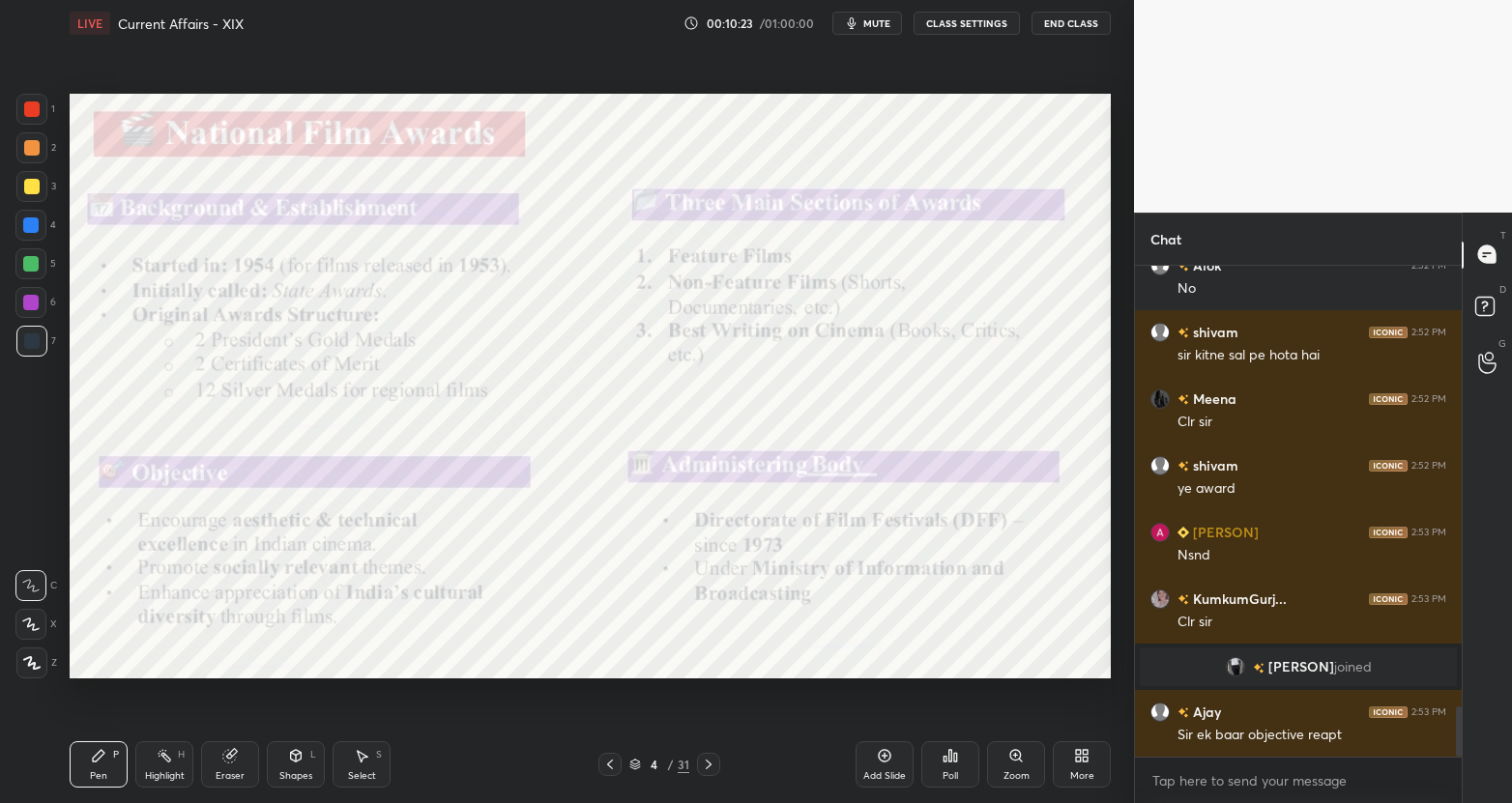 scroll, scrollTop: 4269, scrollLeft: 0, axis: vertical 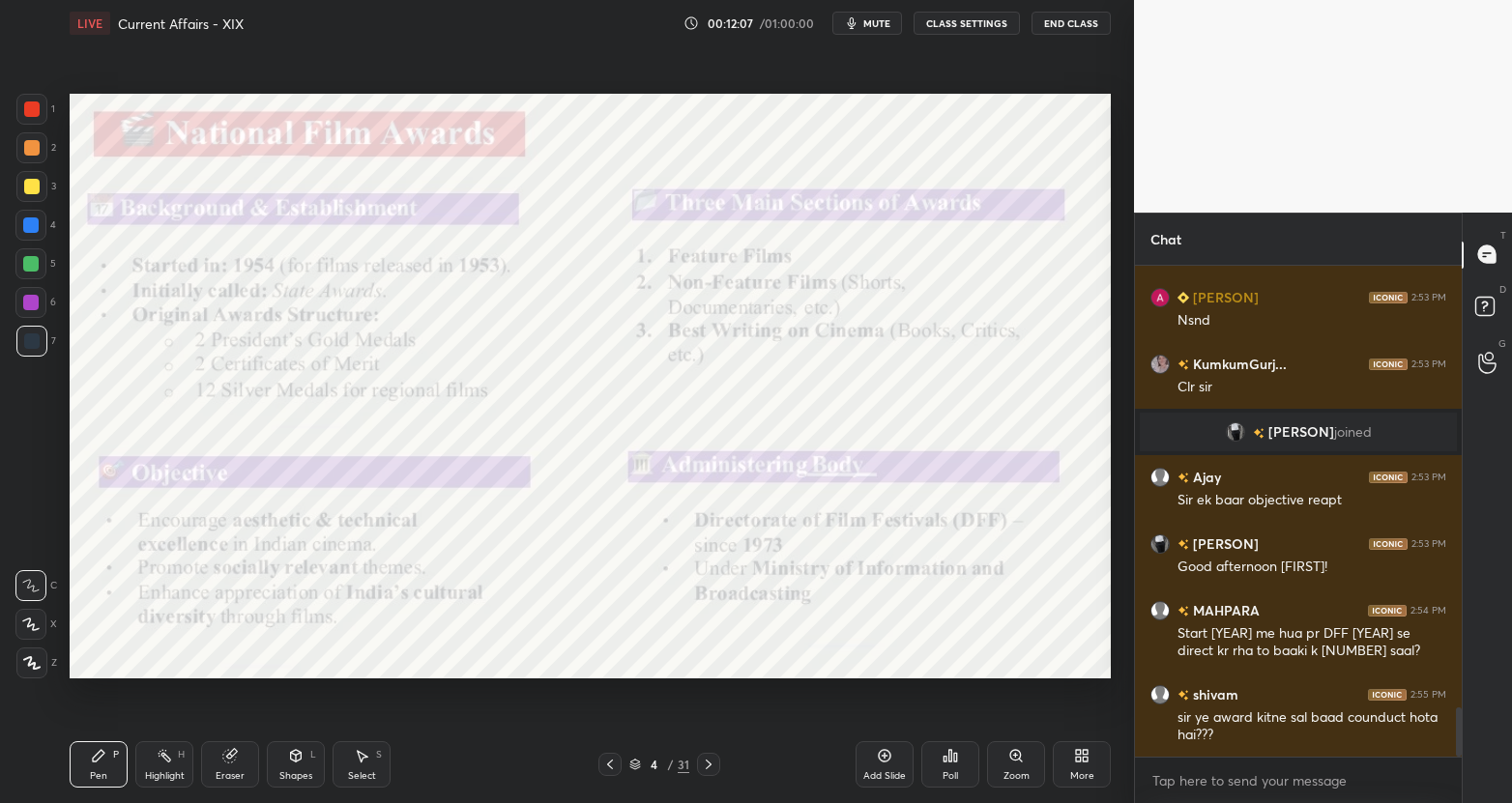 click 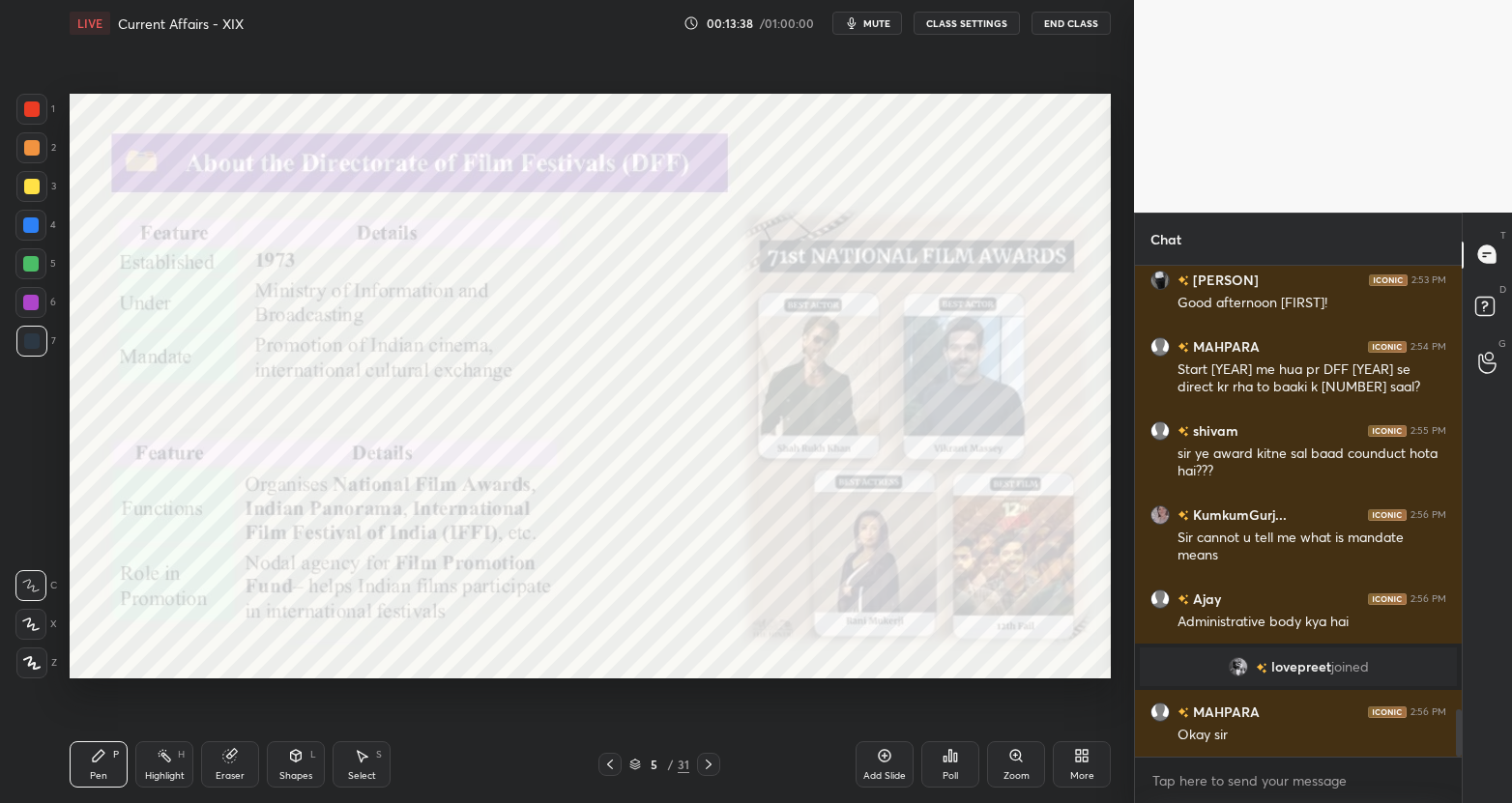 scroll, scrollTop: 4621, scrollLeft: 0, axis: vertical 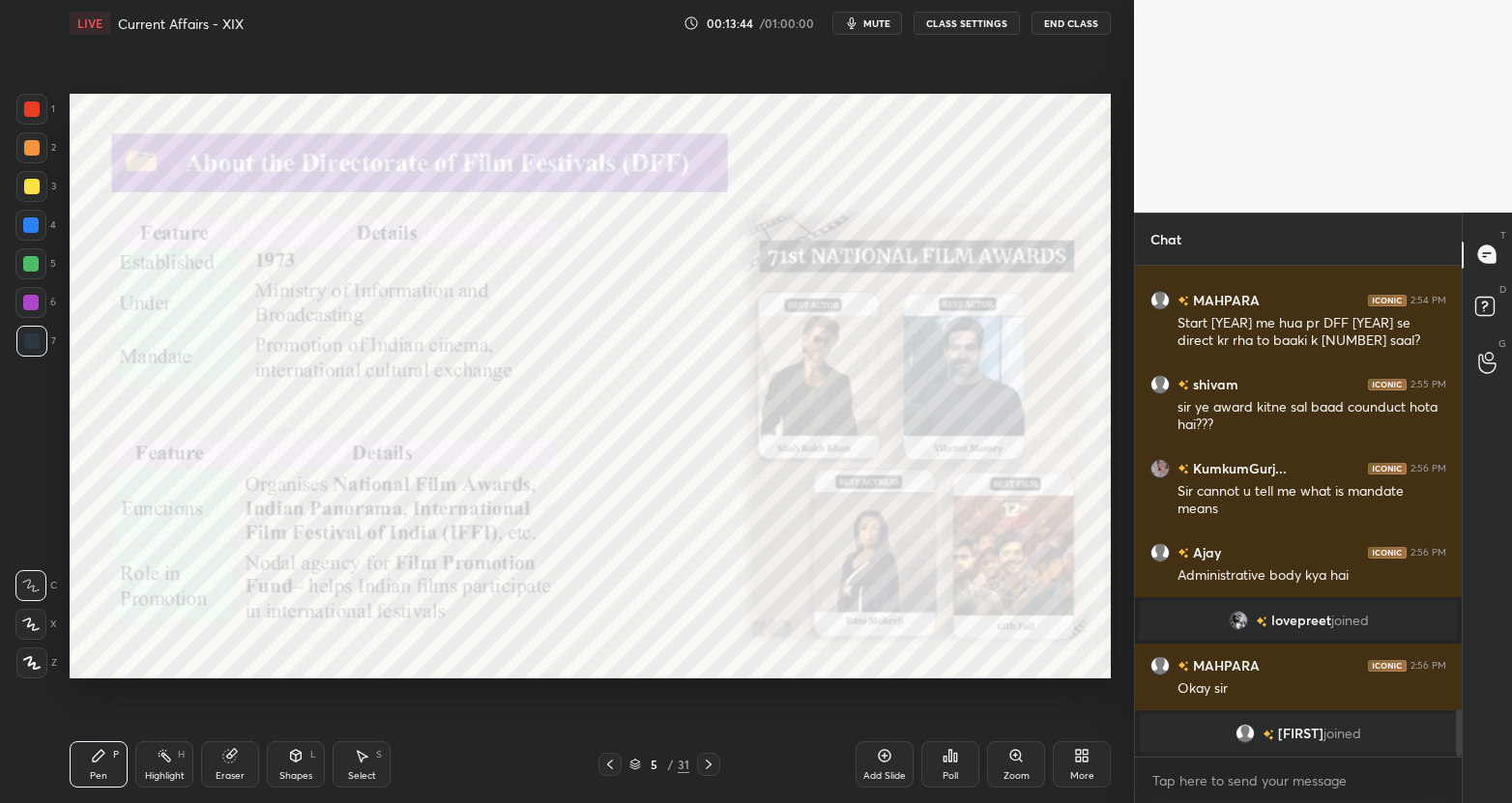 click on "Setting up your live class Poll for   secs No correct answer Start poll" at bounding box center [590, 386] 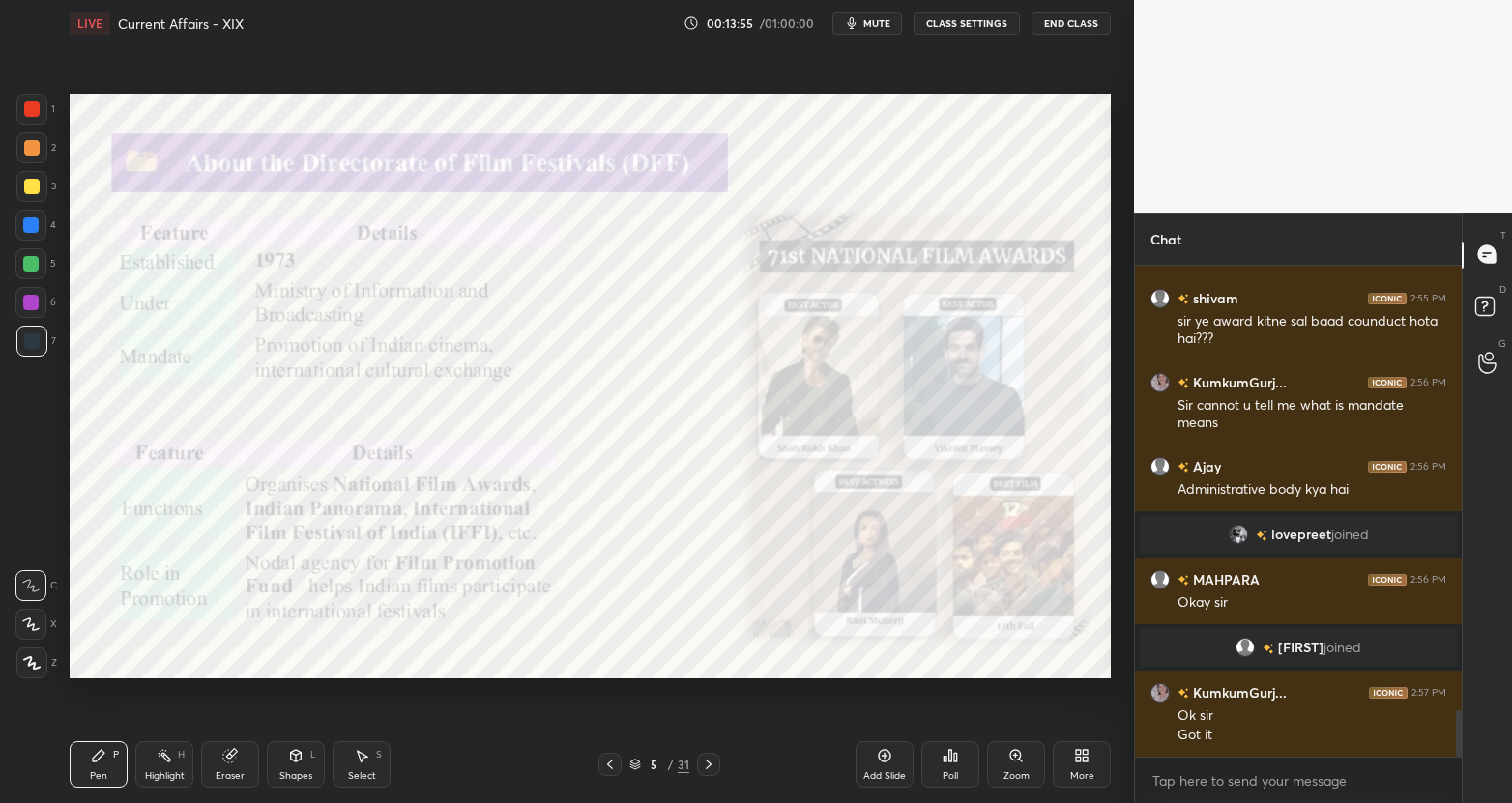 scroll, scrollTop: 4737, scrollLeft: 0, axis: vertical 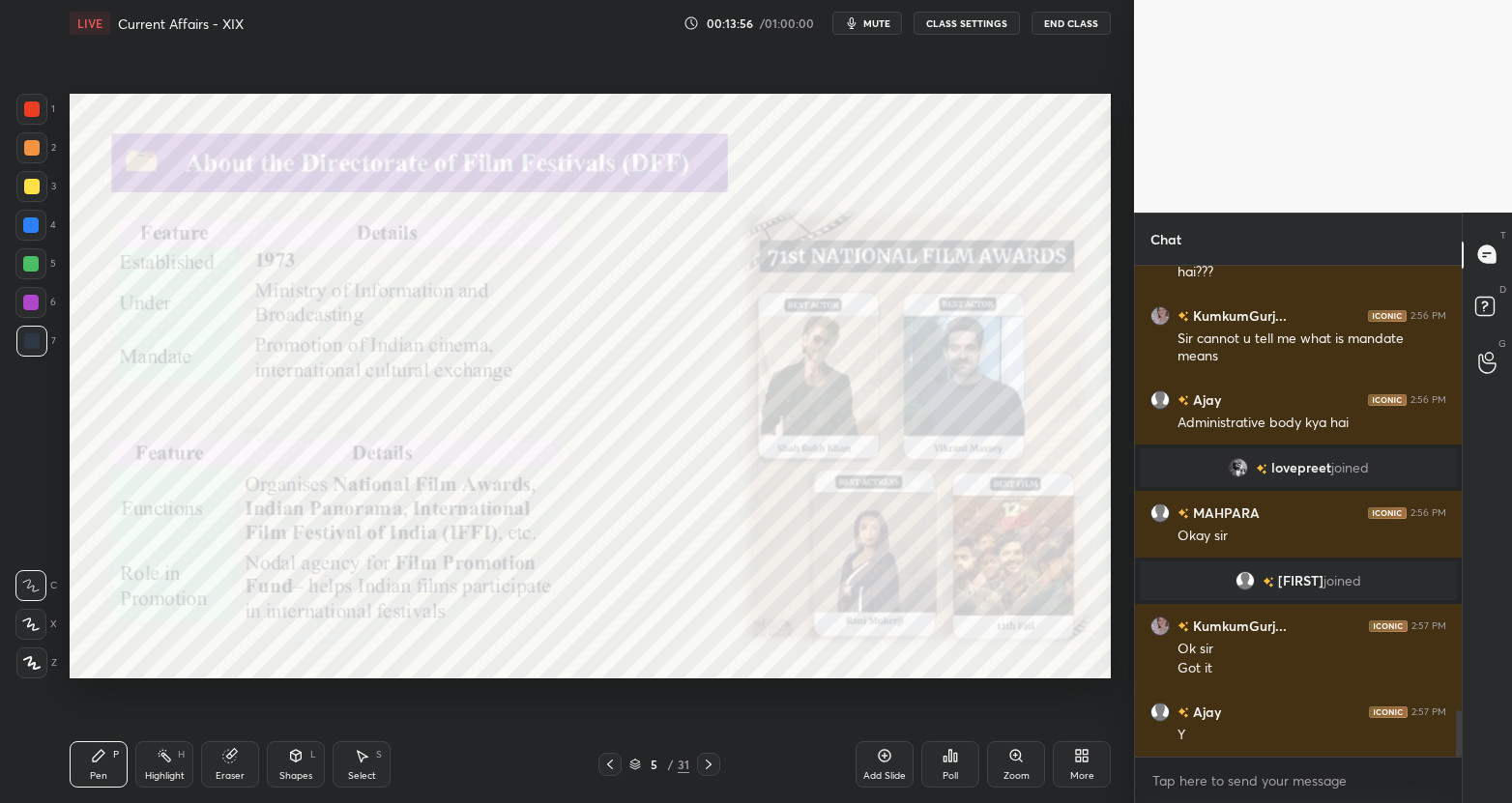 click 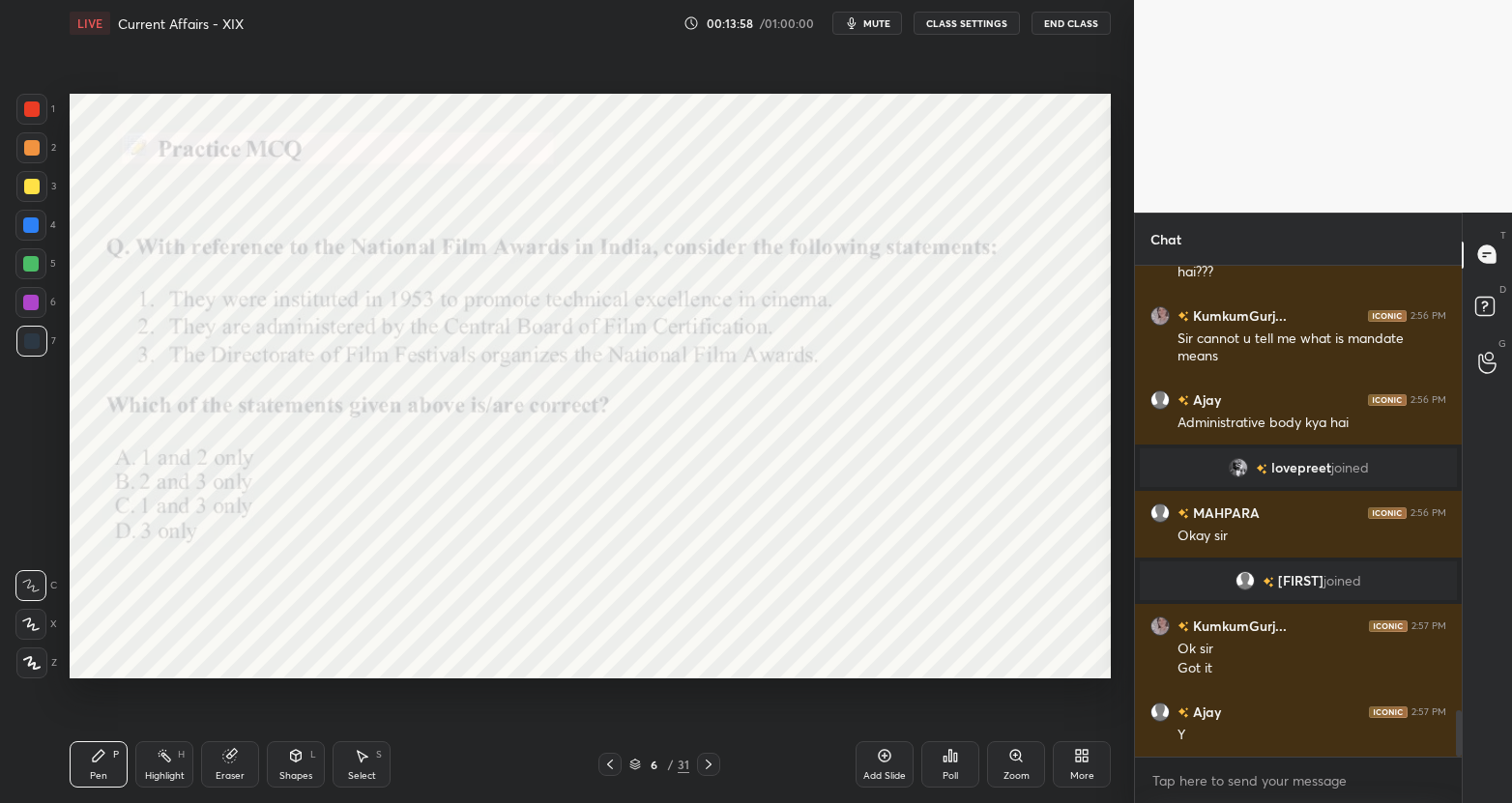 click 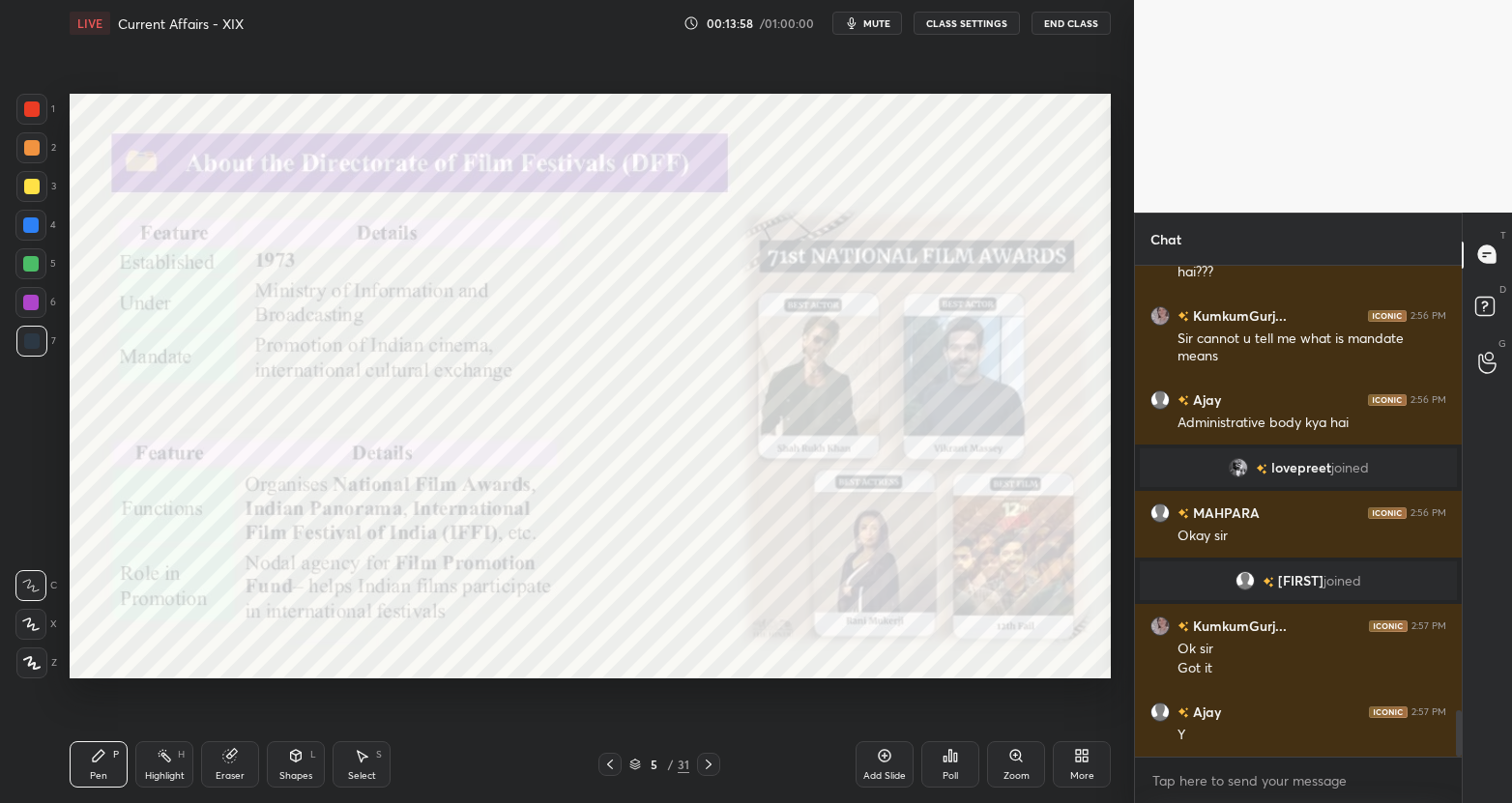 click 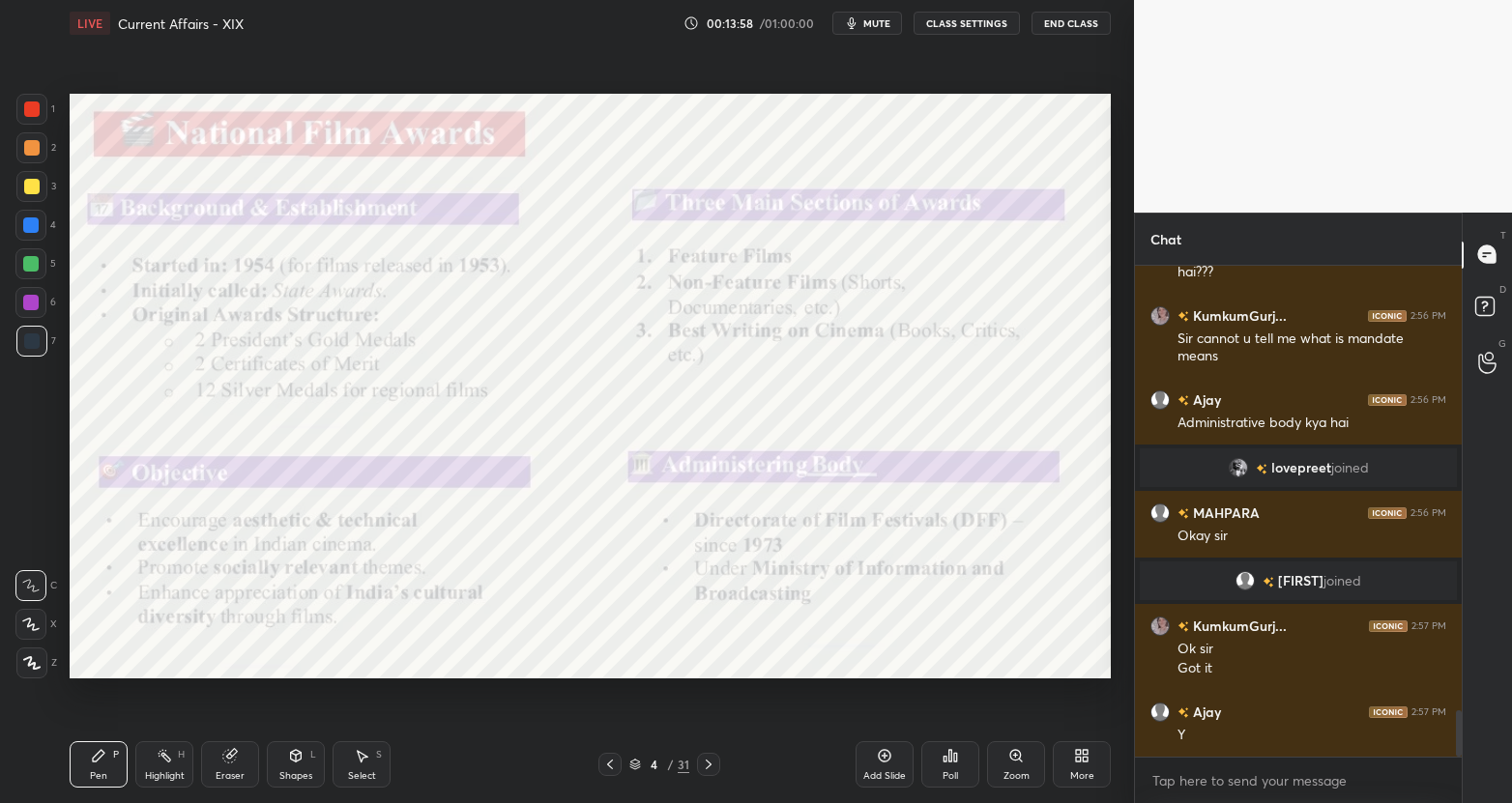 click 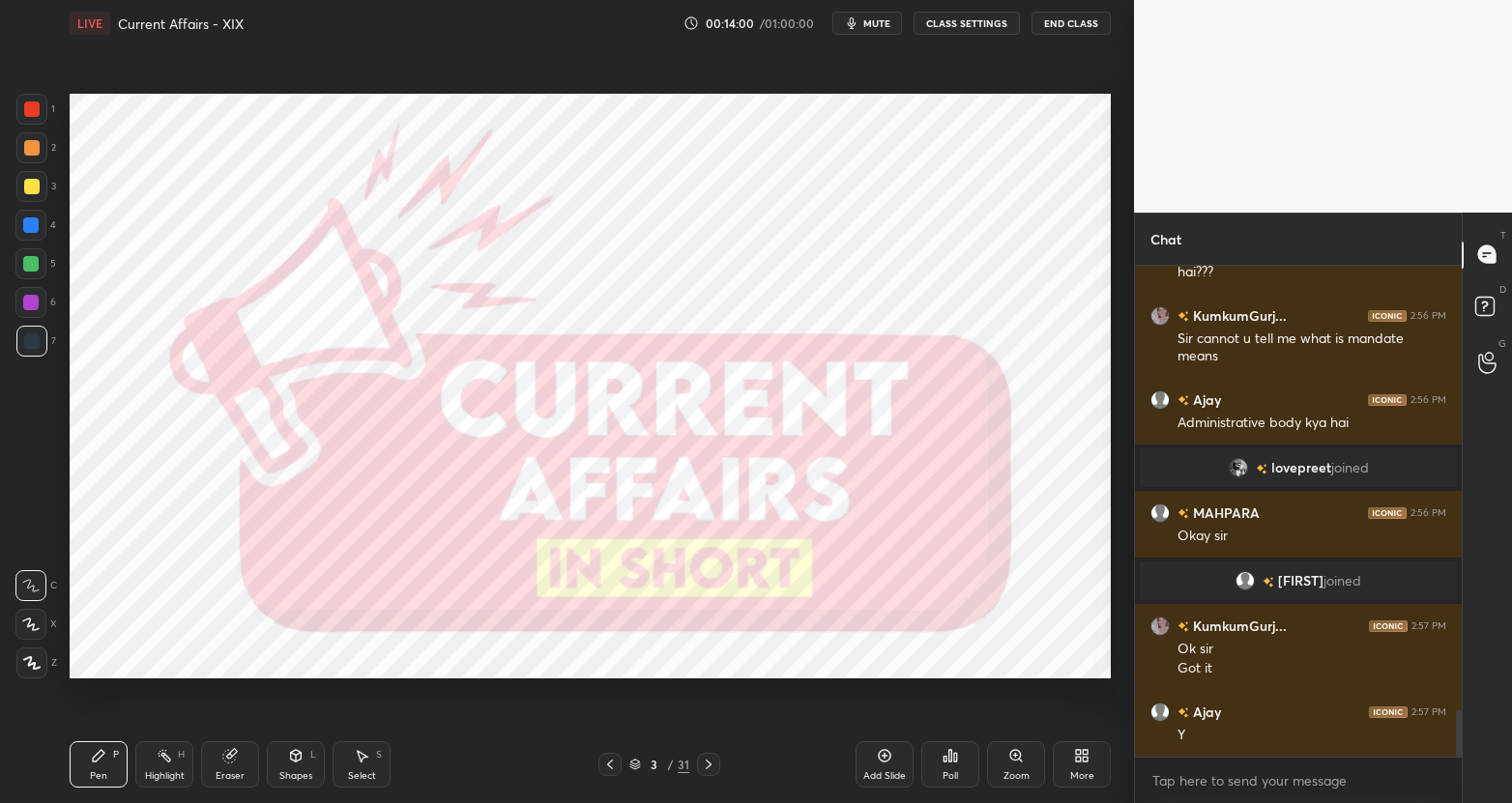 click 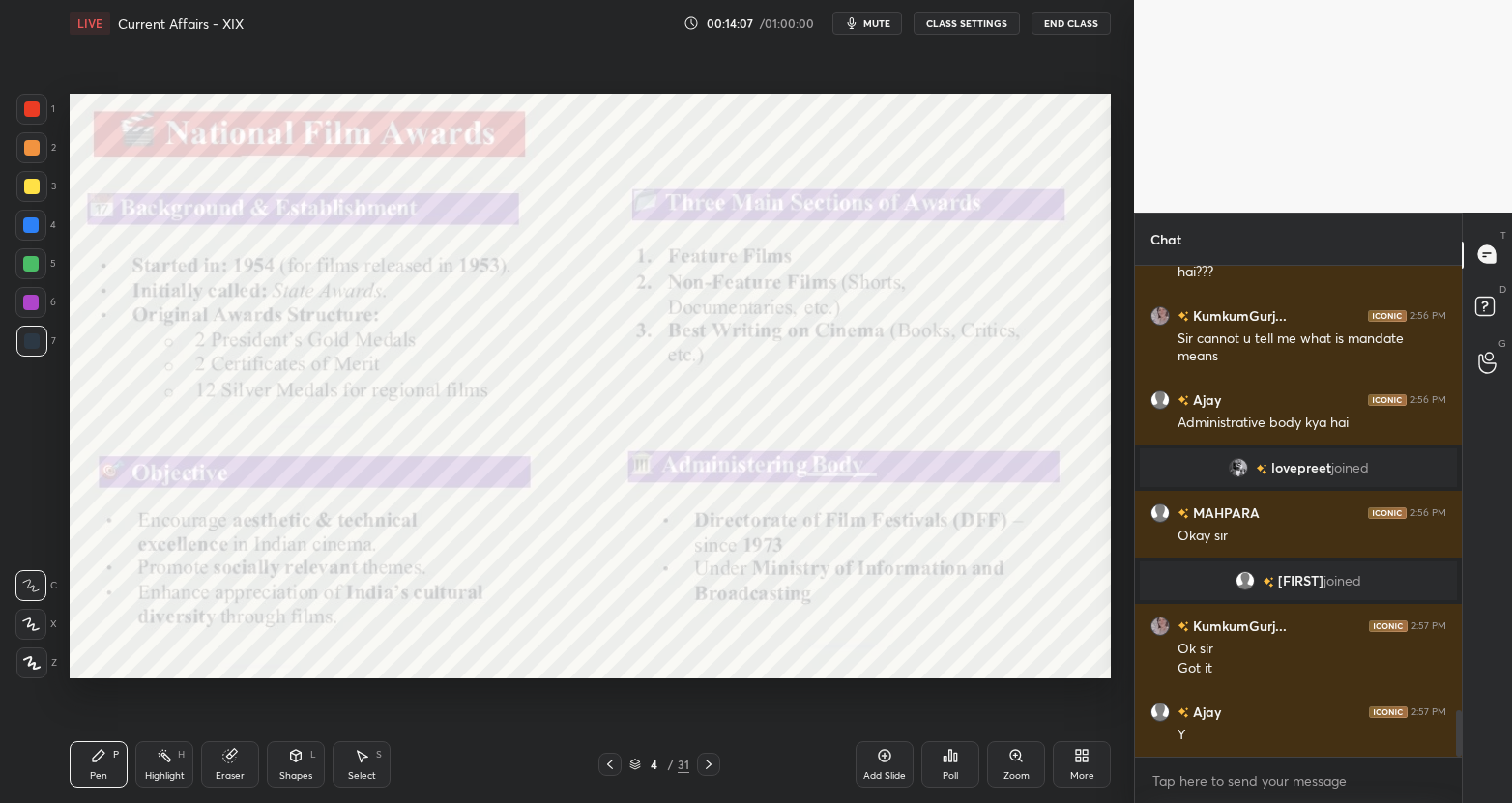 click on "Eraser" at bounding box center [230, 764] 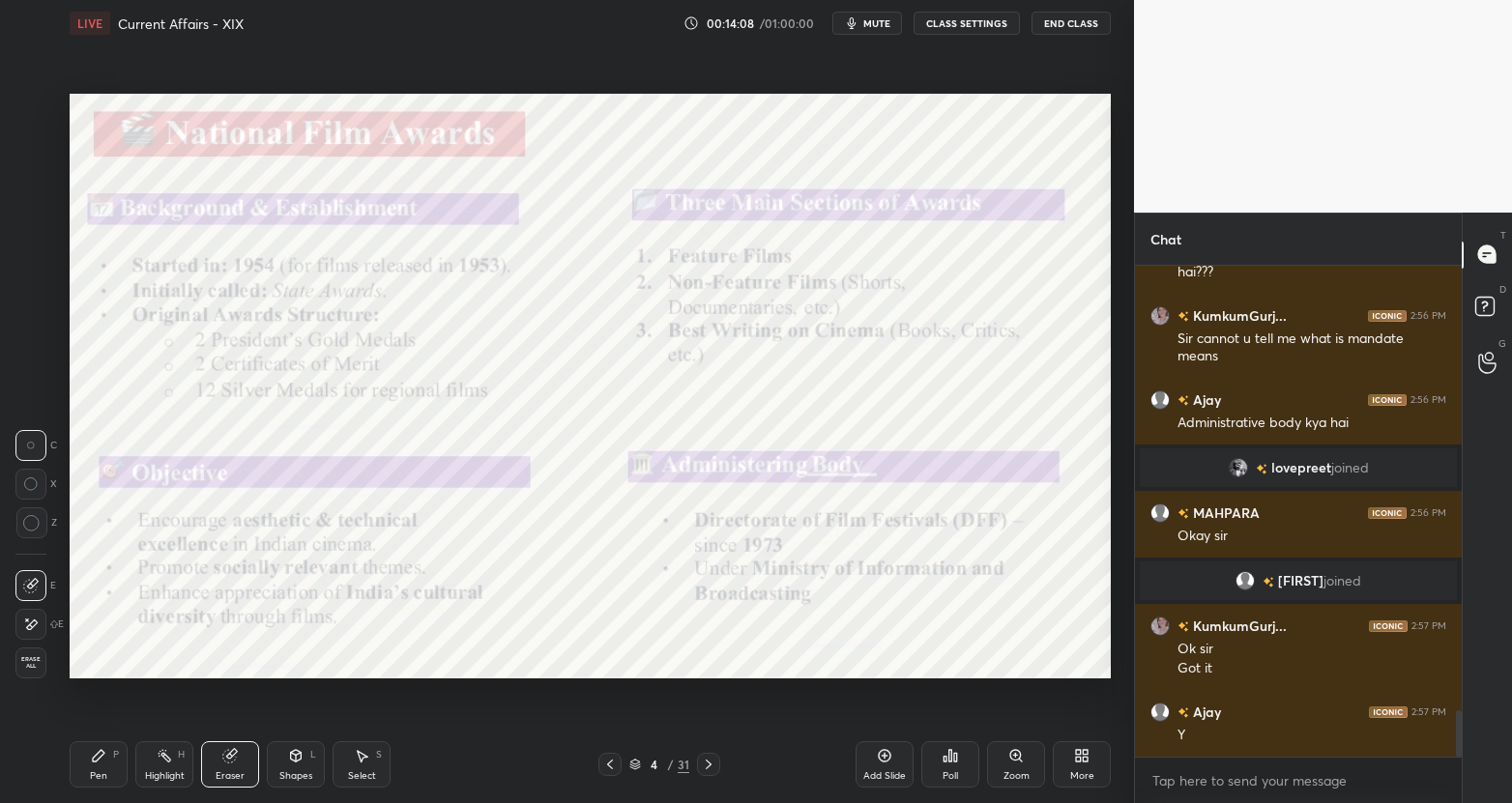 click on "Erase all" at bounding box center (31, 663) 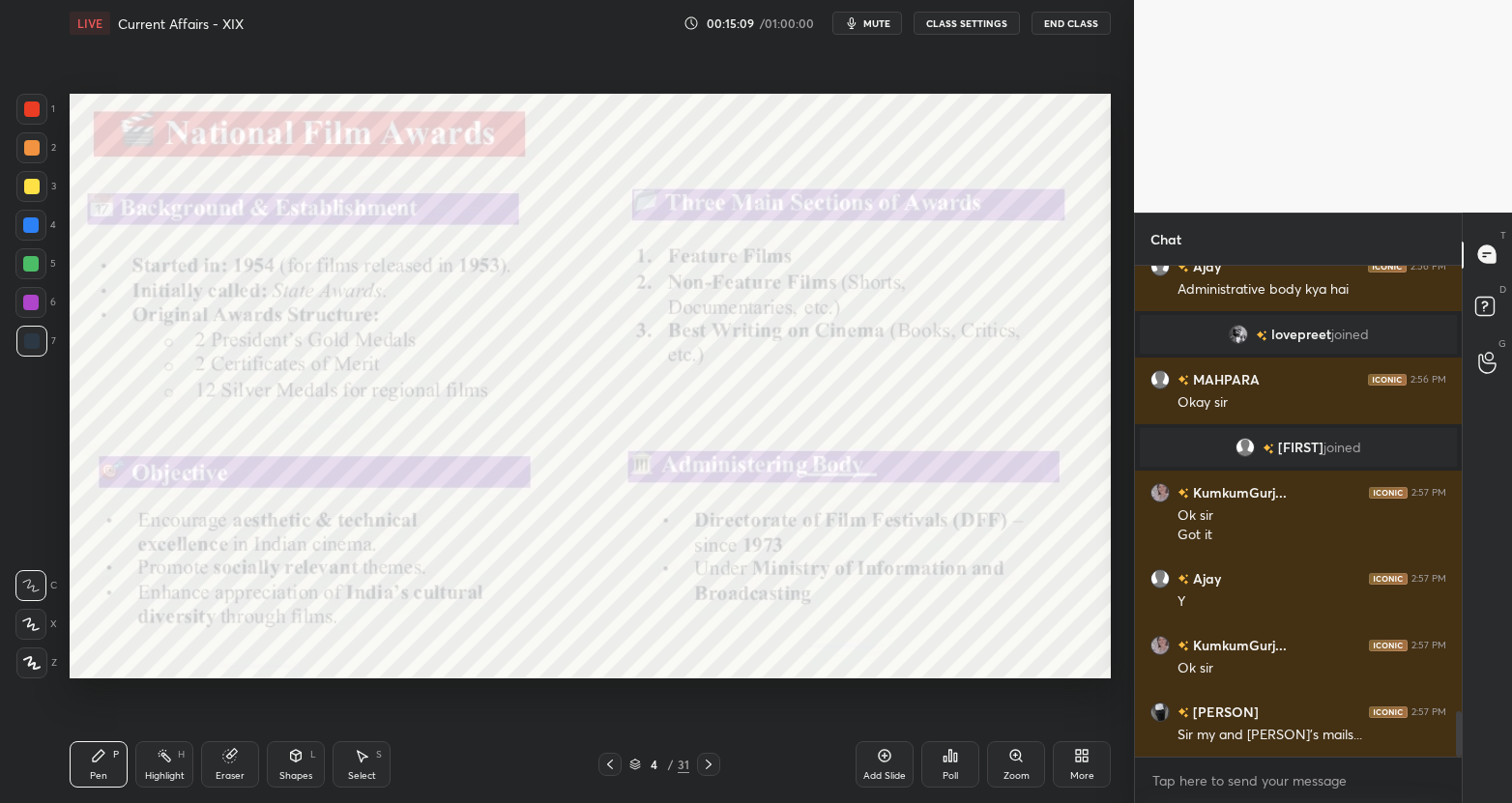 scroll, scrollTop: 4937, scrollLeft: 0, axis: vertical 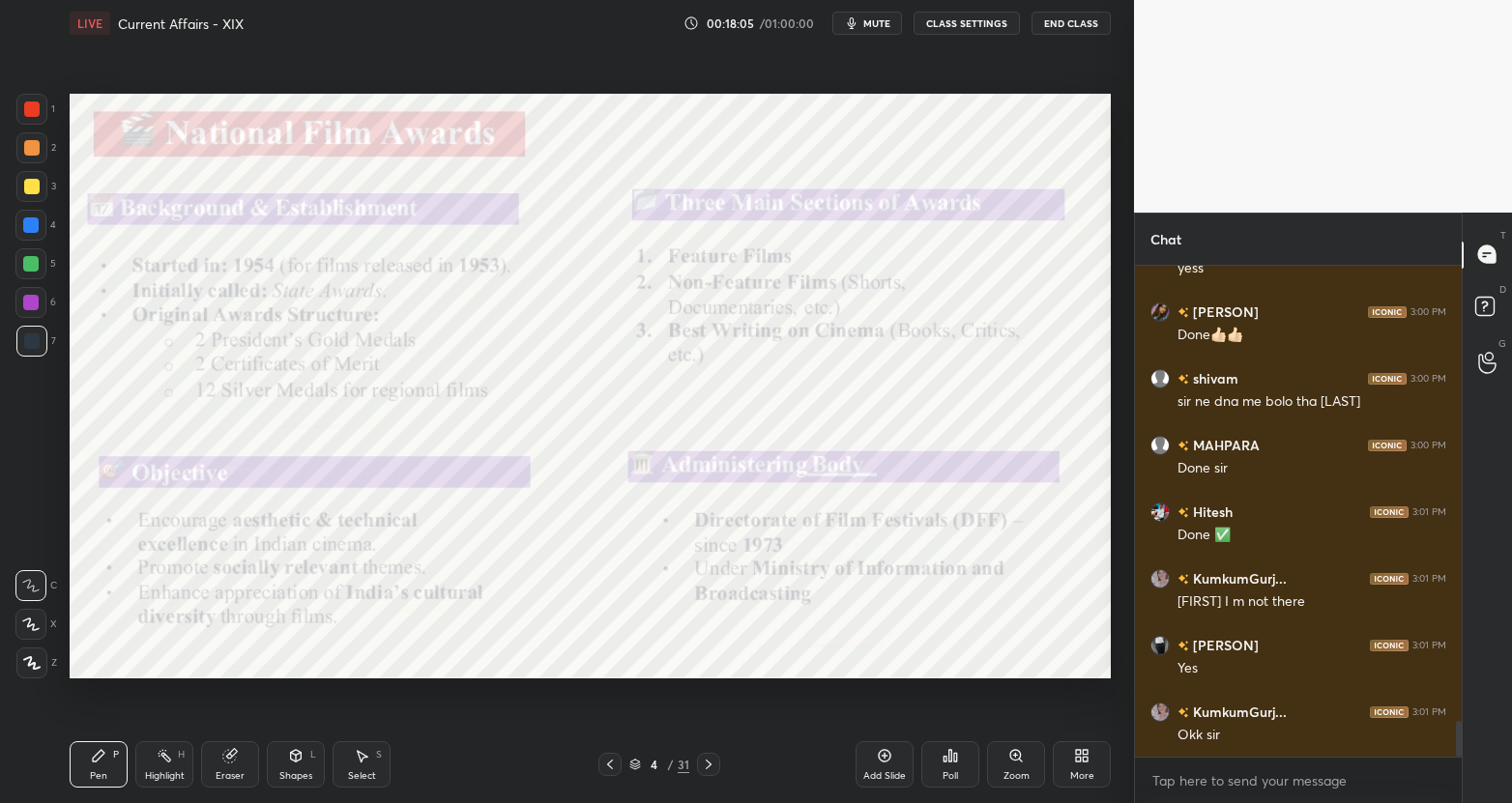 click 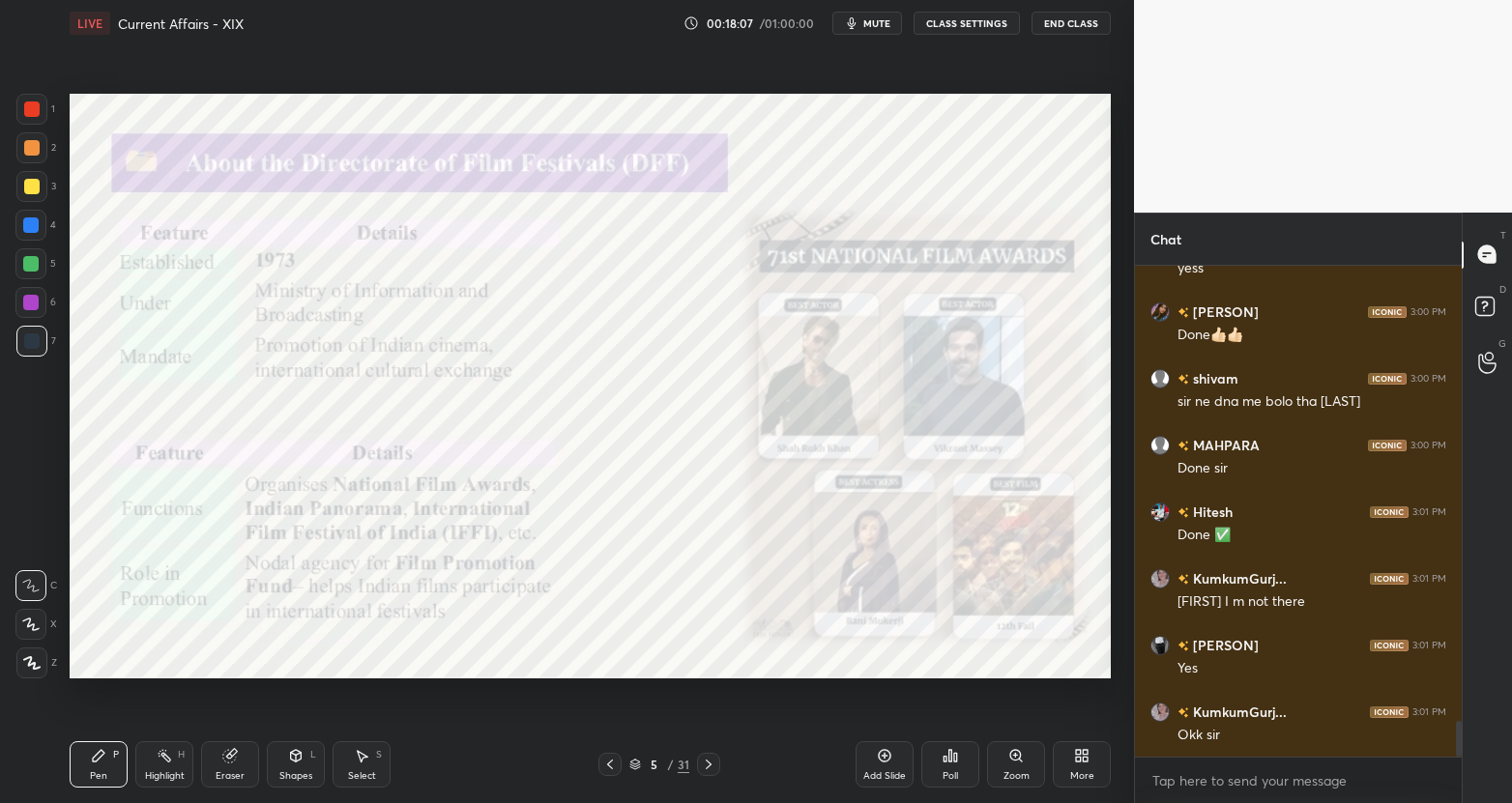 scroll, scrollTop: 6288, scrollLeft: 0, axis: vertical 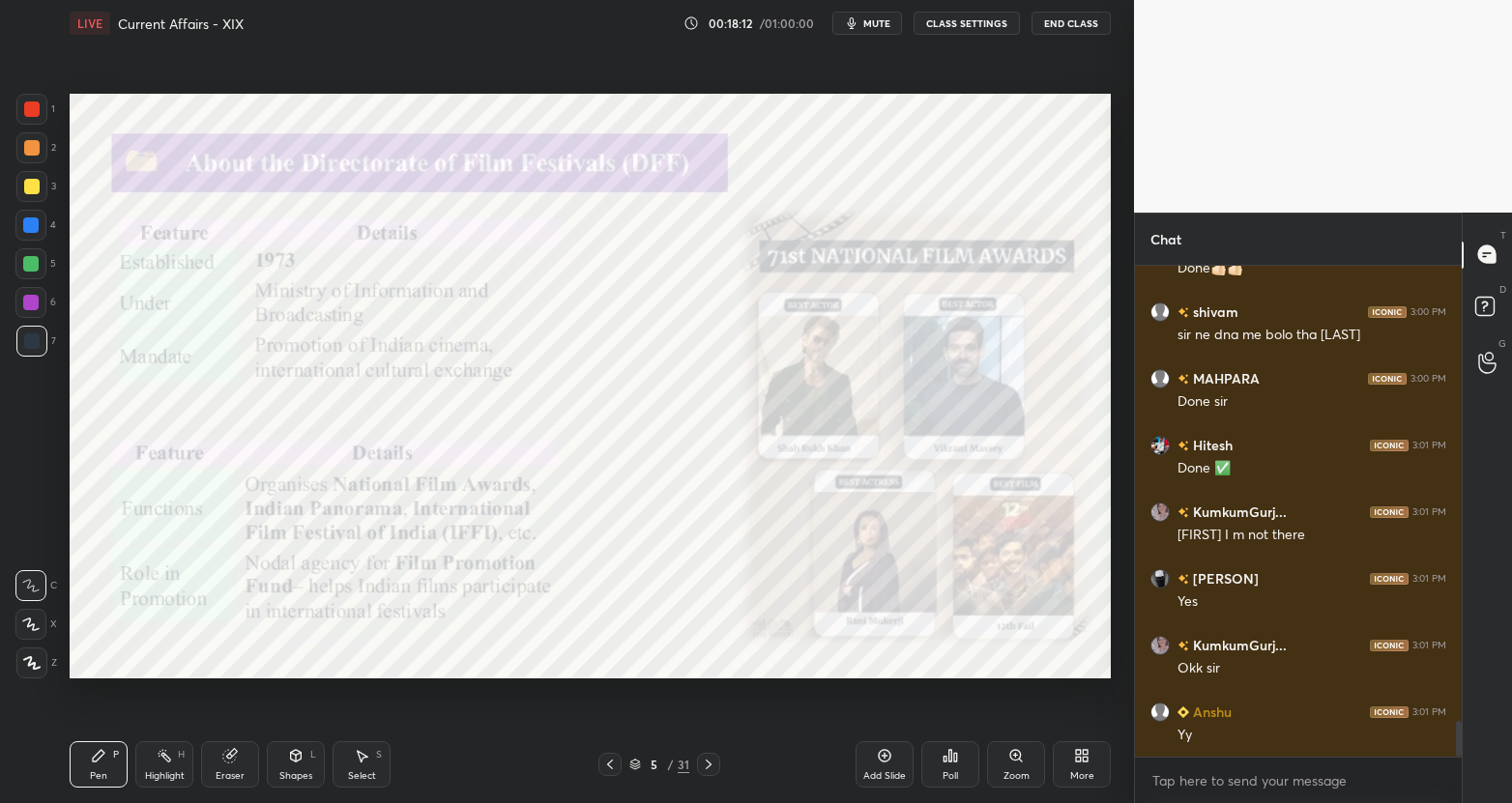 click on "Eraser" at bounding box center [230, 764] 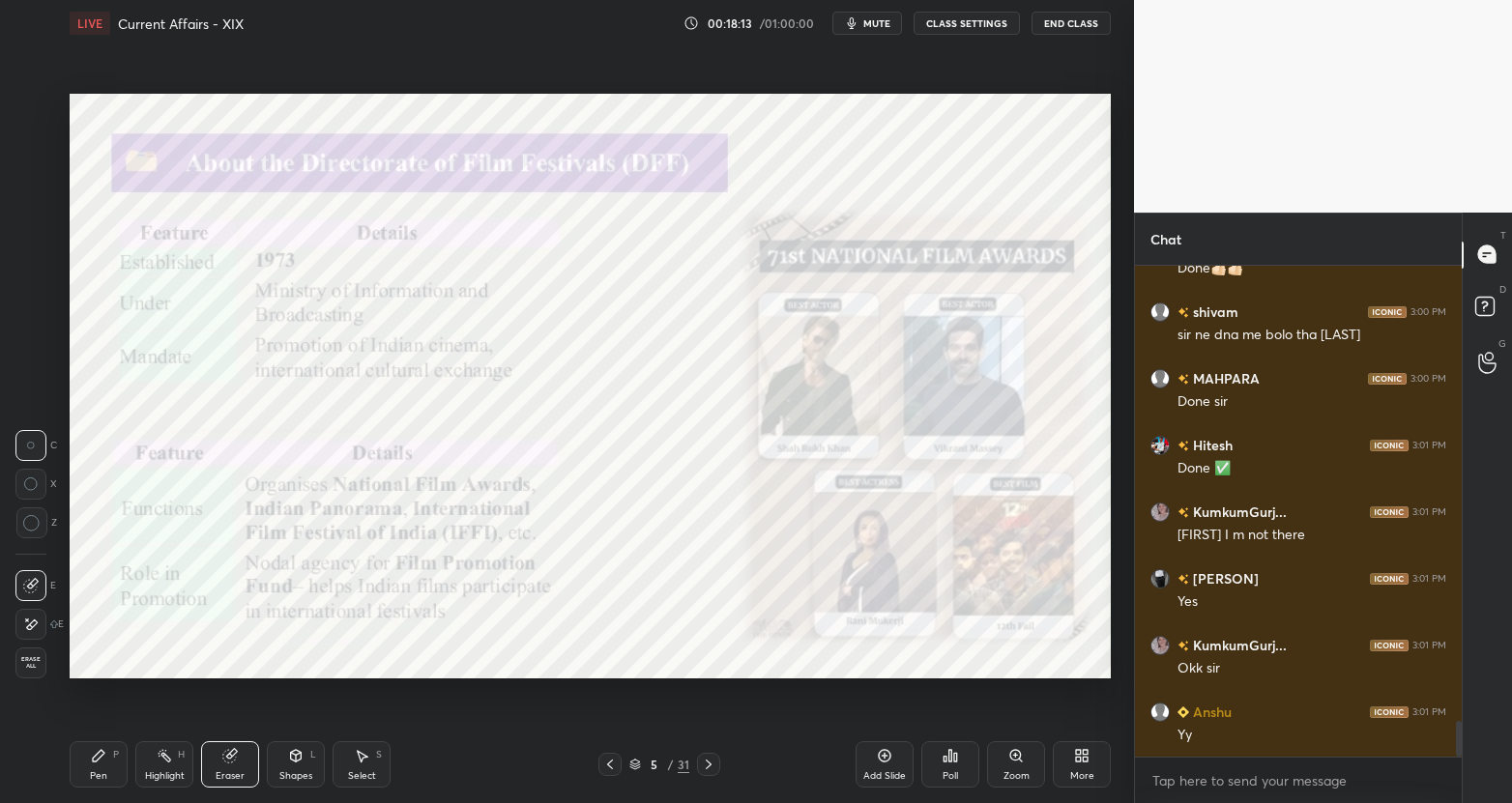 click on "Erase all" at bounding box center (31, 663) 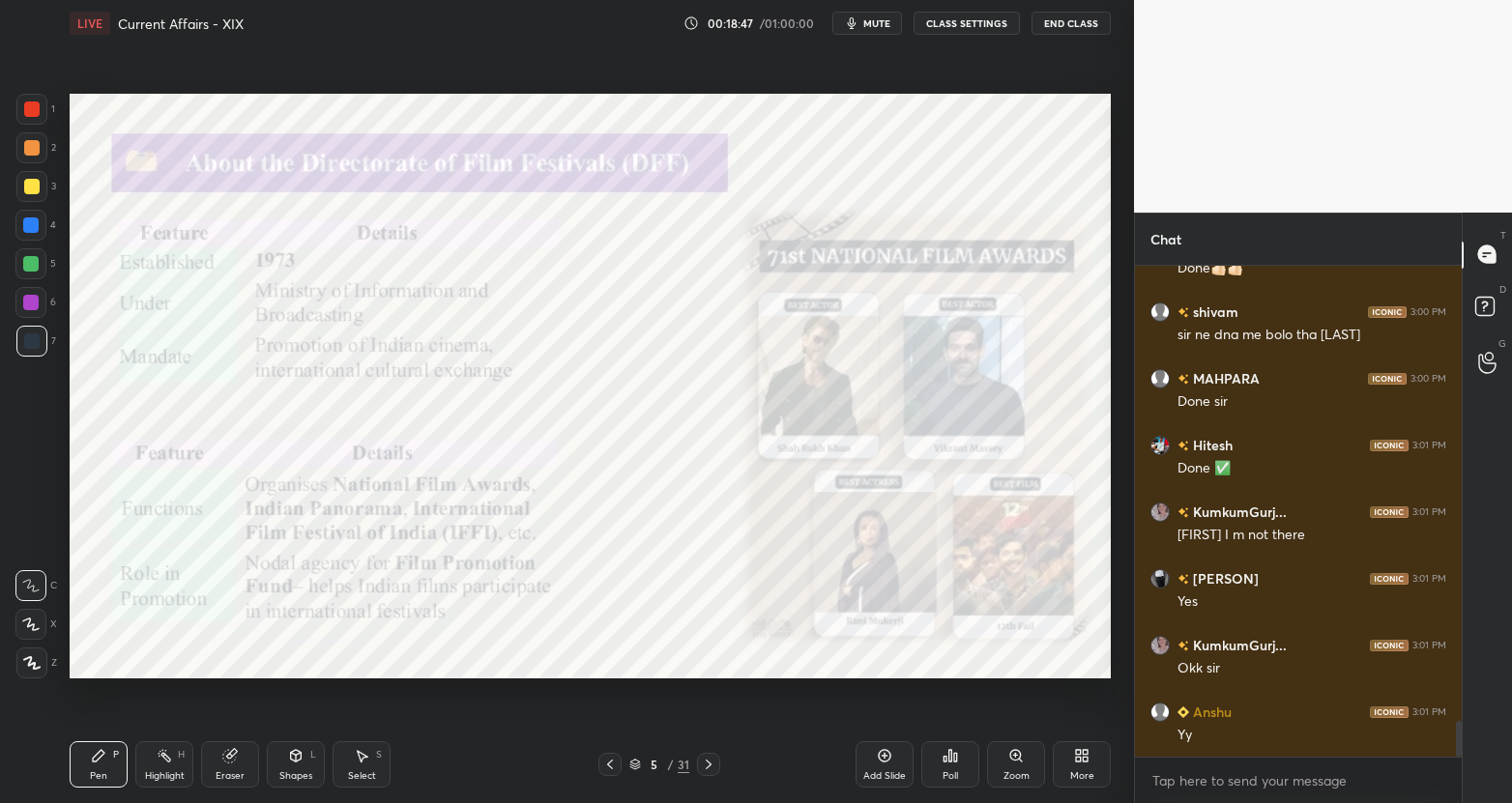 scroll, scrollTop: 6354, scrollLeft: 0, axis: vertical 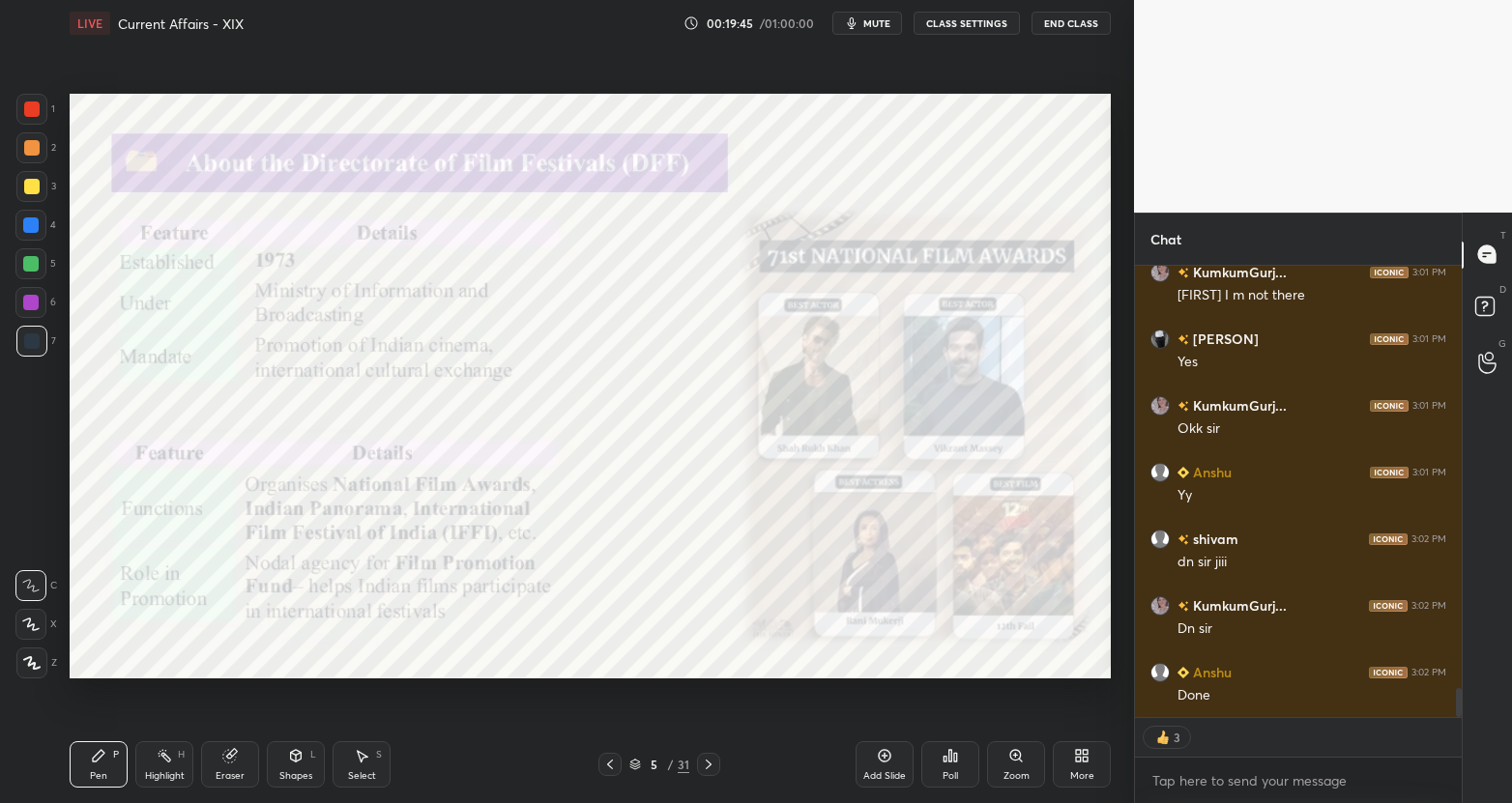 click on "5 / 31" at bounding box center (659, 764) 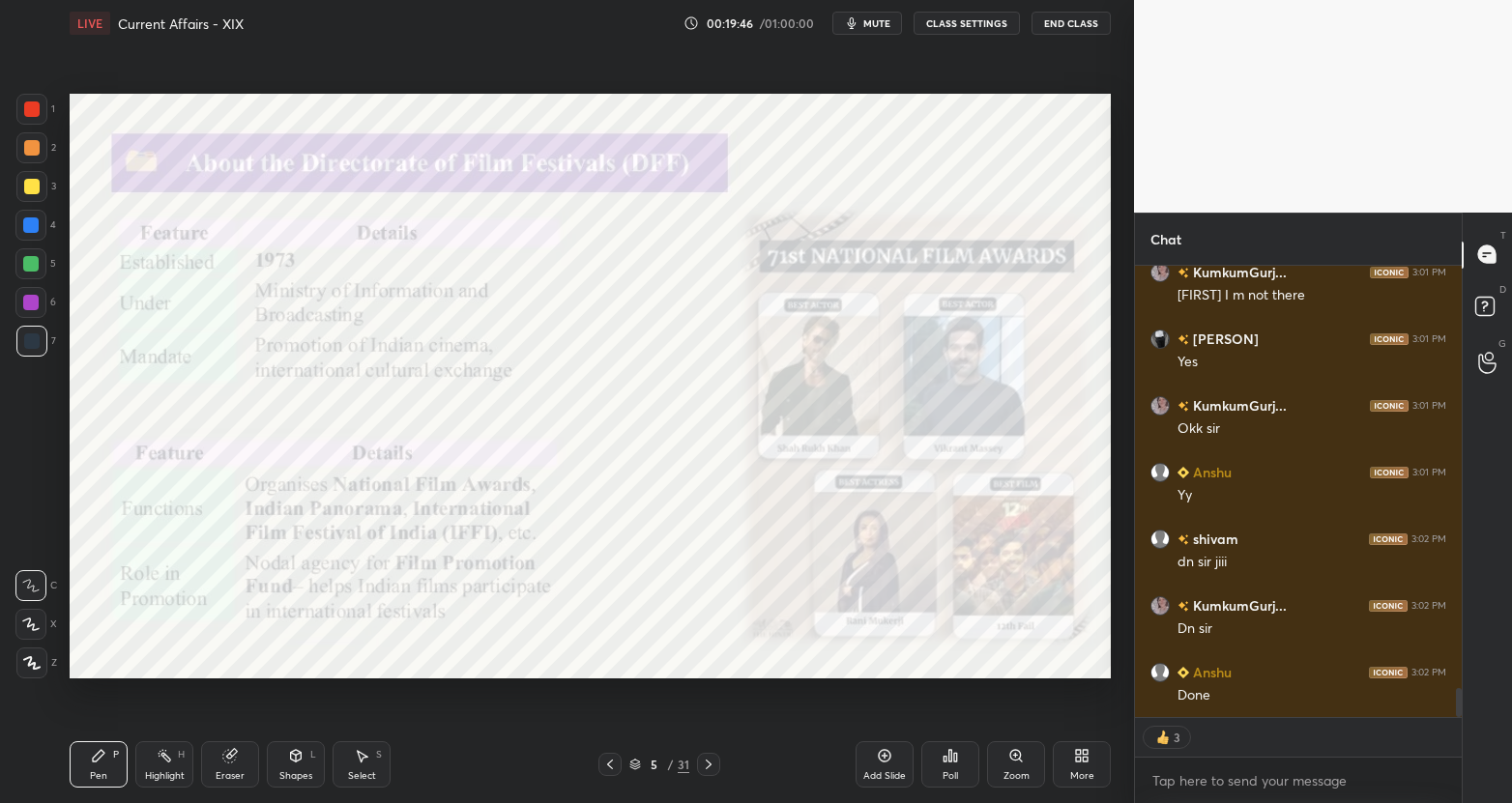 click 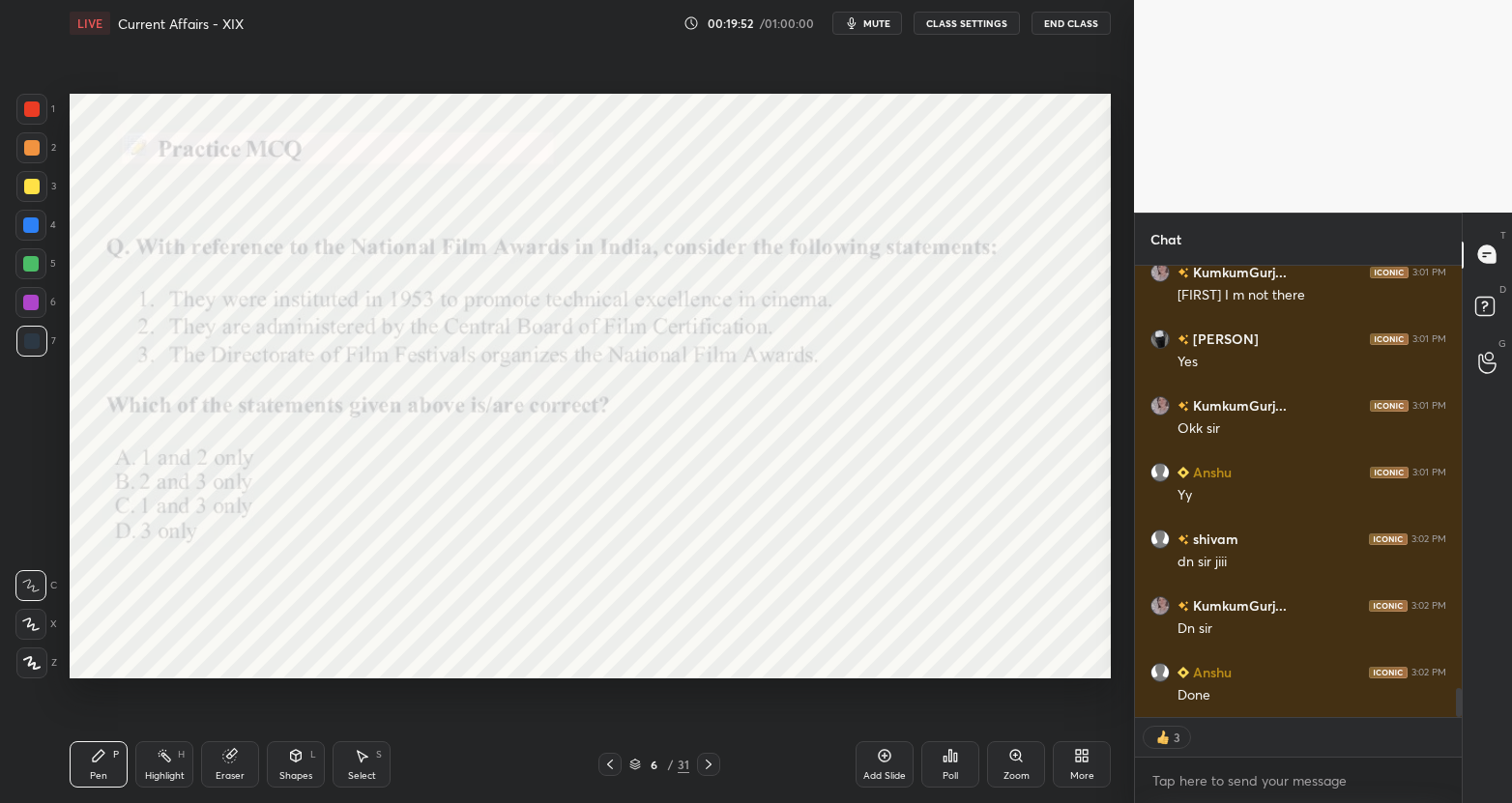 scroll, scrollTop: 7, scrollLeft: 7, axis: both 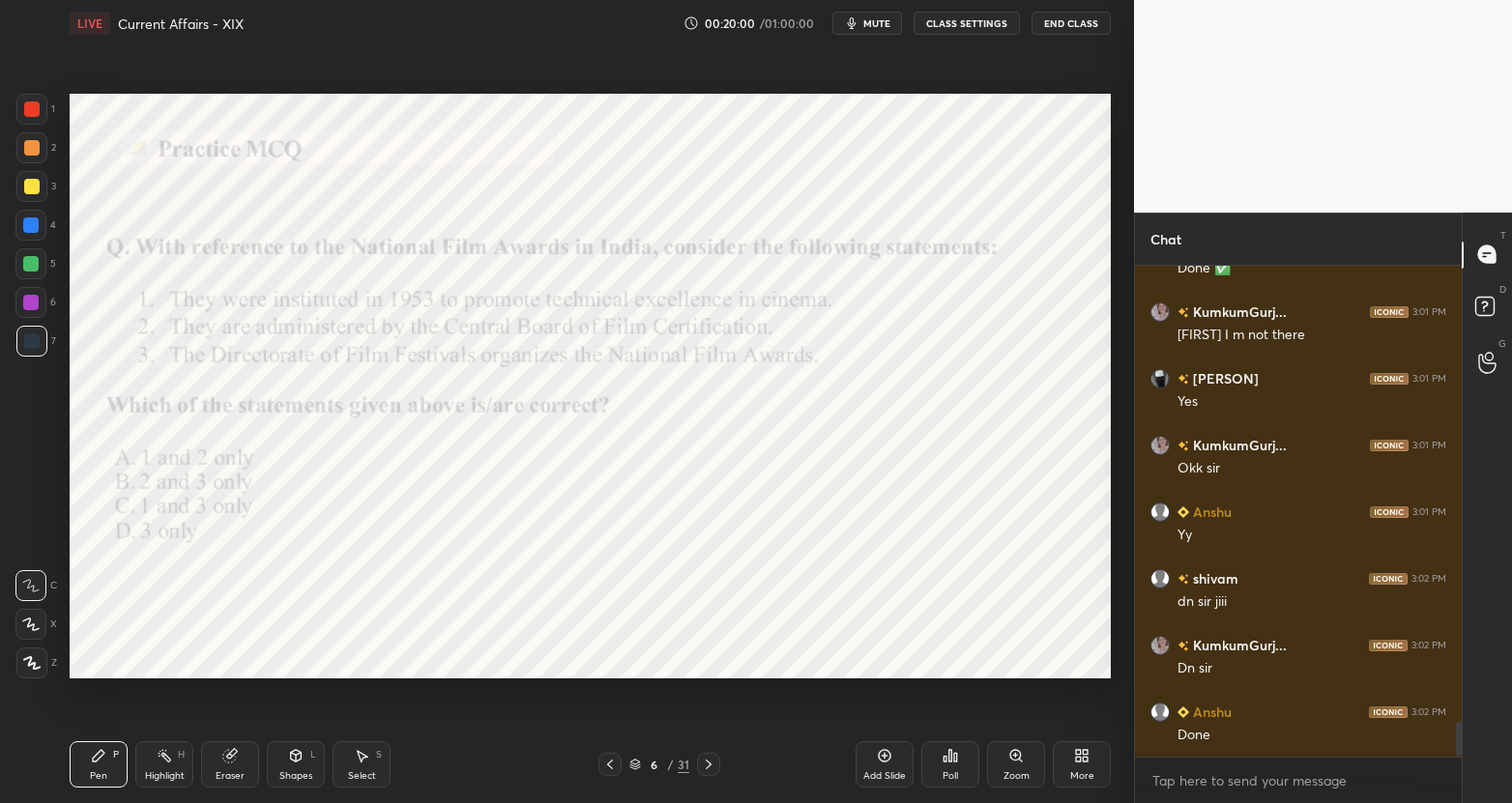 click on "Poll" at bounding box center [950, 764] 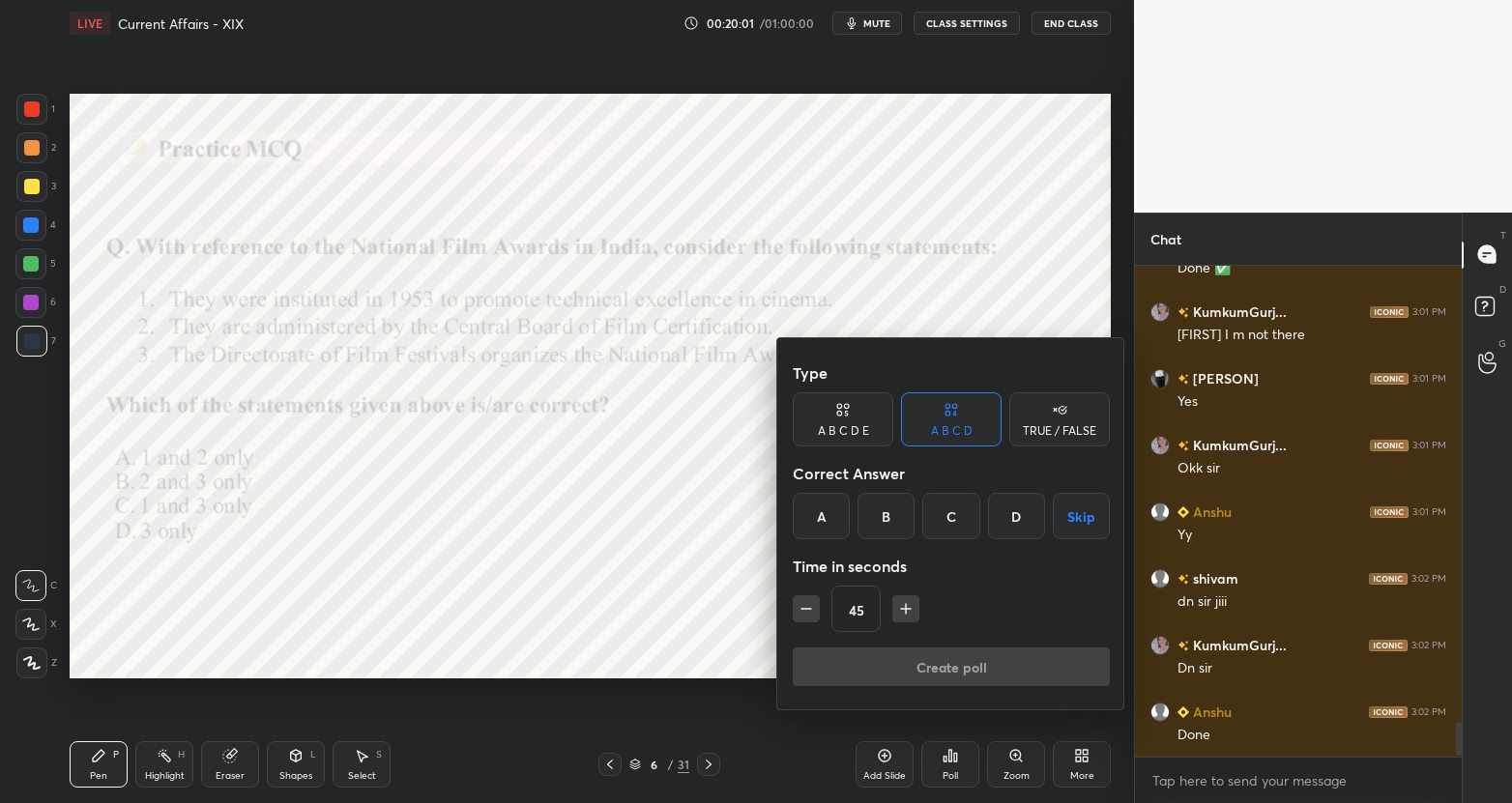 click on "C" at bounding box center [950, 516] 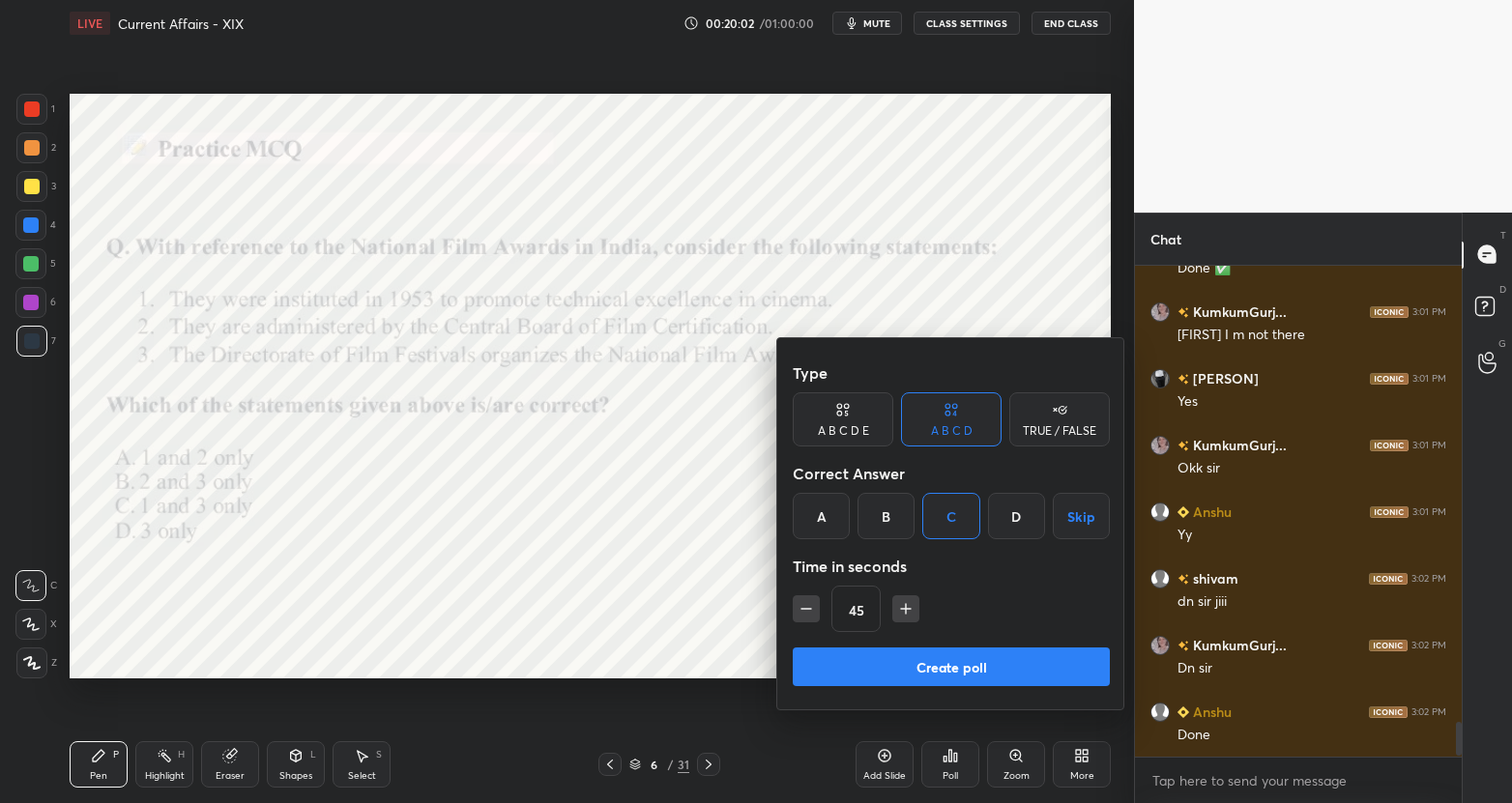 click on "Create poll" at bounding box center [951, 667] 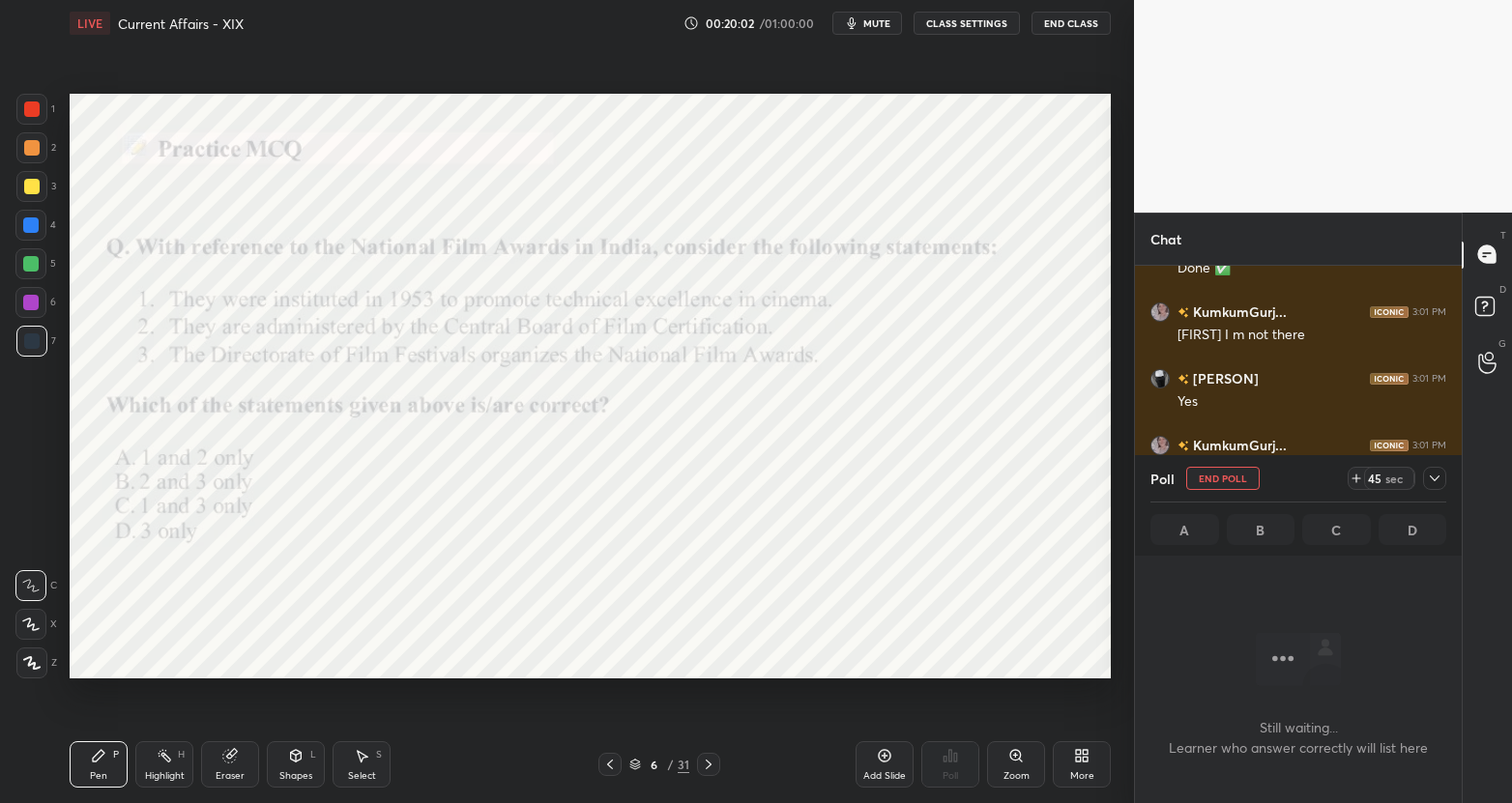 scroll, scrollTop: 394, scrollLeft: 321, axis: both 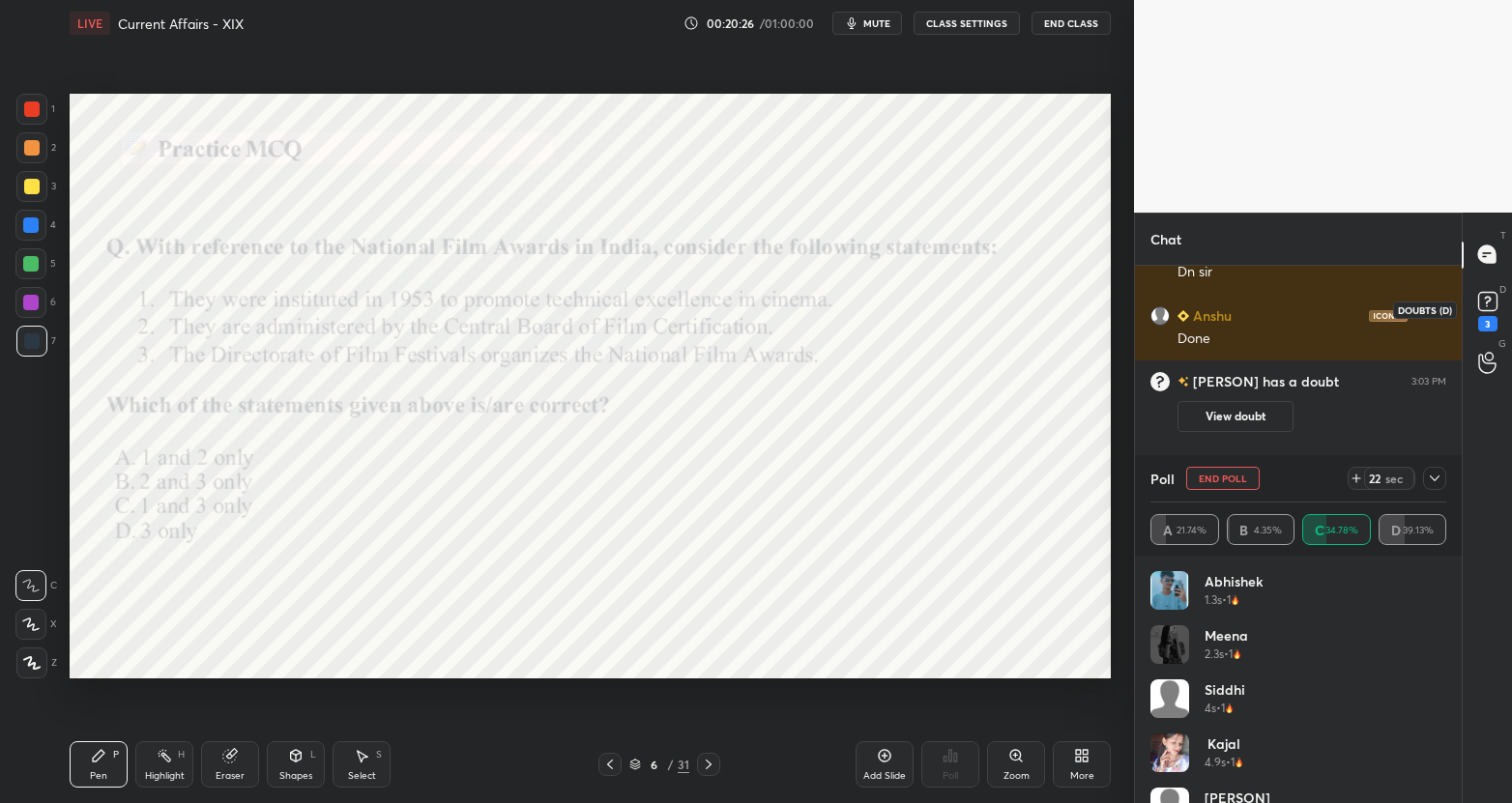 click 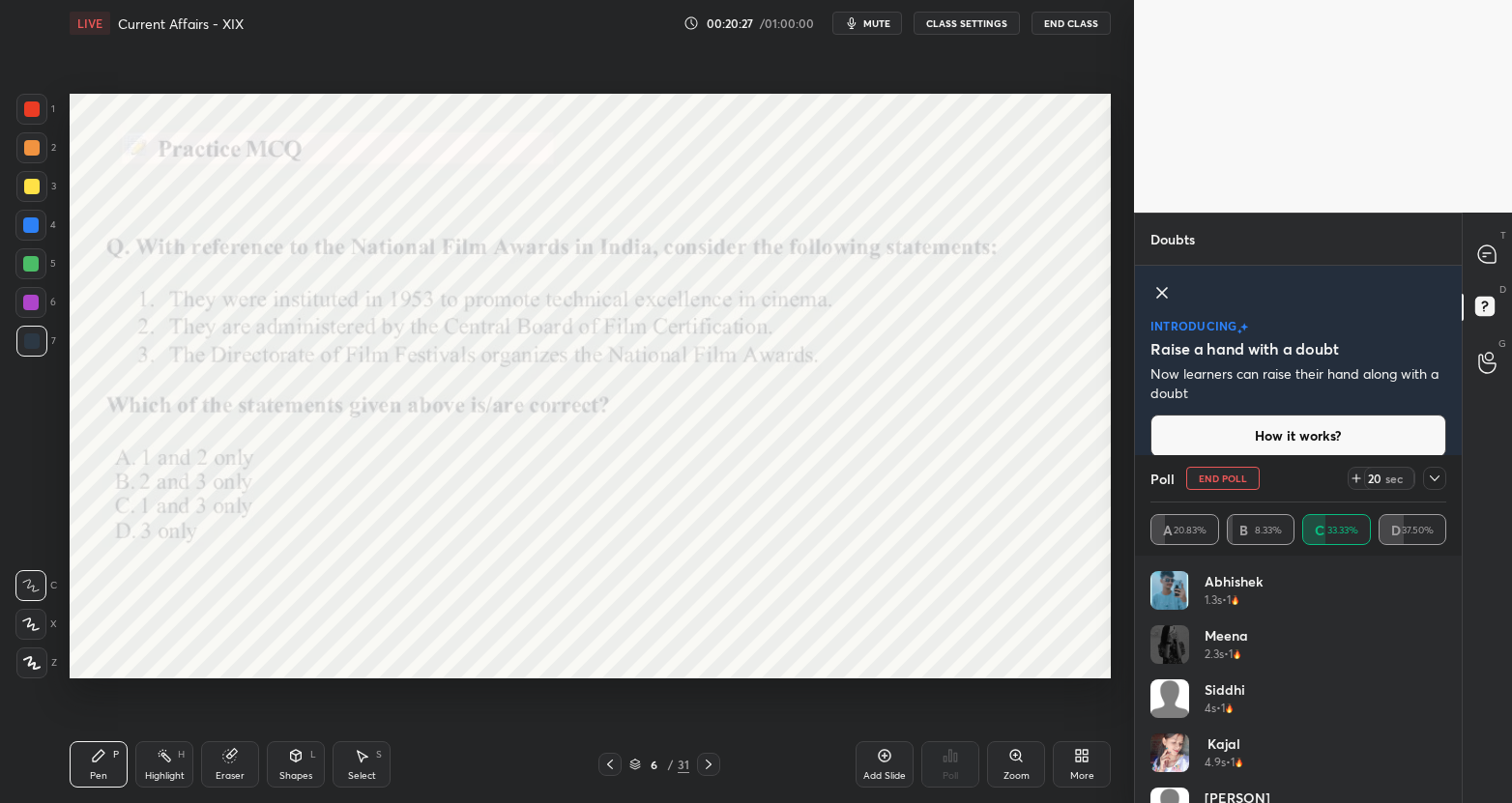 click 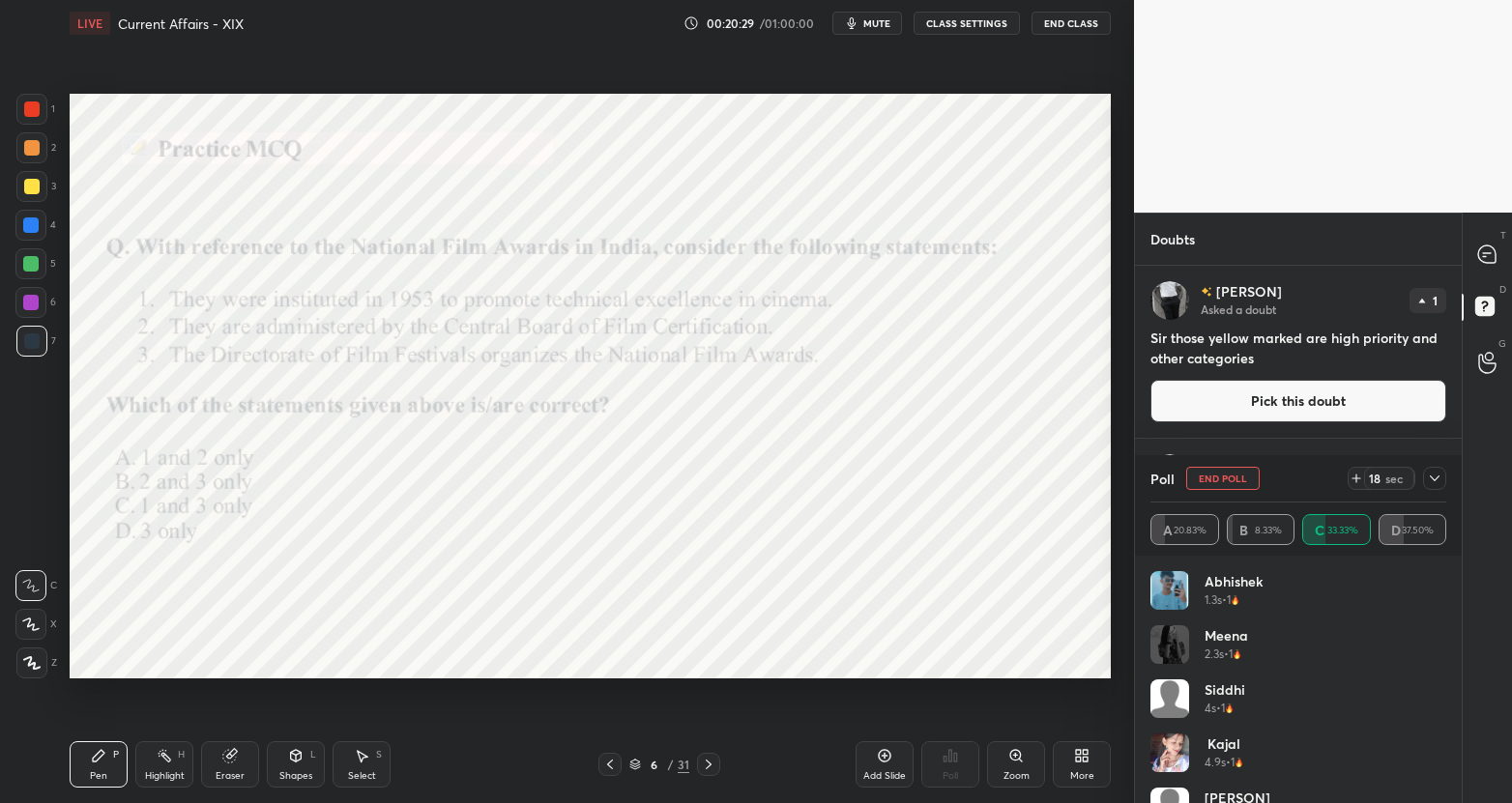 click 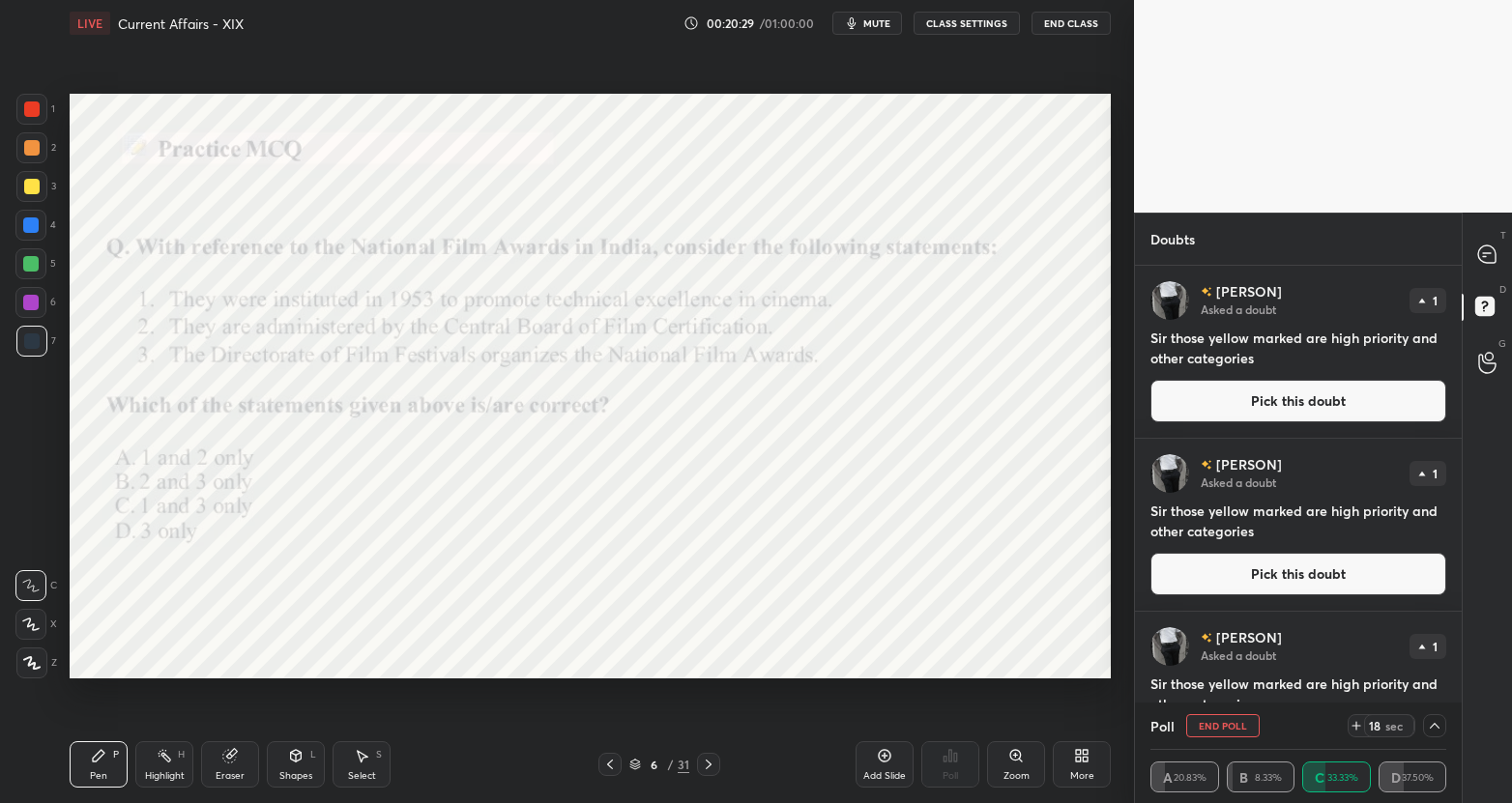 scroll, scrollTop: 7, scrollLeft: 7, axis: both 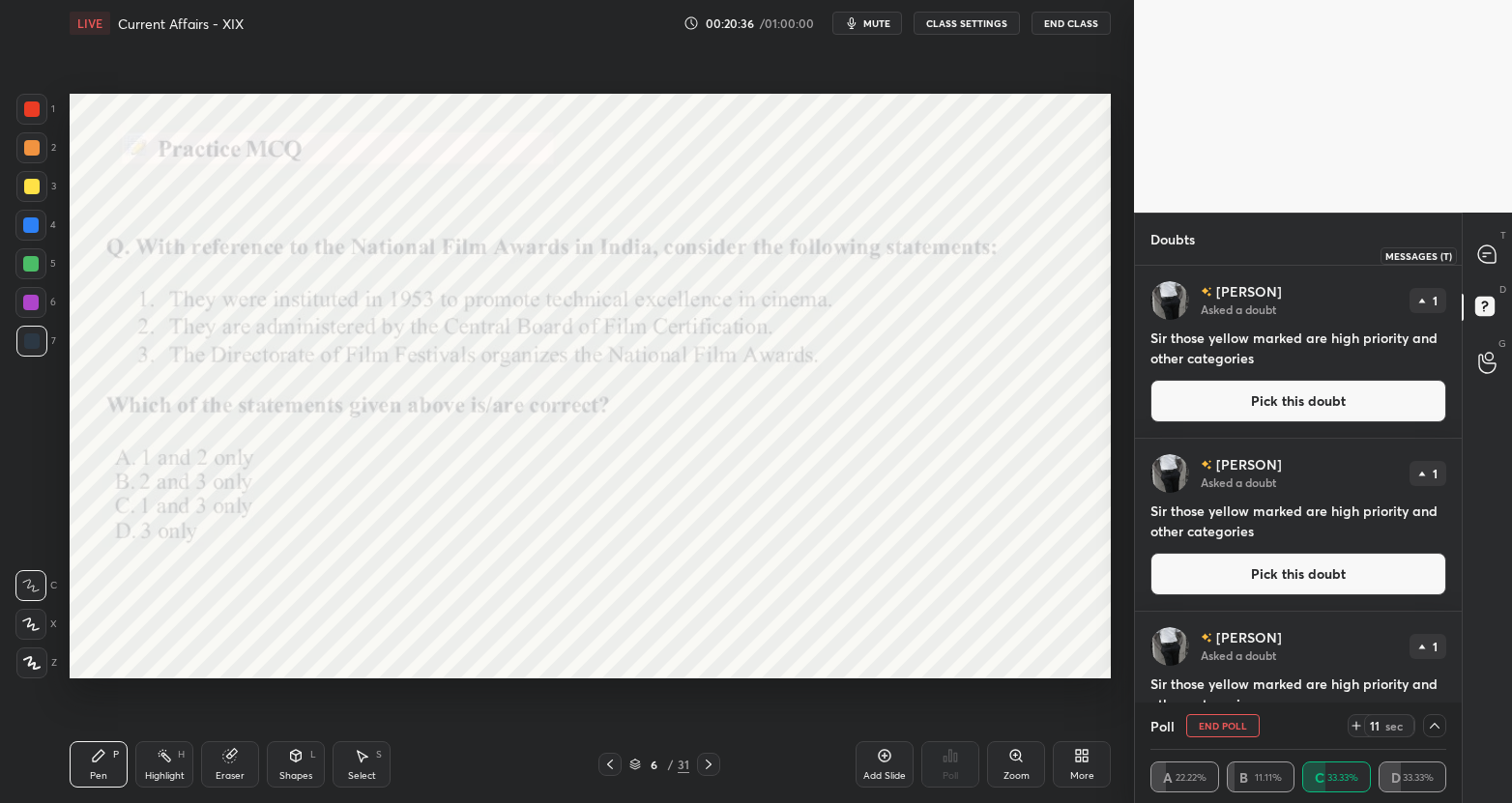 click 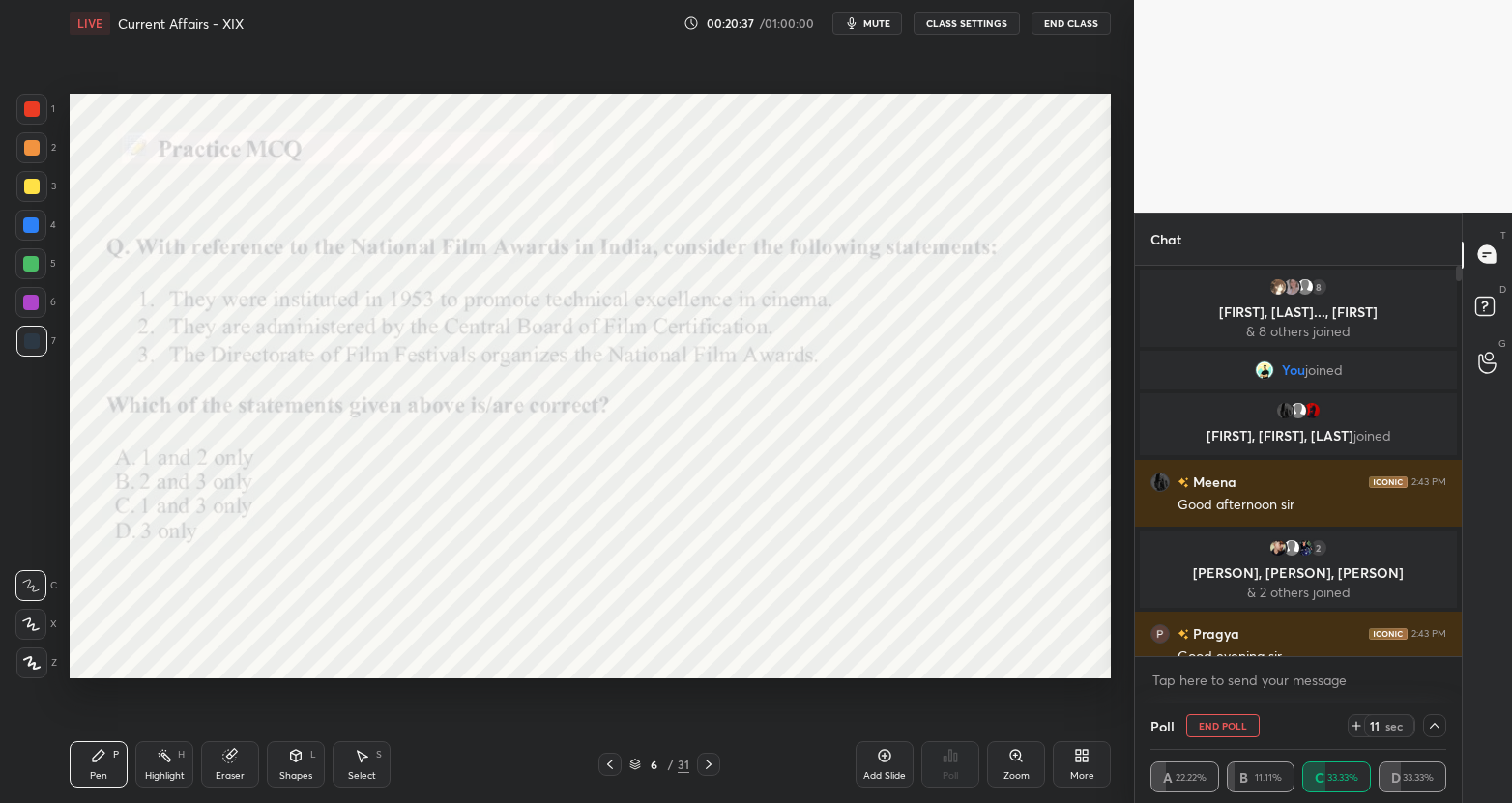 scroll, scrollTop: 6577, scrollLeft: 0, axis: vertical 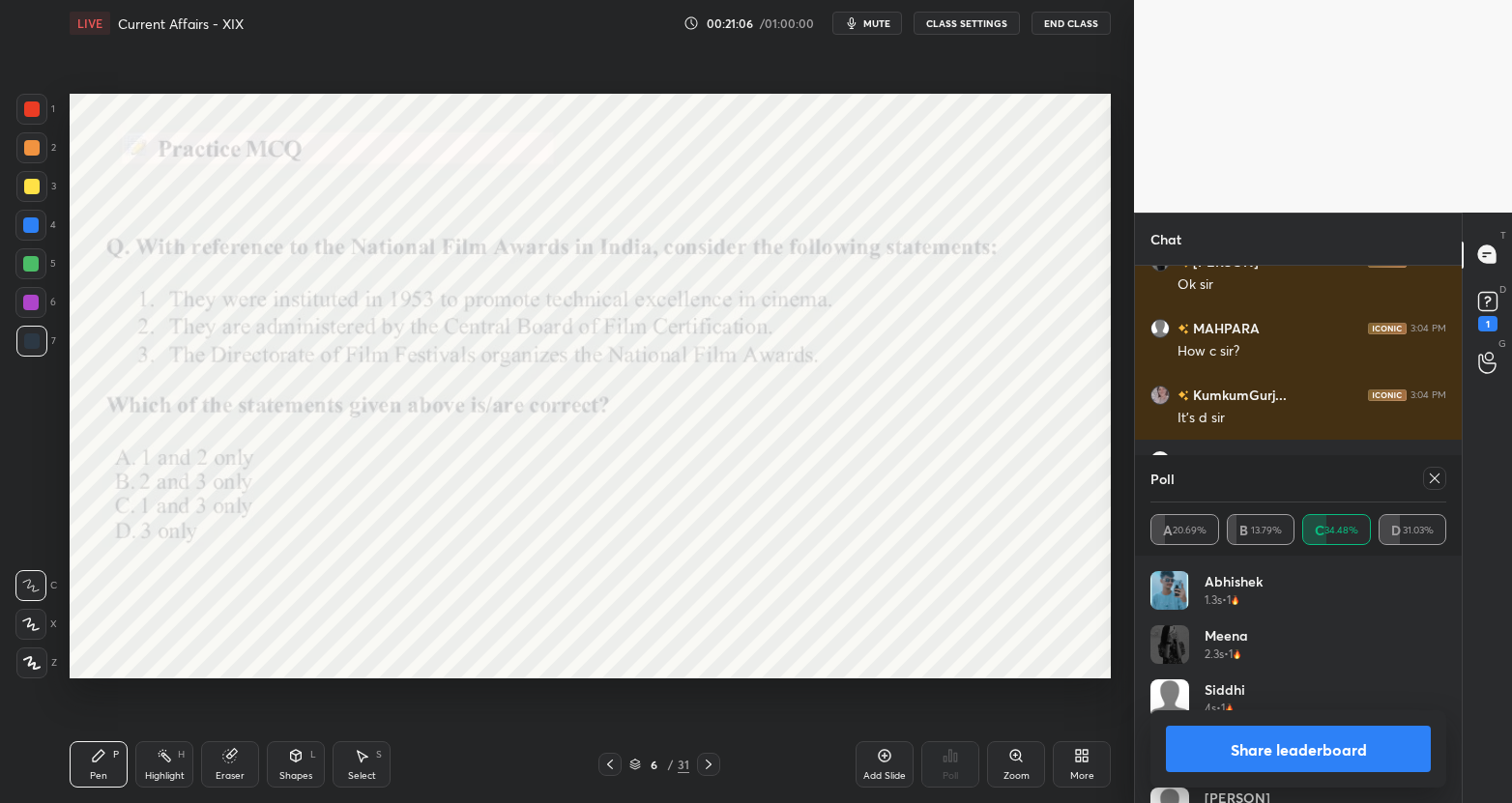 click 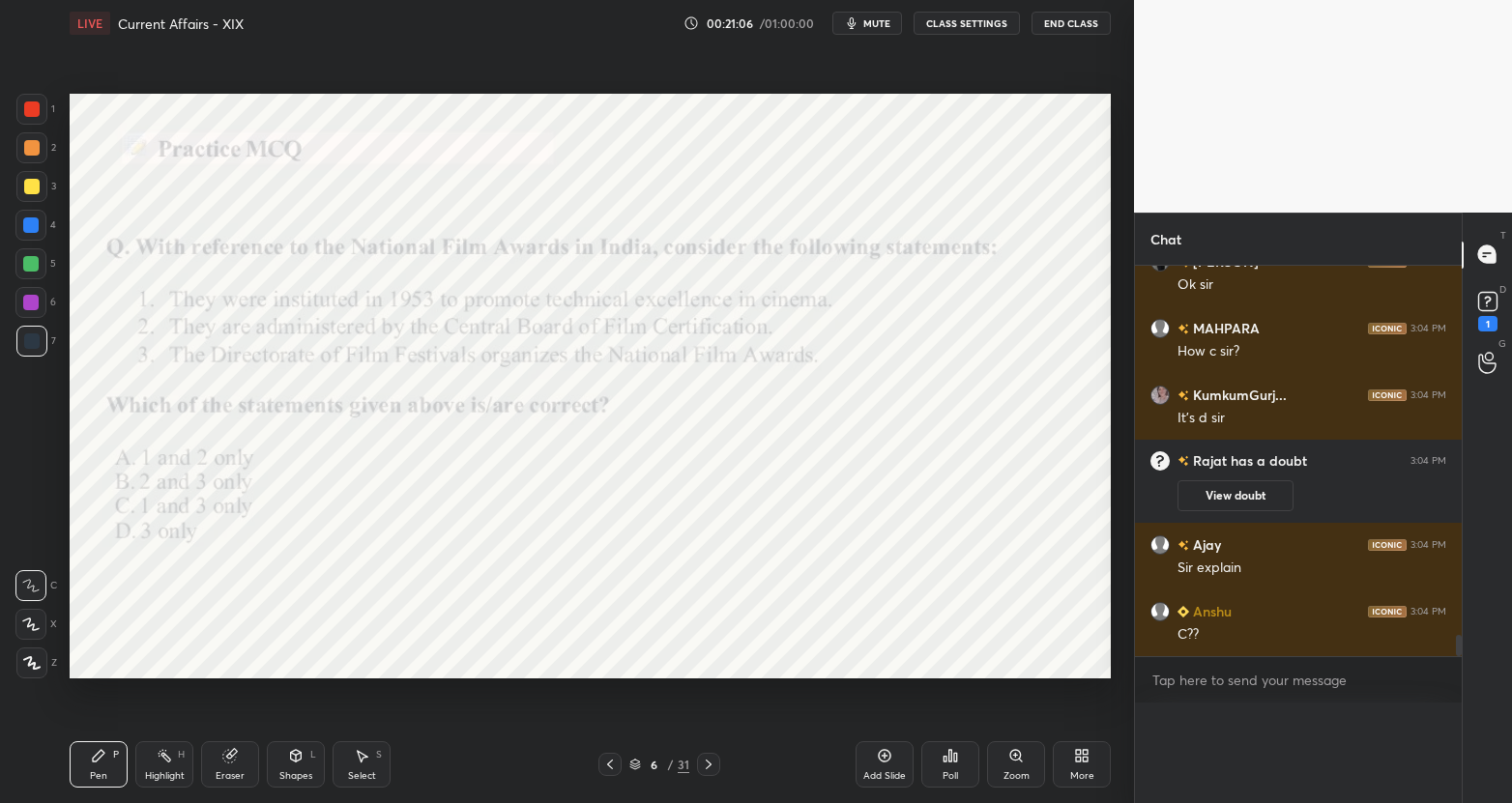 scroll, scrollTop: 0, scrollLeft: 0, axis: both 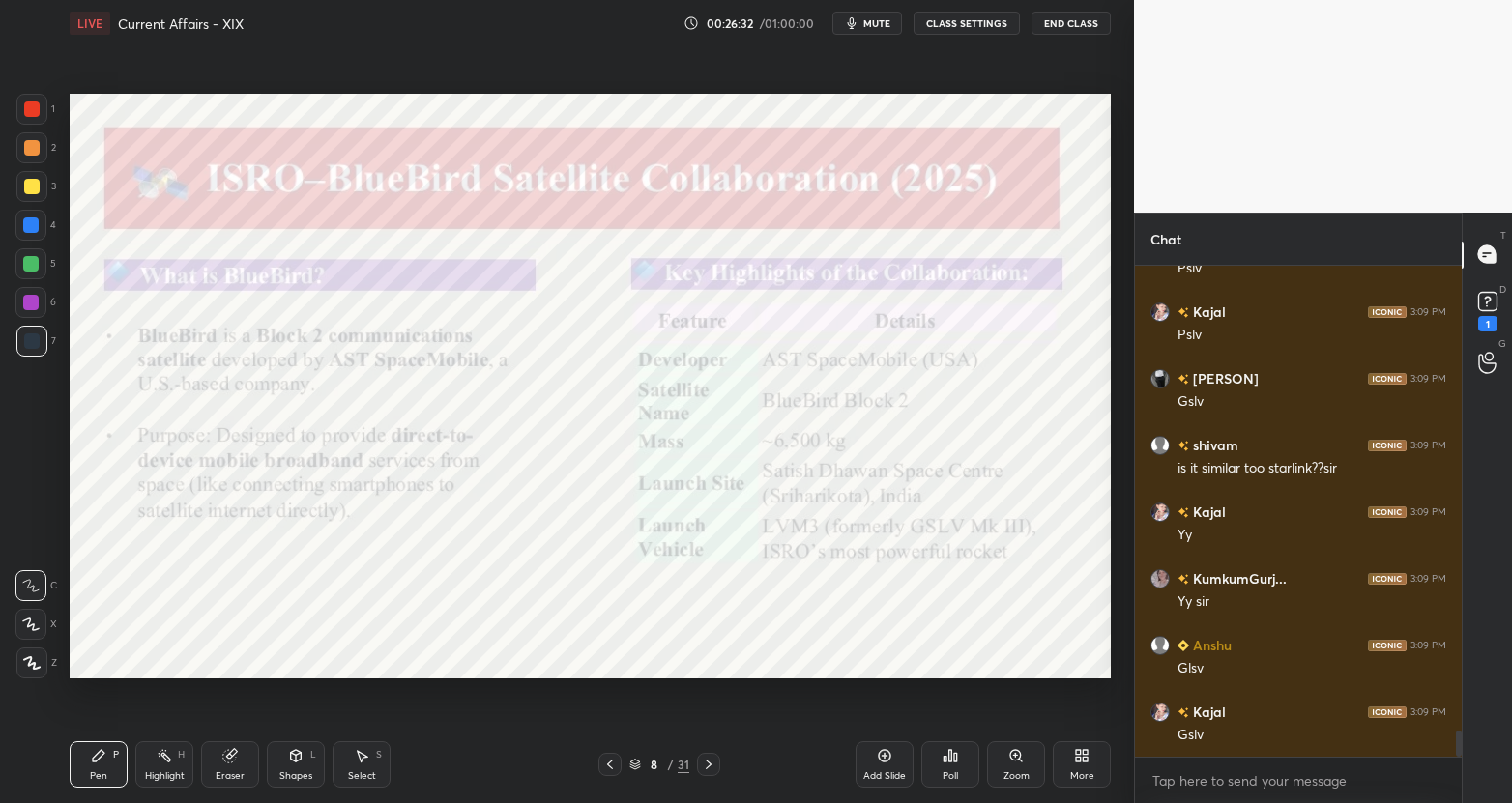click on "Add Slide" at bounding box center [885, 764] 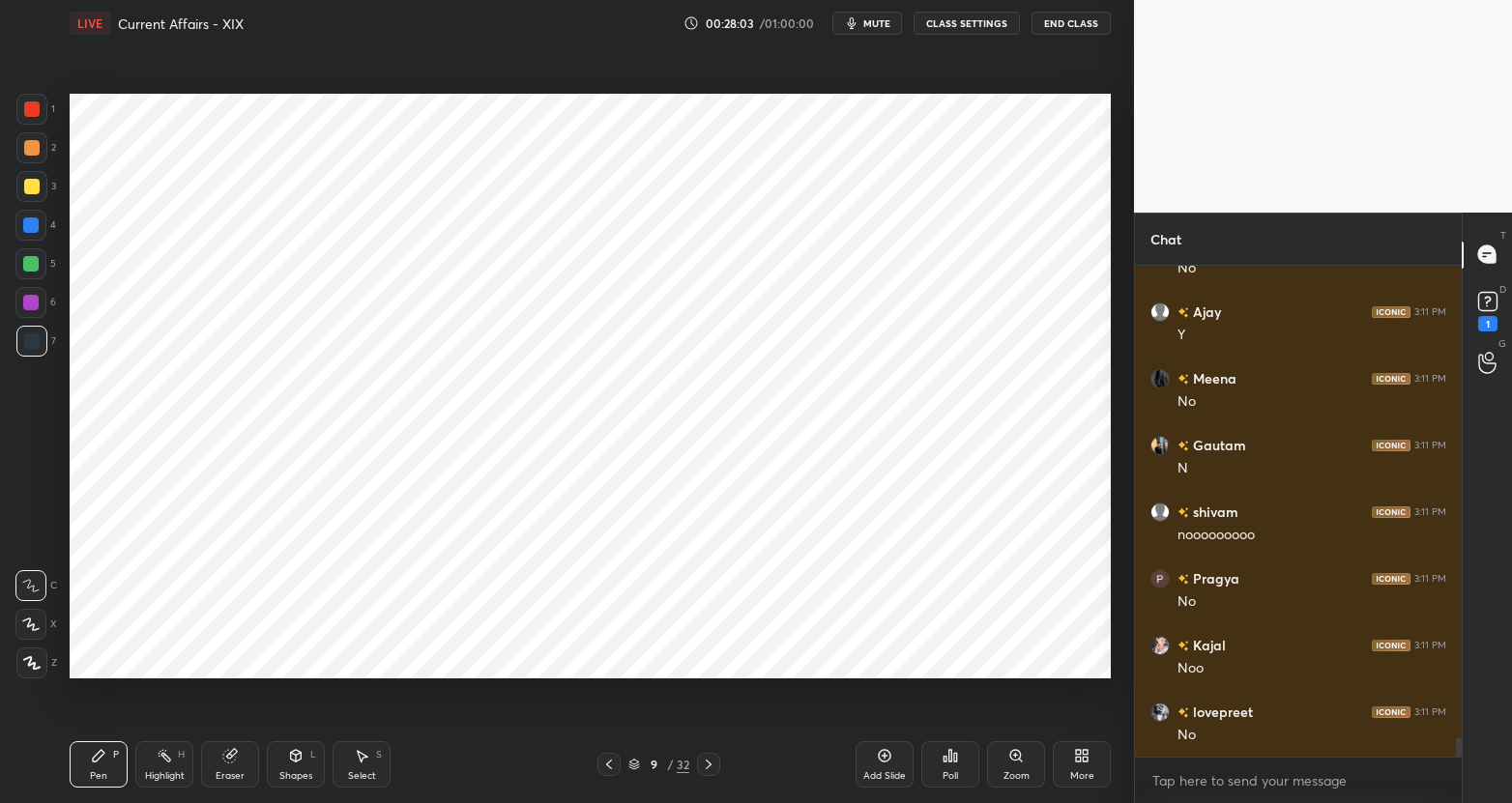 scroll, scrollTop: 11767, scrollLeft: 0, axis: vertical 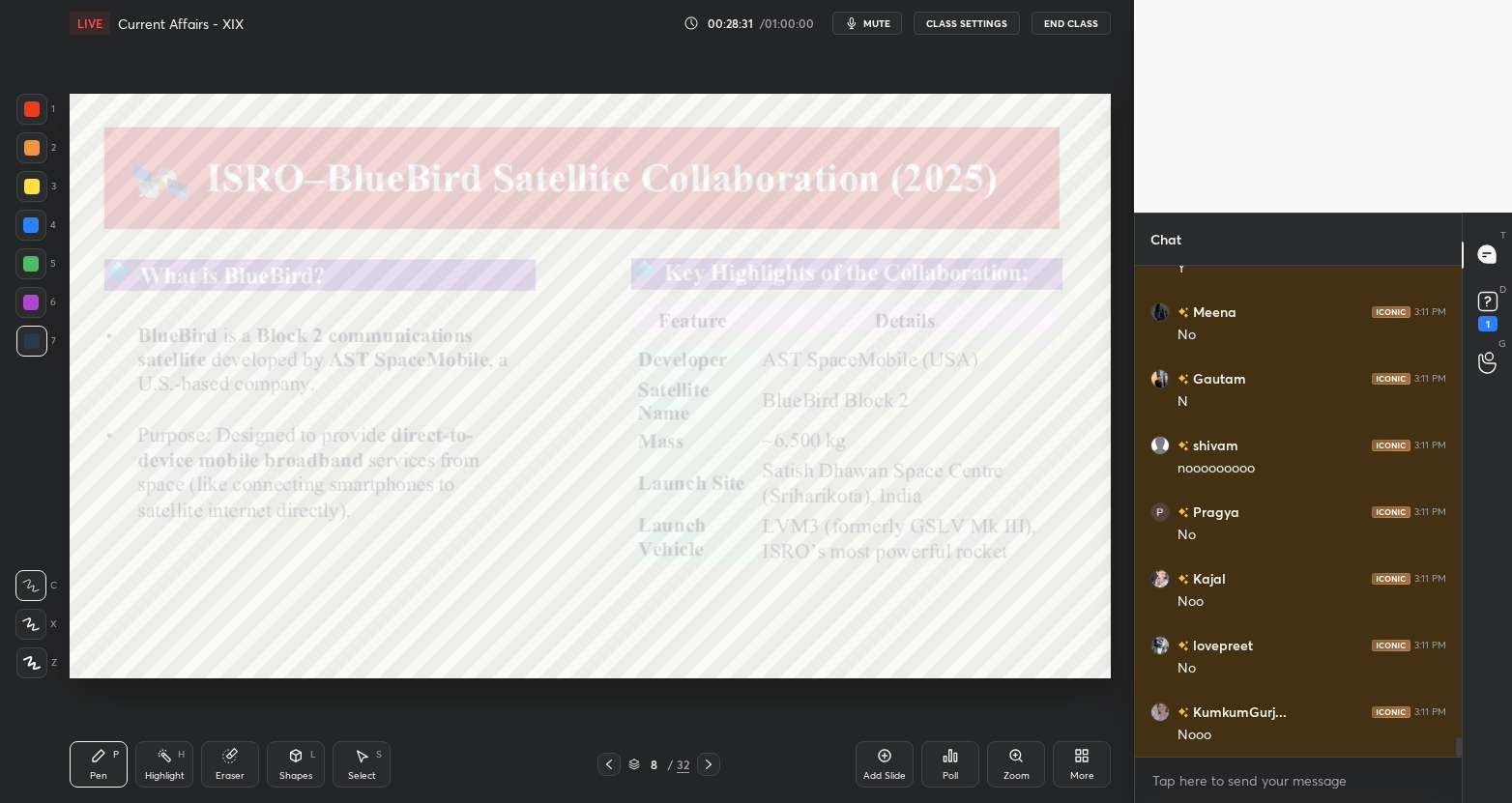 click on "Eraser" at bounding box center (230, 764) 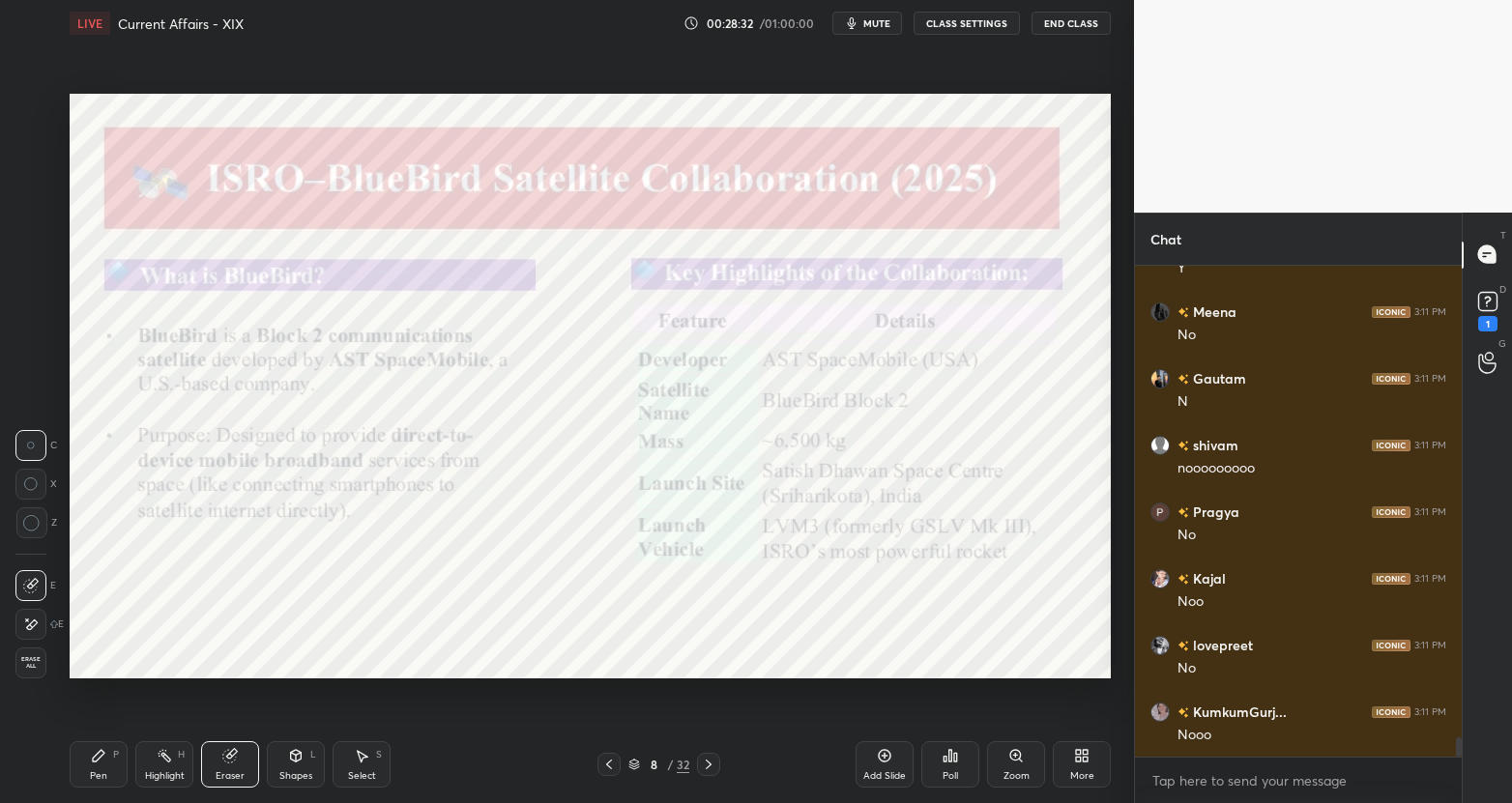 click on "Erase all" at bounding box center (31, 663) 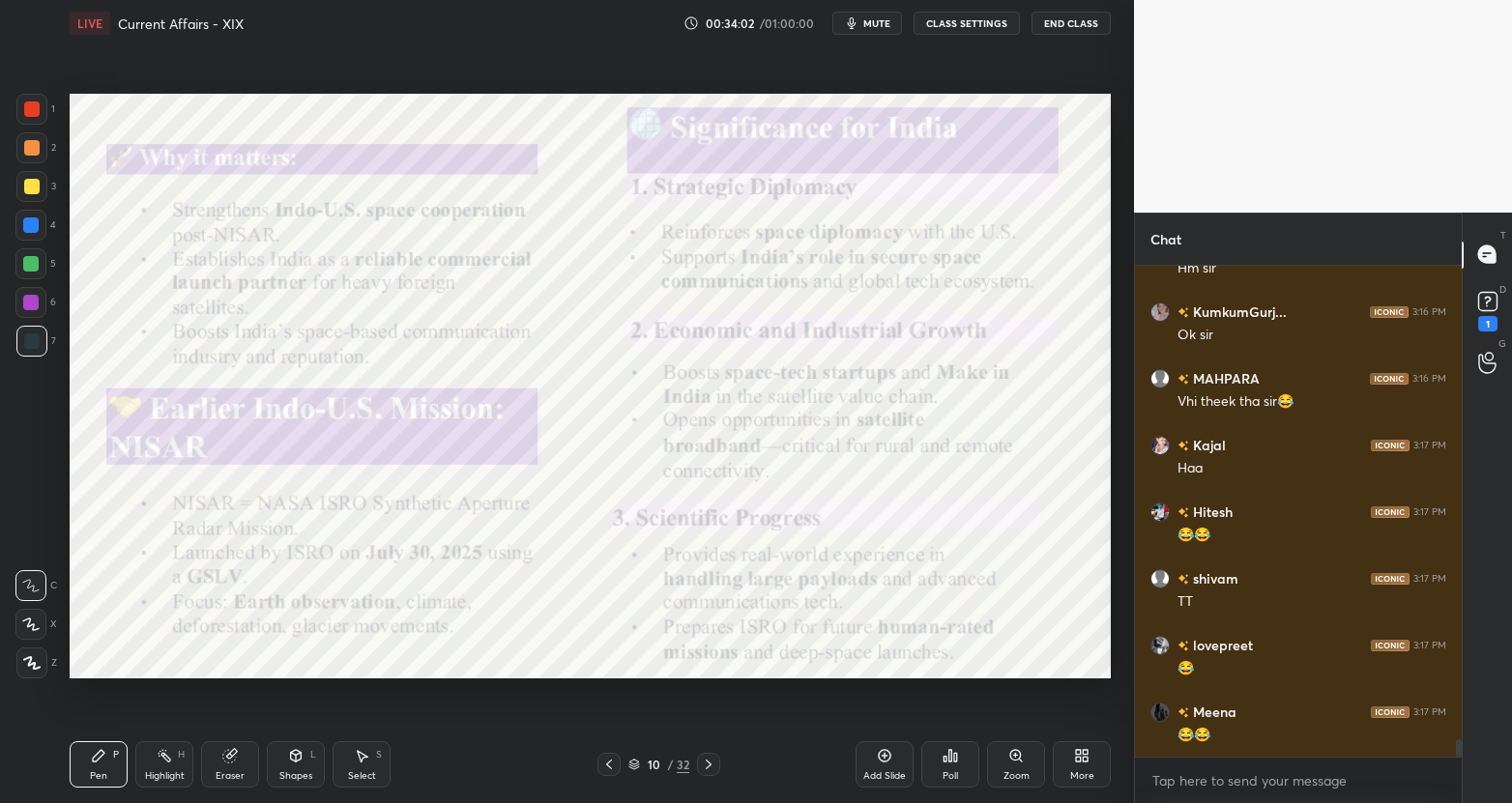 scroll, scrollTop: 13490, scrollLeft: 0, axis: vertical 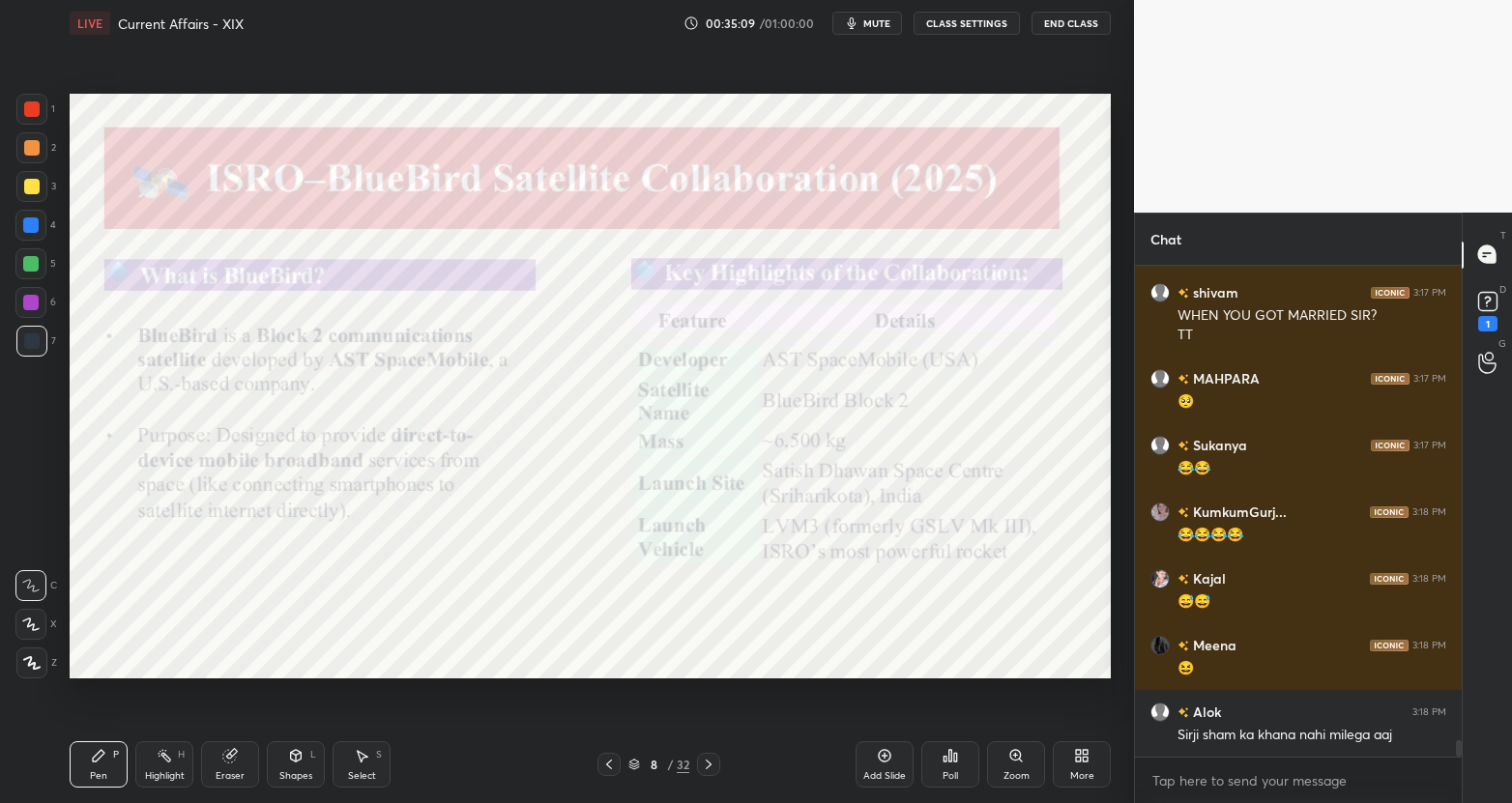 click on "mute" at bounding box center [867, 23] 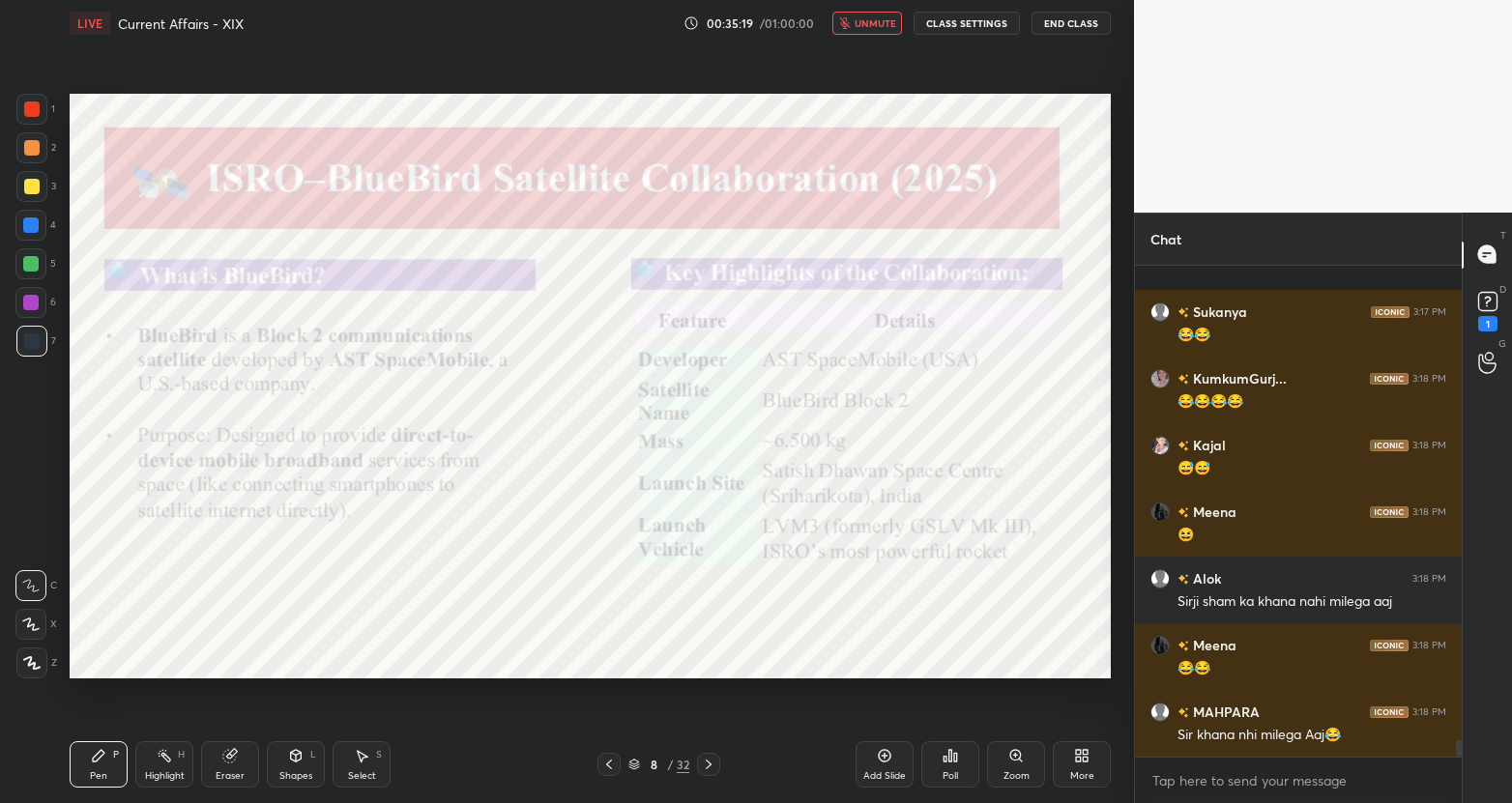 scroll, scrollTop: 14242, scrollLeft: 0, axis: vertical 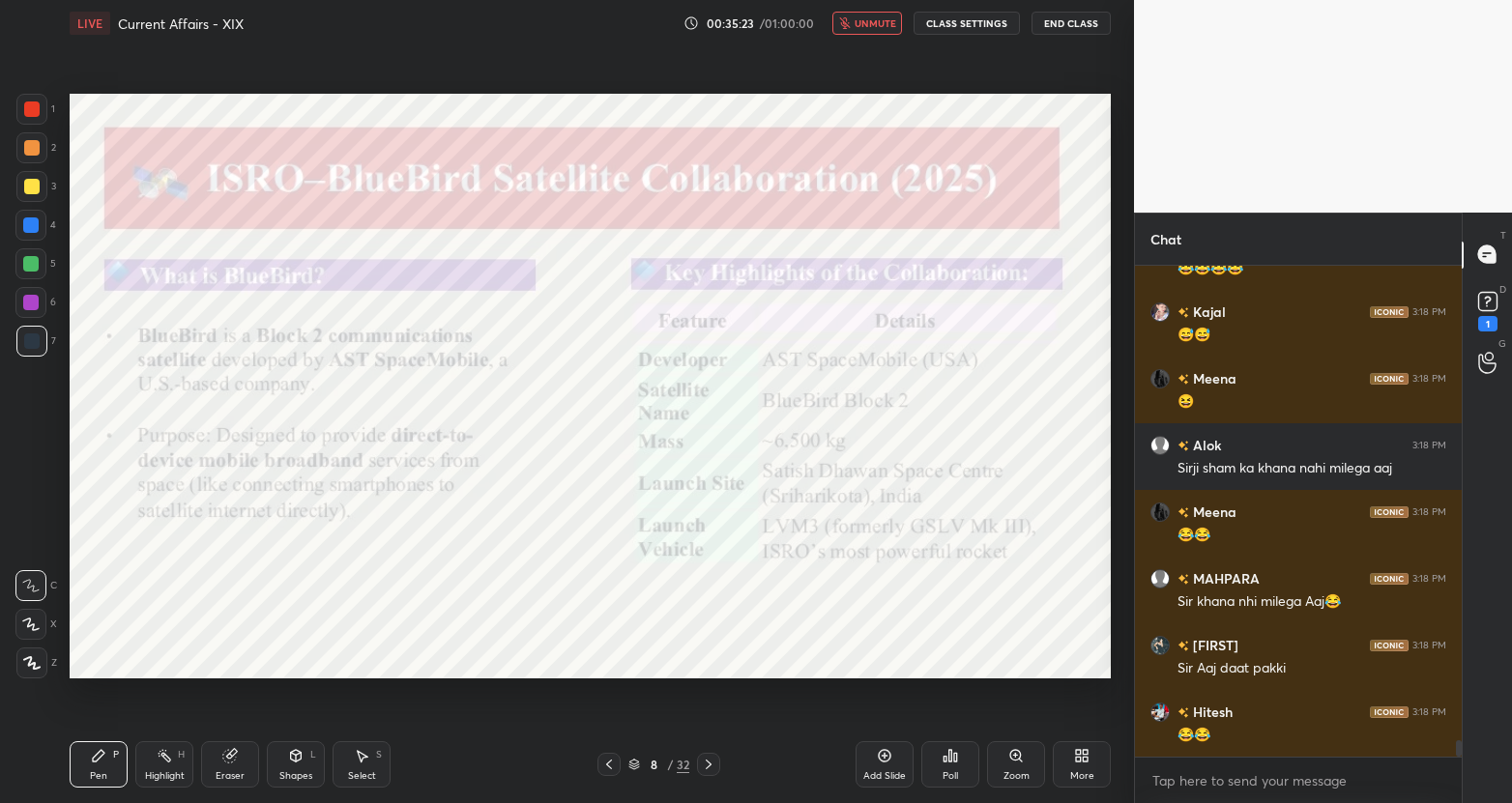 click on "unmute" at bounding box center [867, 23] 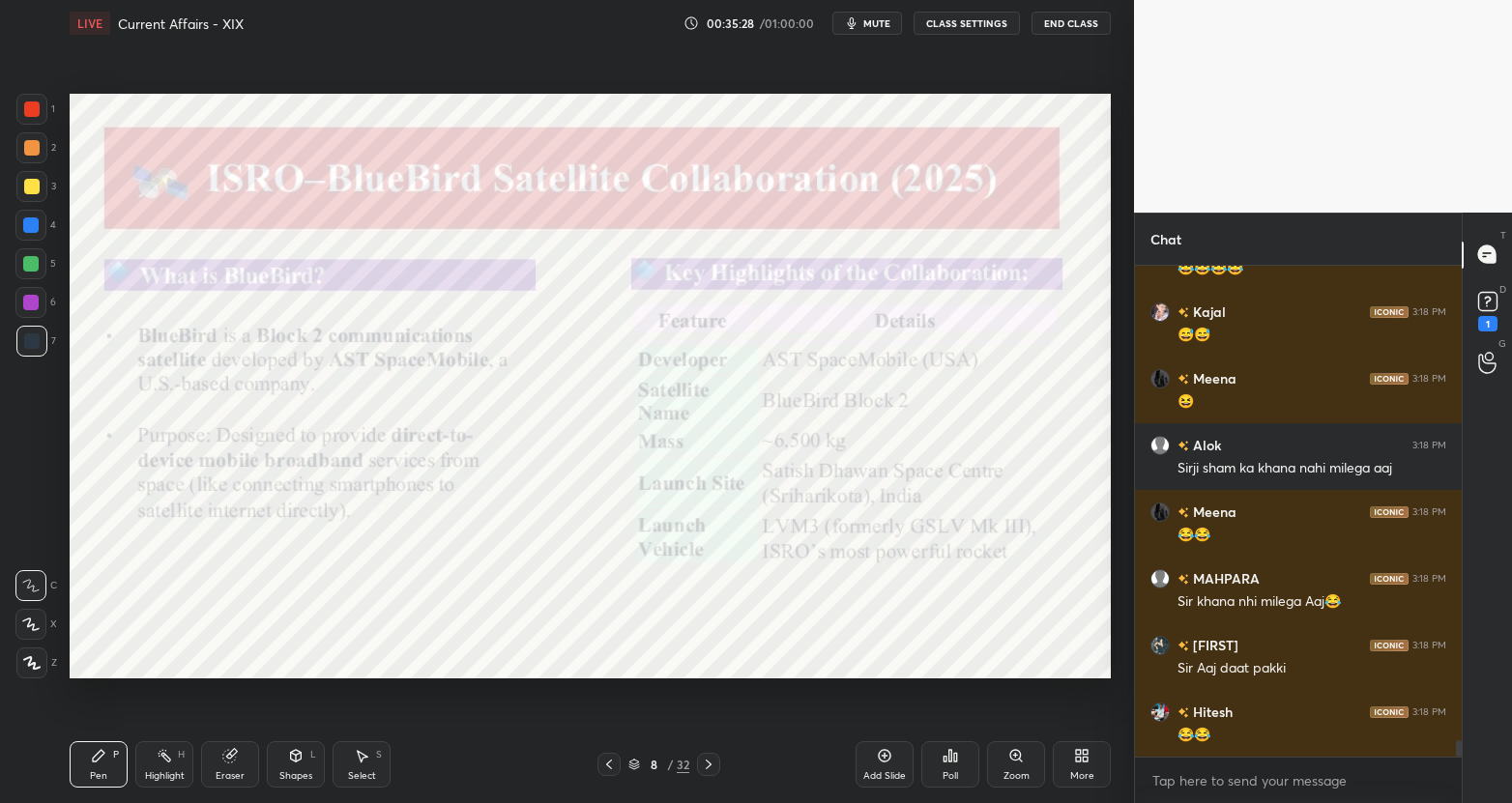 scroll, scrollTop: 14309, scrollLeft: 0, axis: vertical 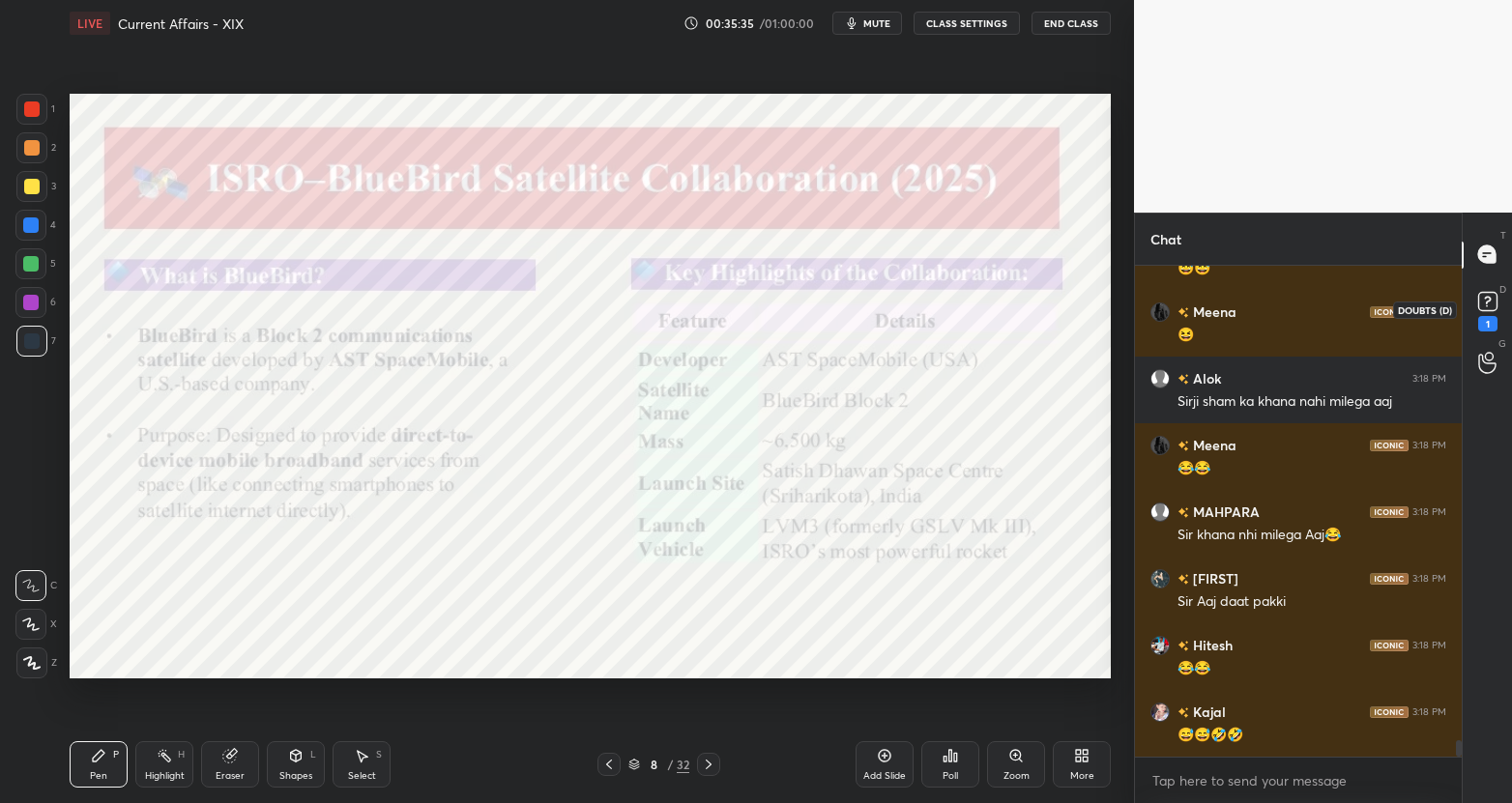 click 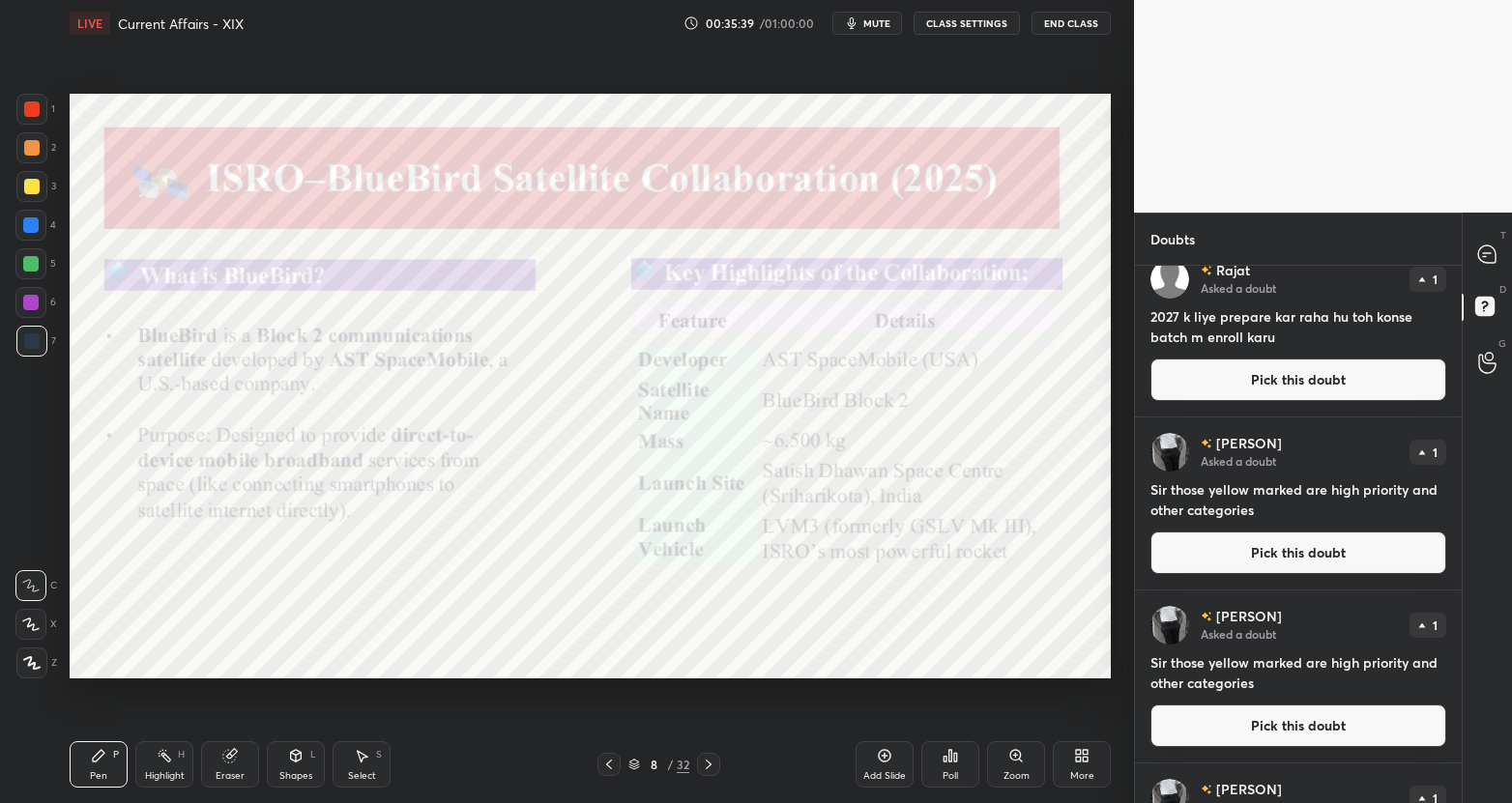 scroll, scrollTop: 0, scrollLeft: 0, axis: both 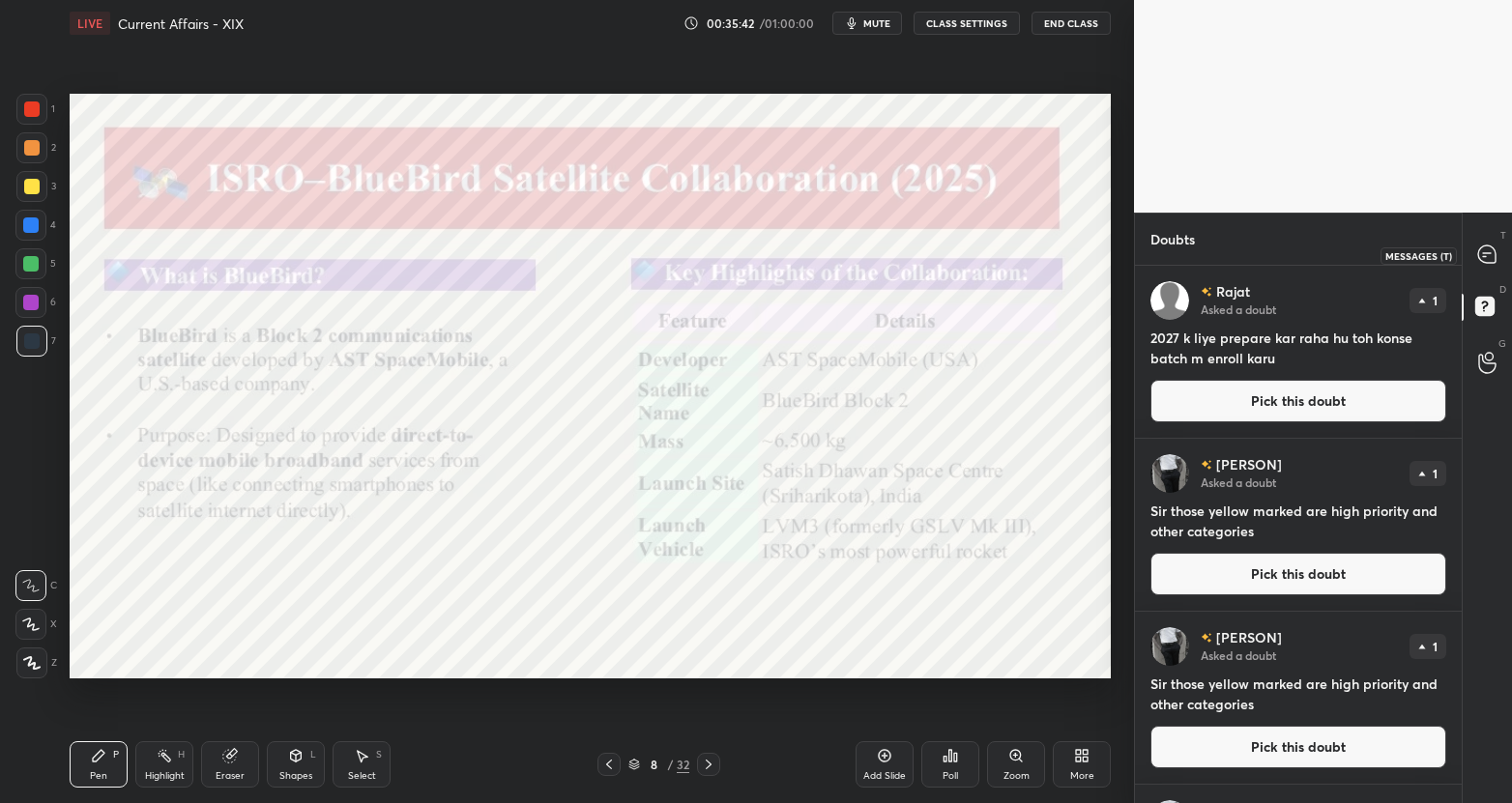click 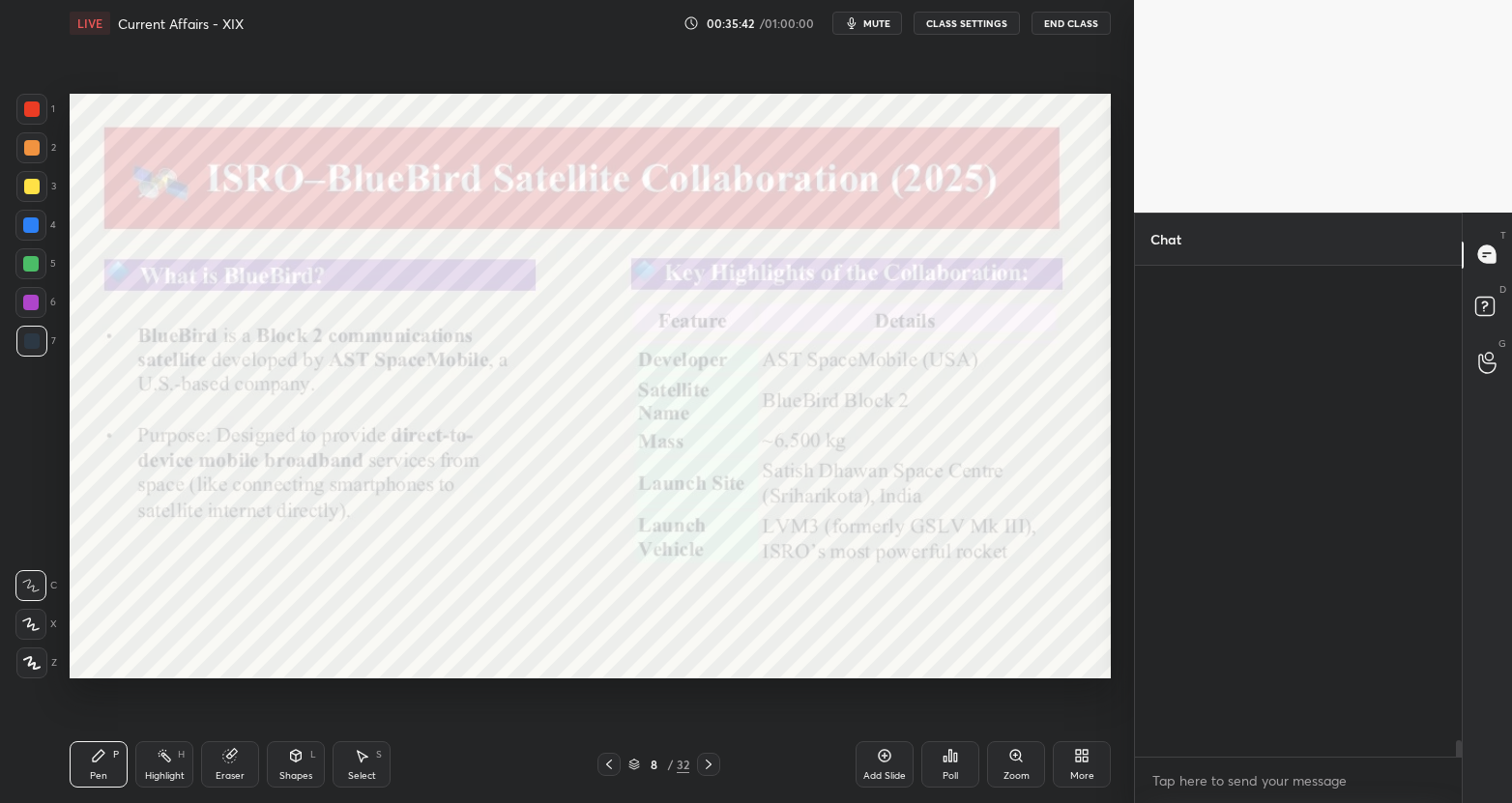 scroll, scrollTop: 14739, scrollLeft: 0, axis: vertical 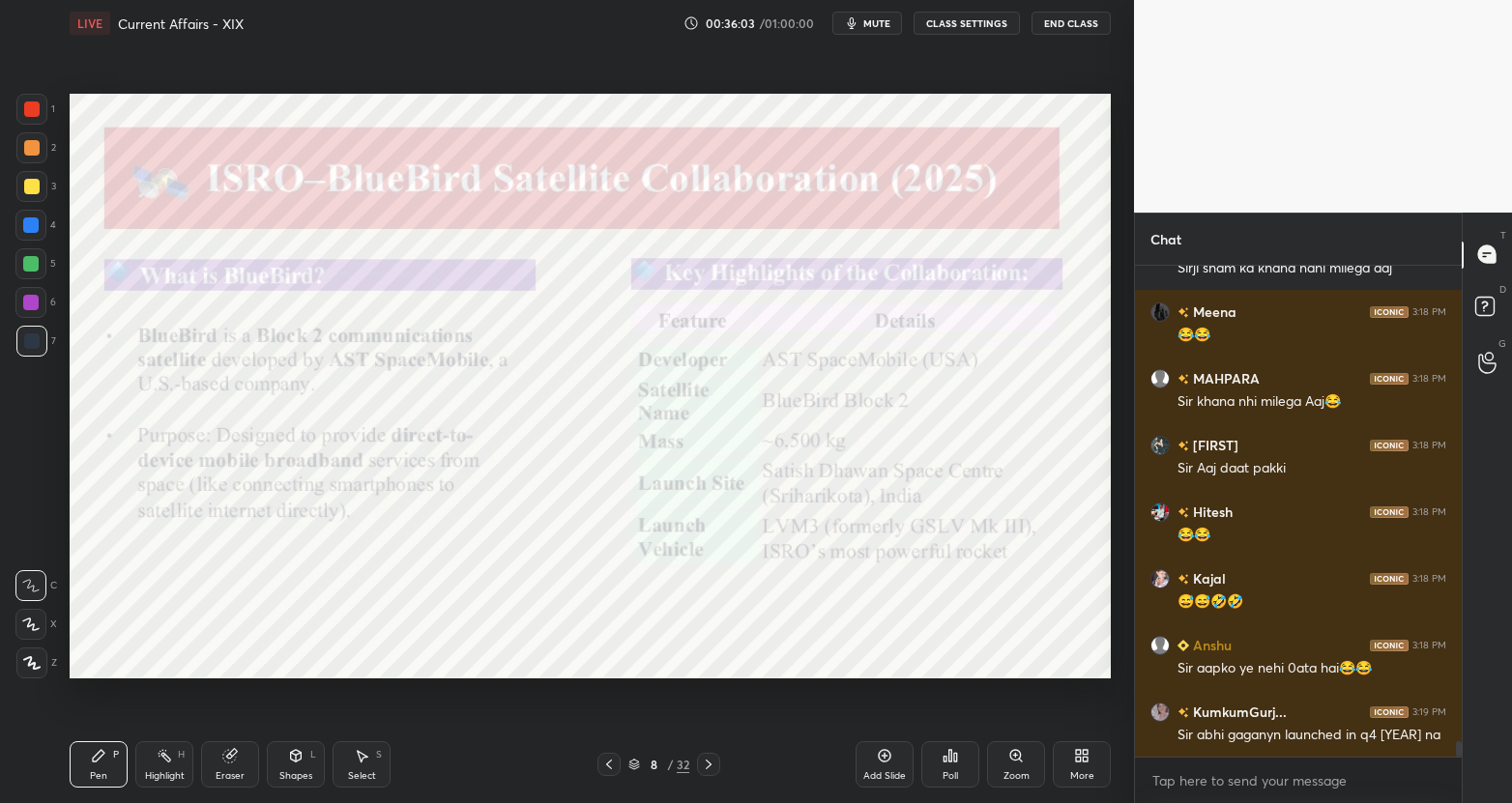 click on "mute" at bounding box center (877, 23) 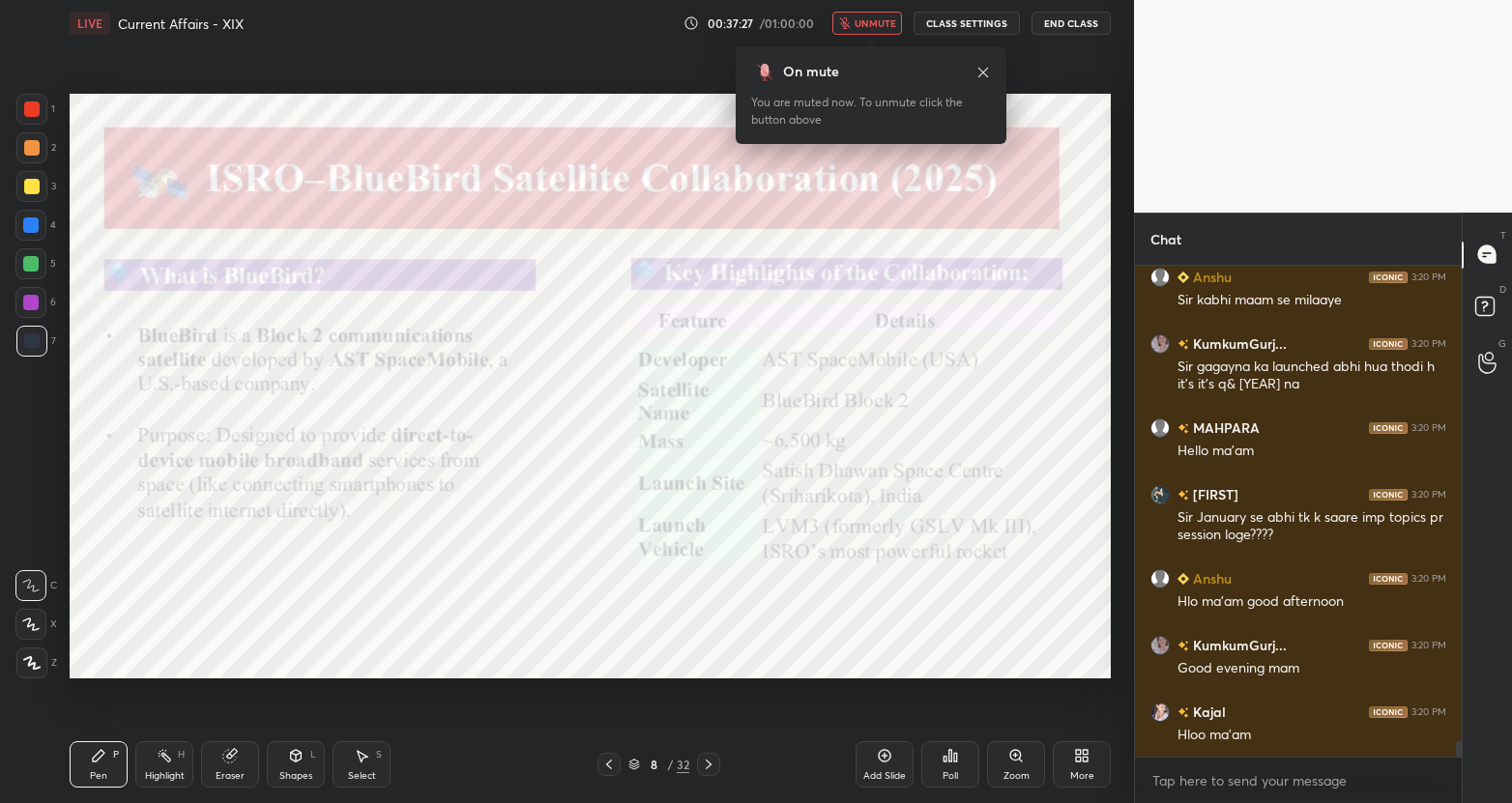 scroll, scrollTop: 15526, scrollLeft: 0, axis: vertical 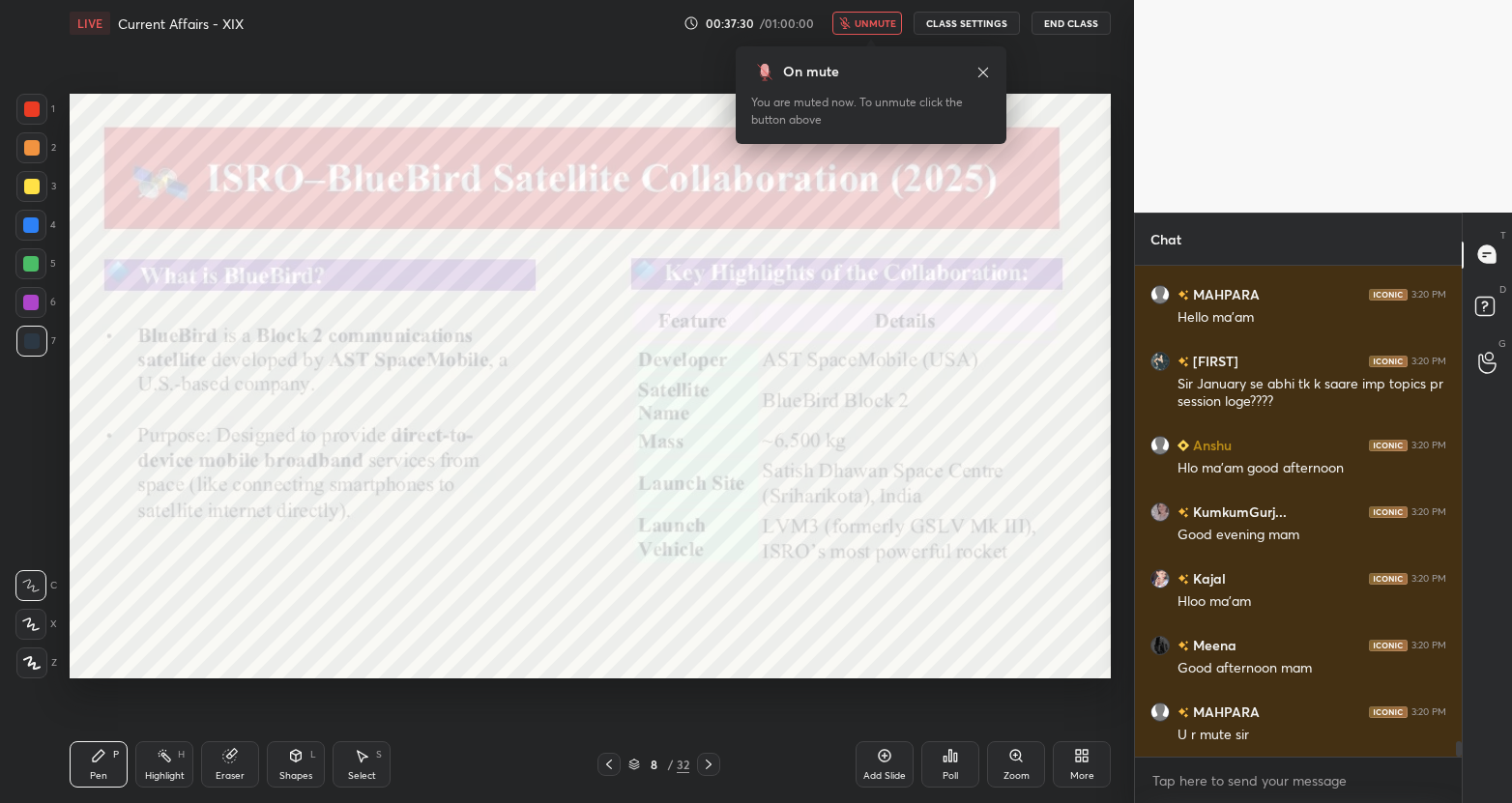 click on "unmute" at bounding box center (875, 23) 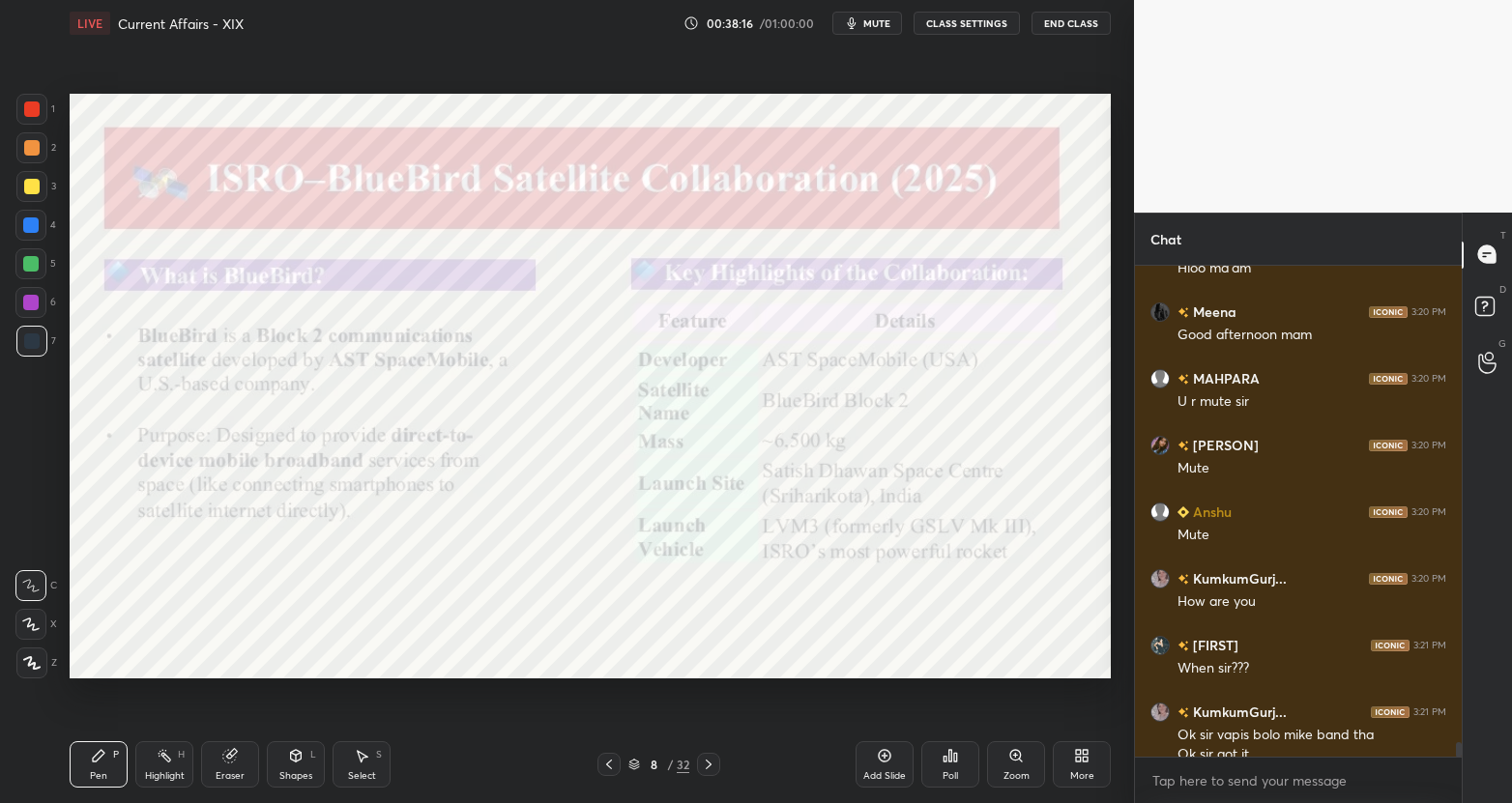scroll, scrollTop: 15945, scrollLeft: 0, axis: vertical 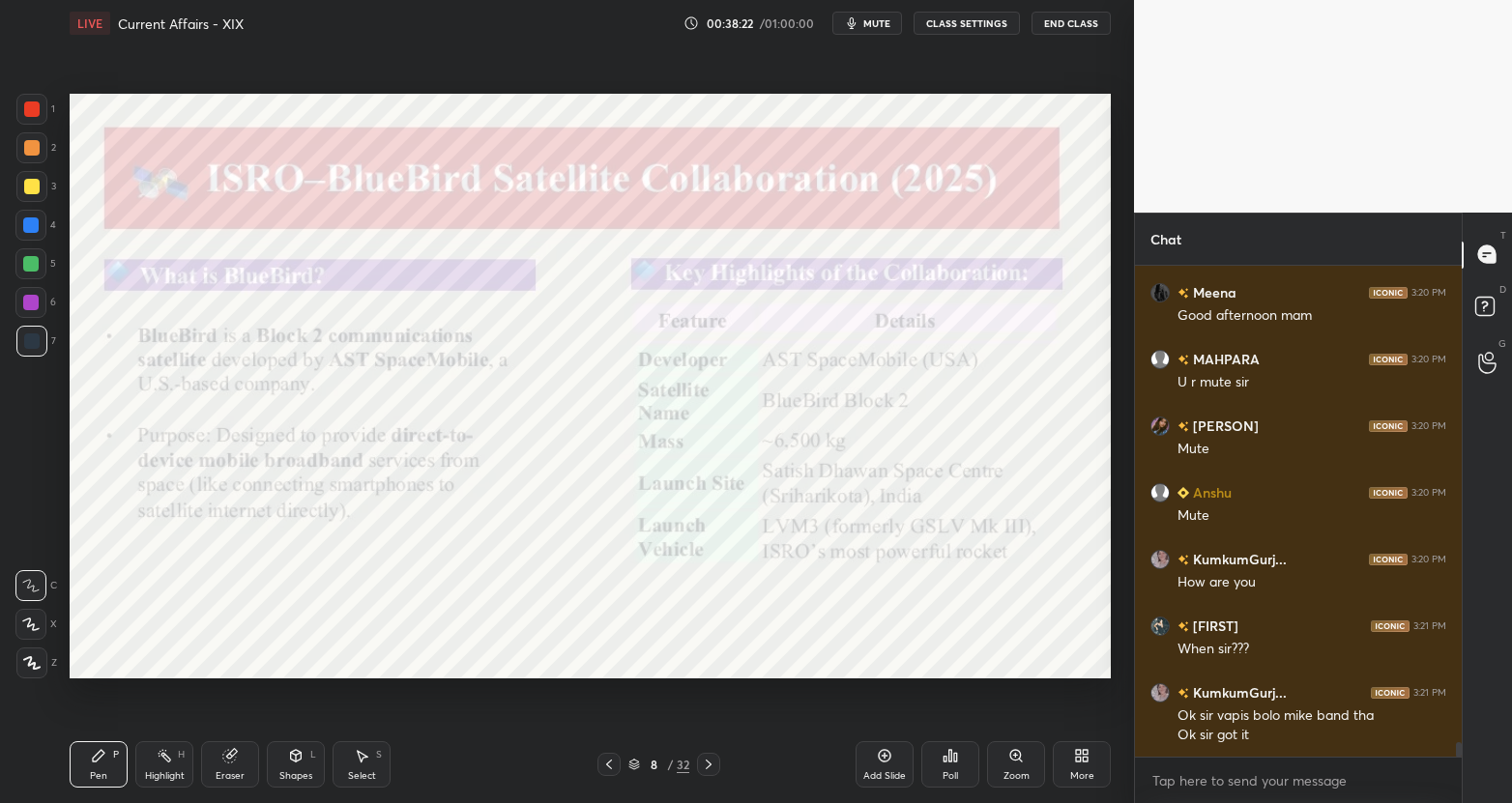 click 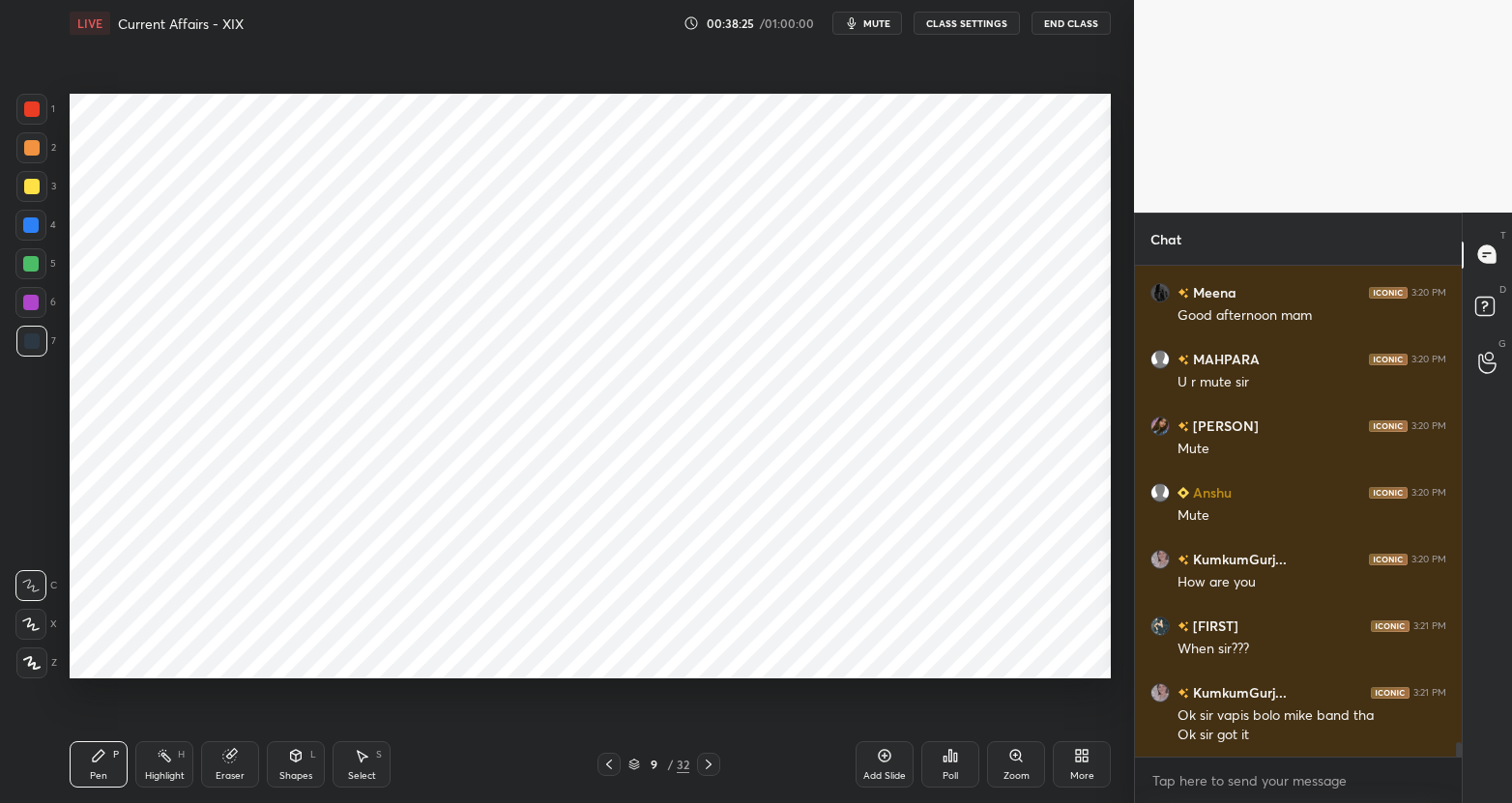 click at bounding box center [709, 764] 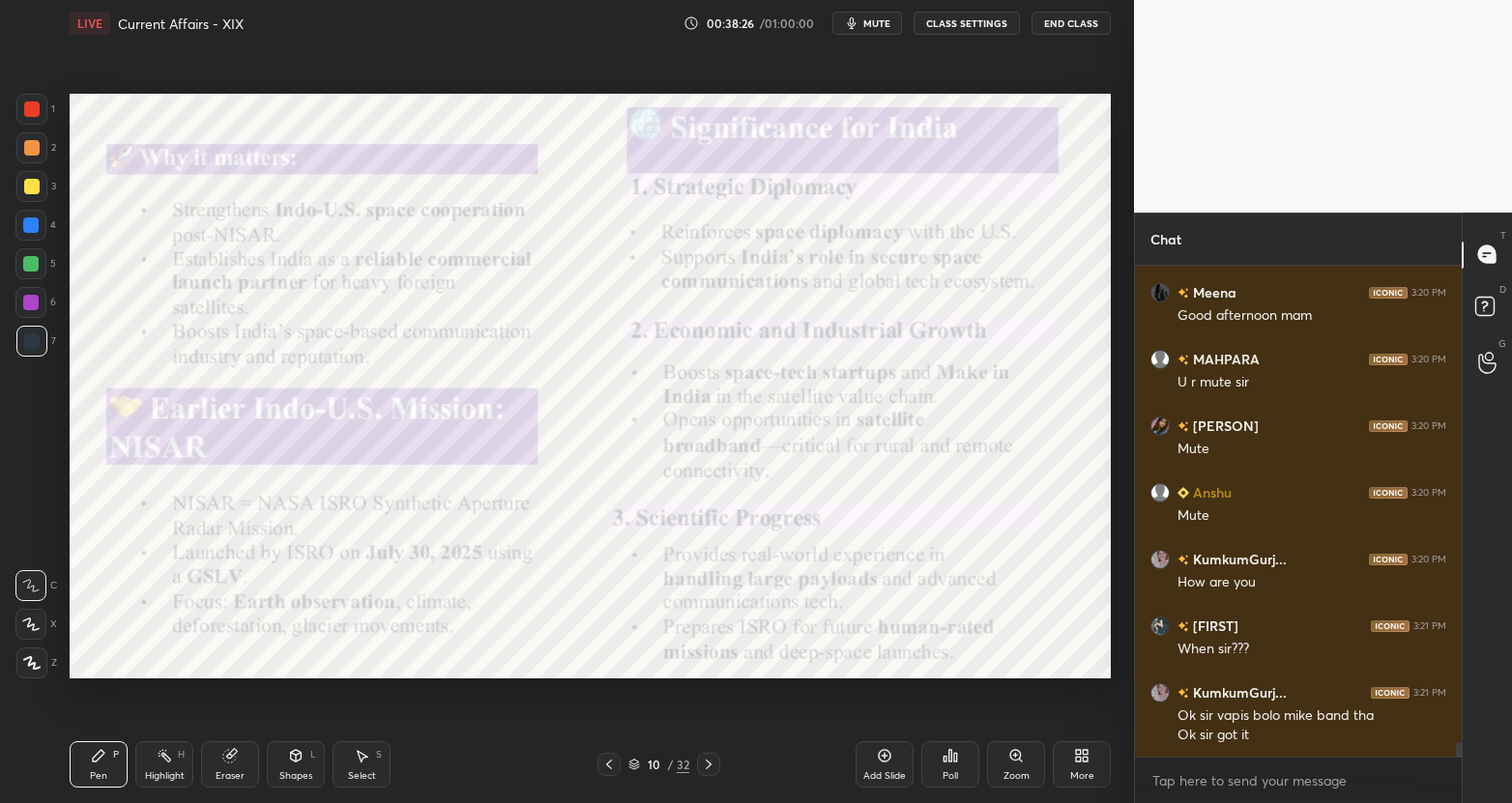 click on "LIVE Current Affairs - XIX 00:38:26 /  01:00:00 mute CLASS SETTINGS End Class" at bounding box center (590, 23) 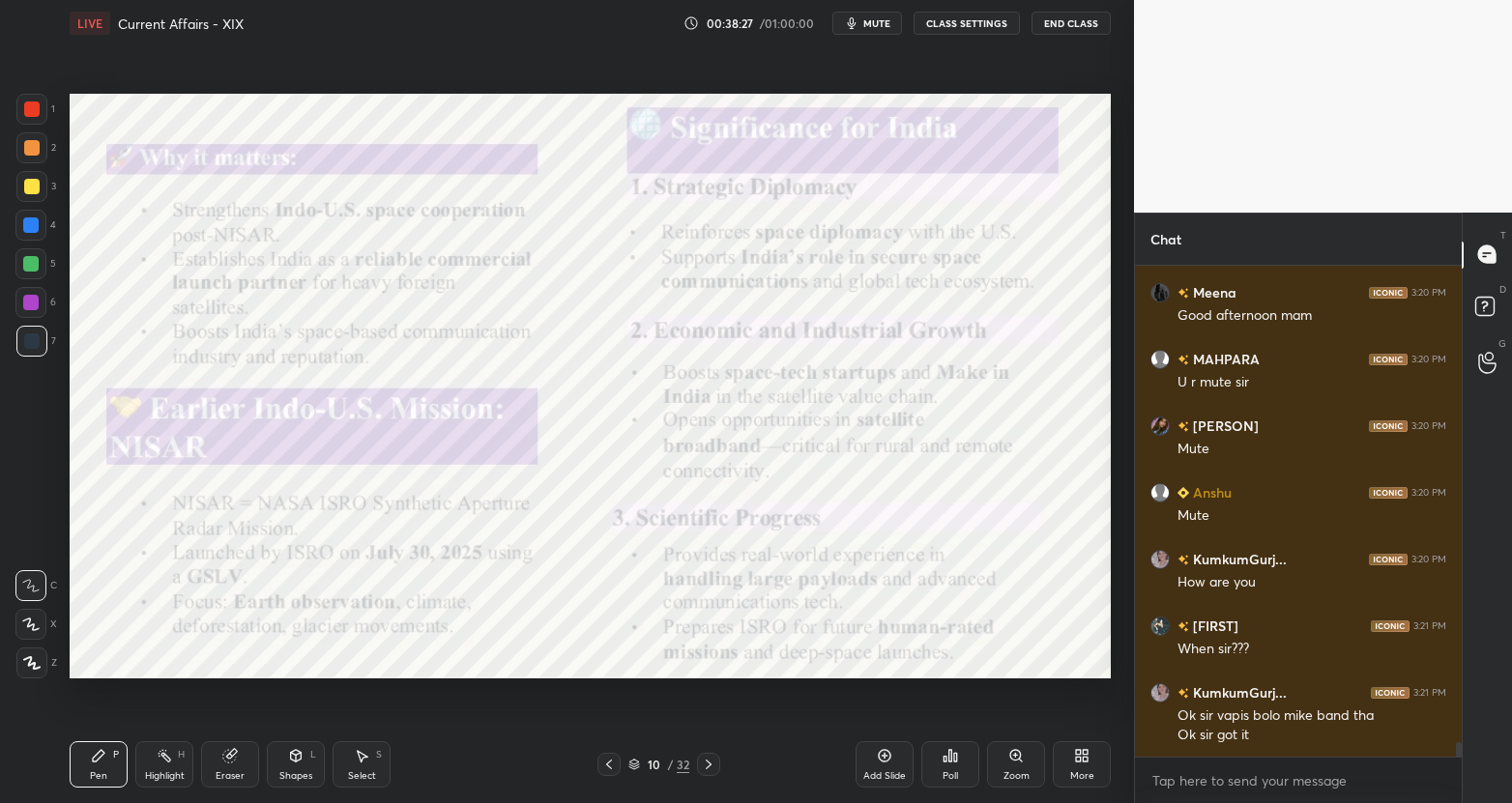 click 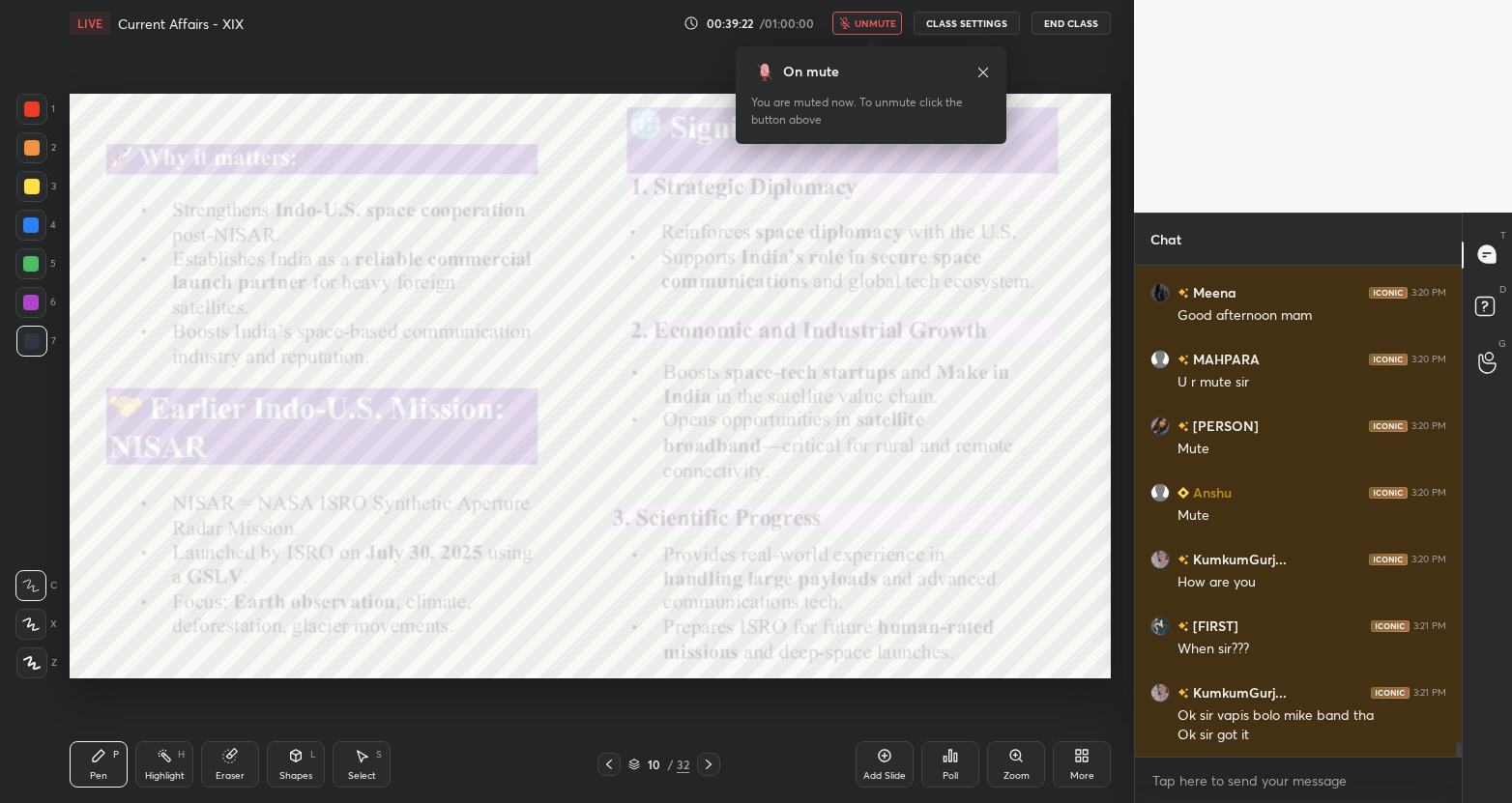 click on "unmute" at bounding box center (875, 23) 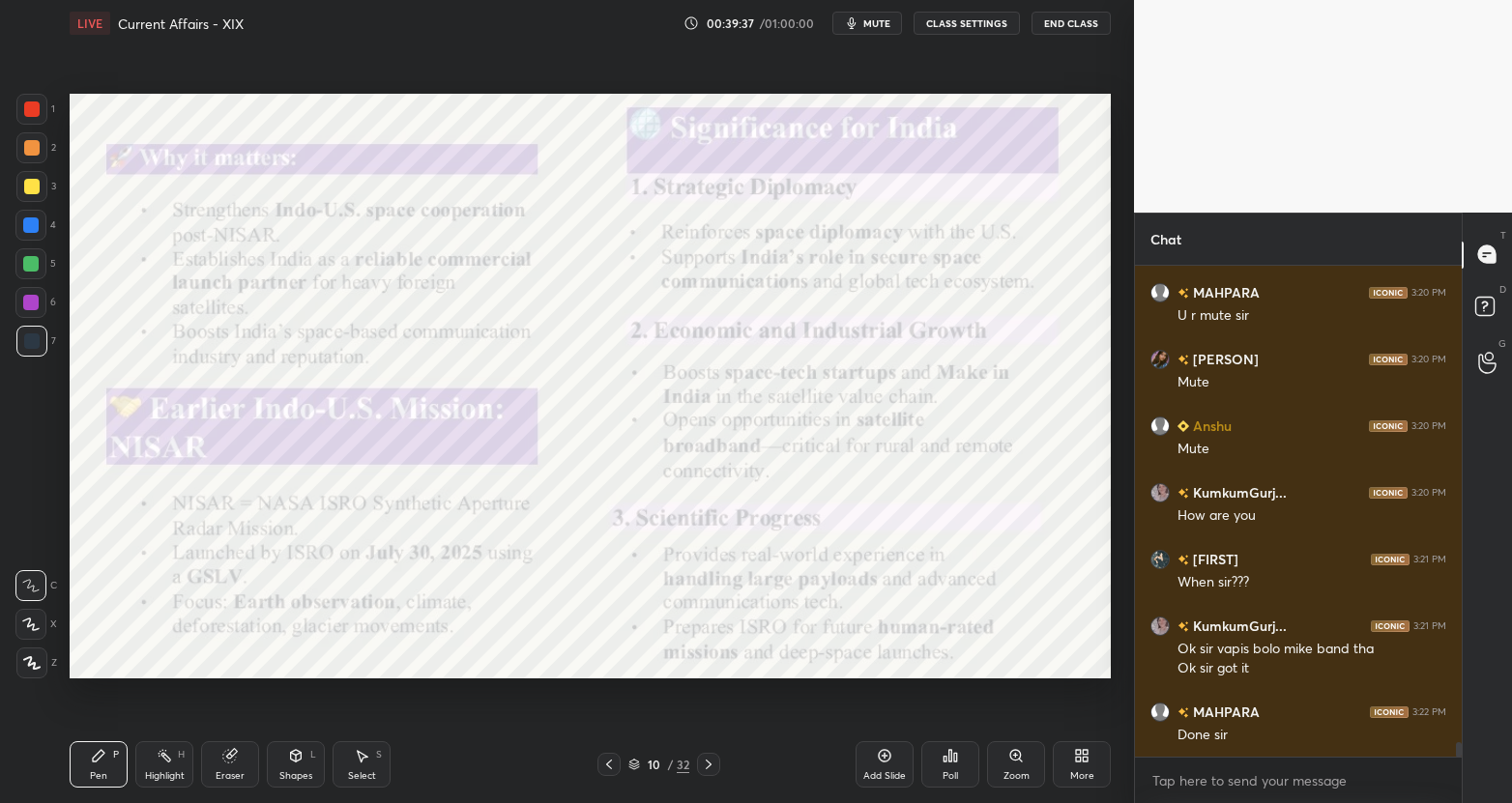 scroll, scrollTop: 16078, scrollLeft: 0, axis: vertical 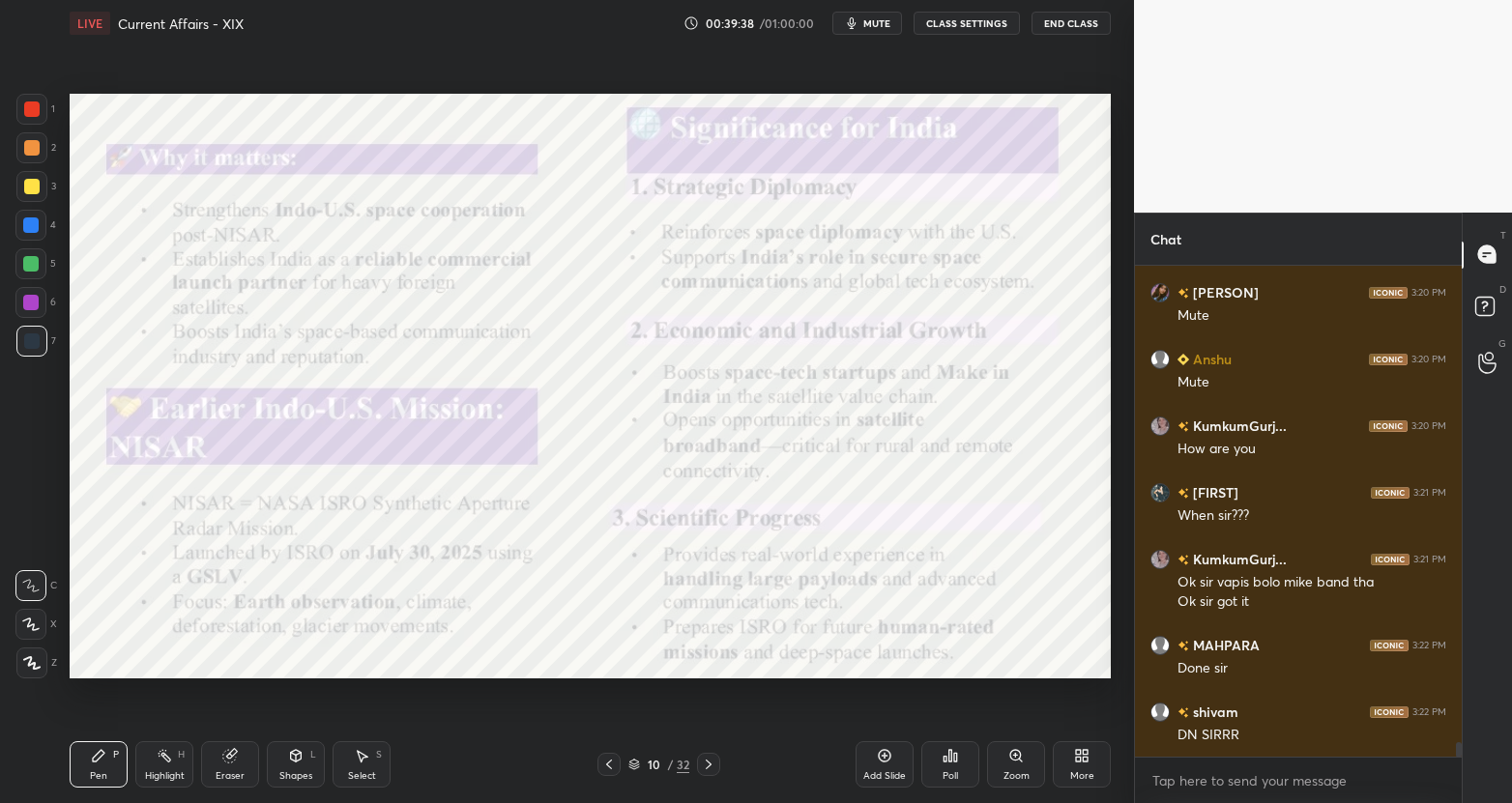 click 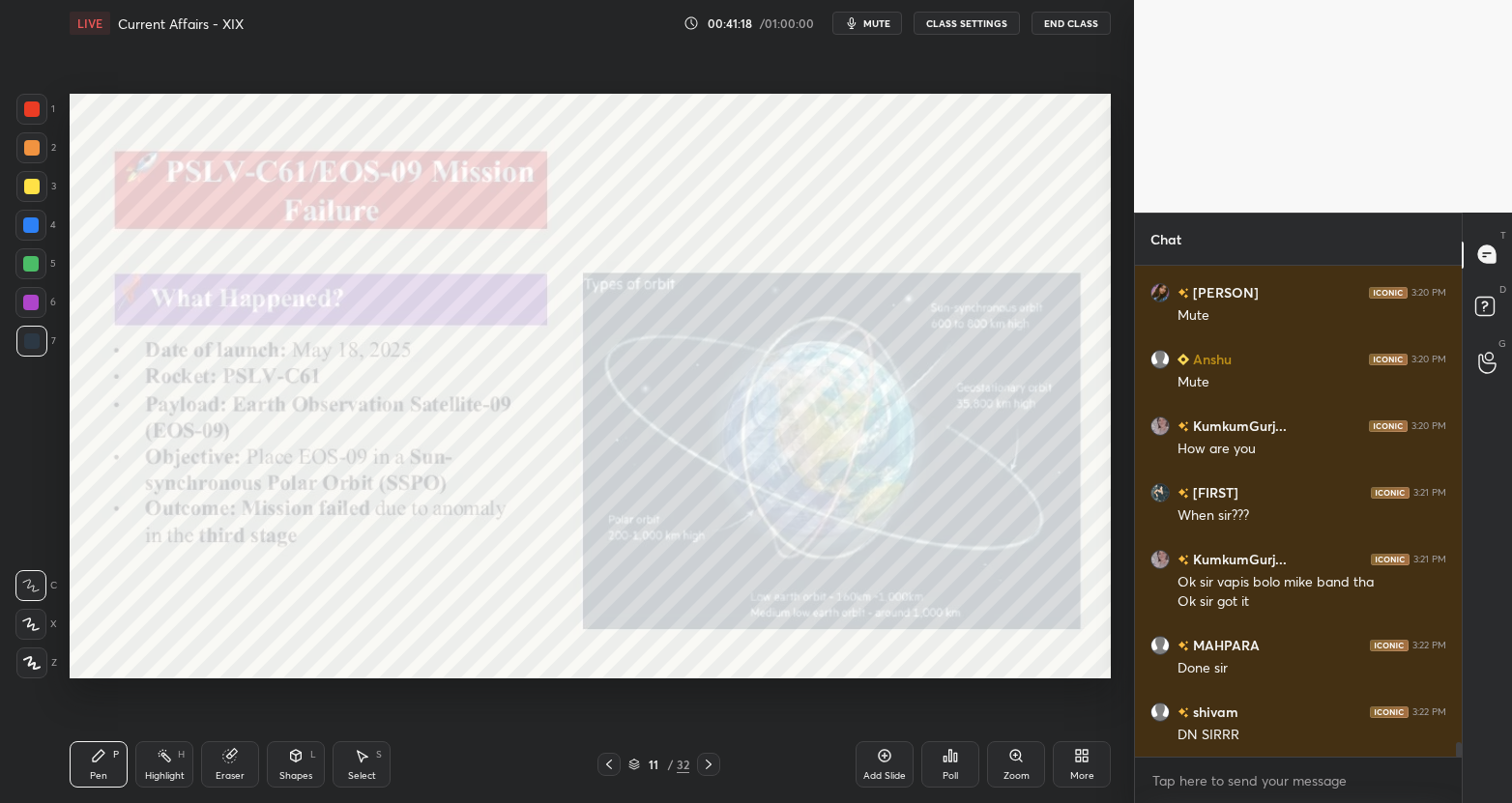 click on "mute" at bounding box center (867, 23) 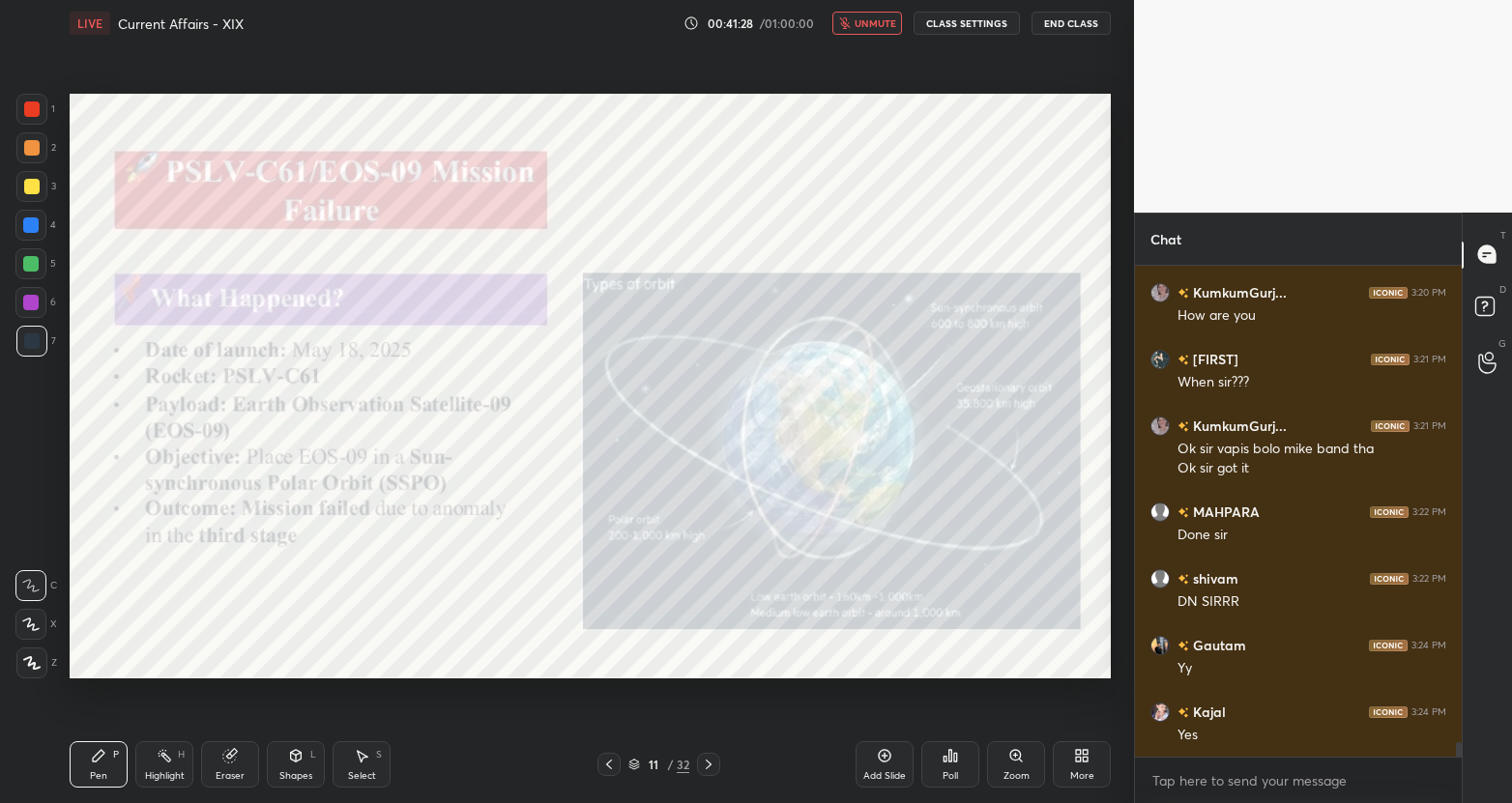 scroll, scrollTop: 16278, scrollLeft: 0, axis: vertical 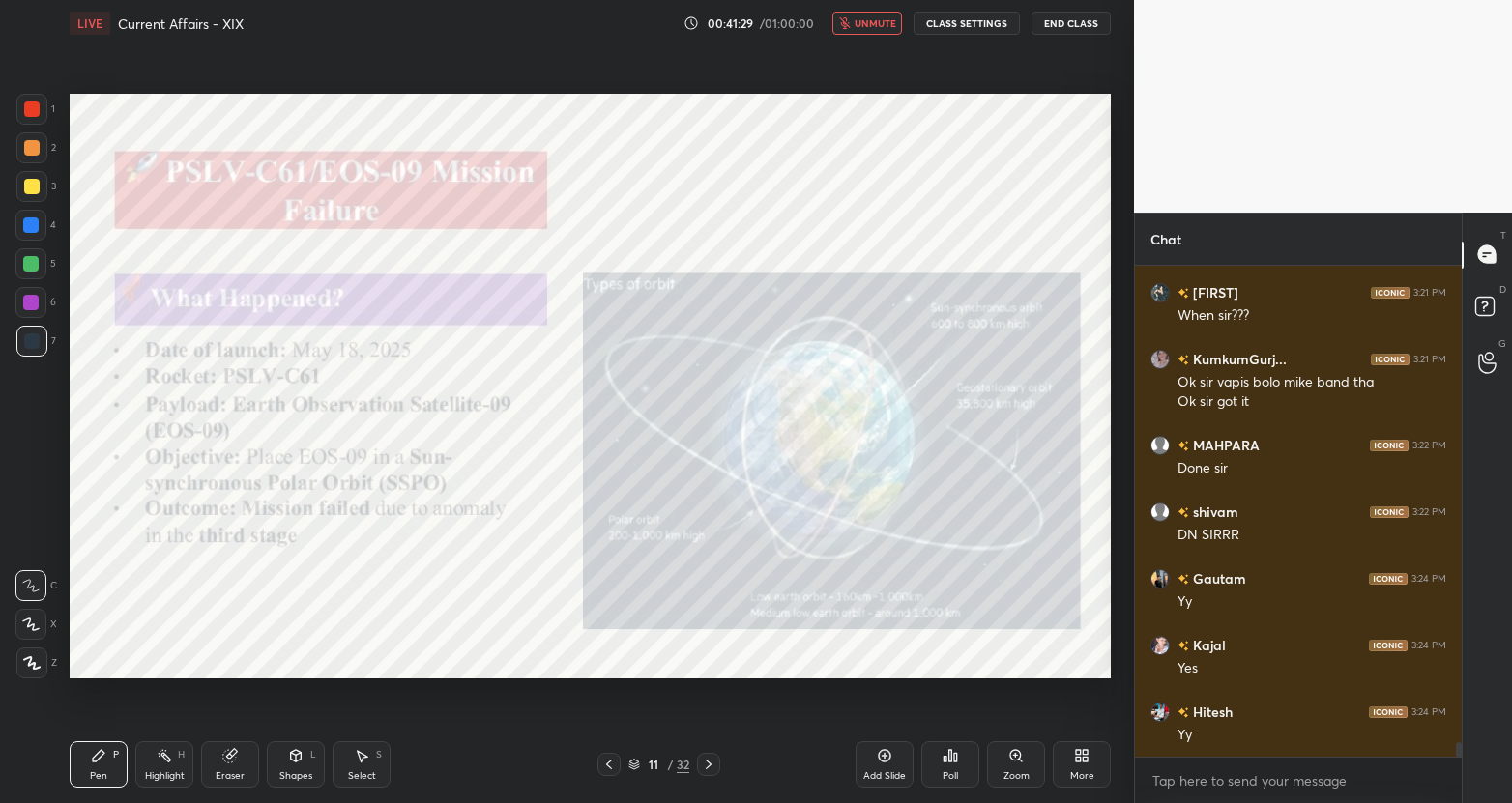 click on "unmute" at bounding box center (875, 23) 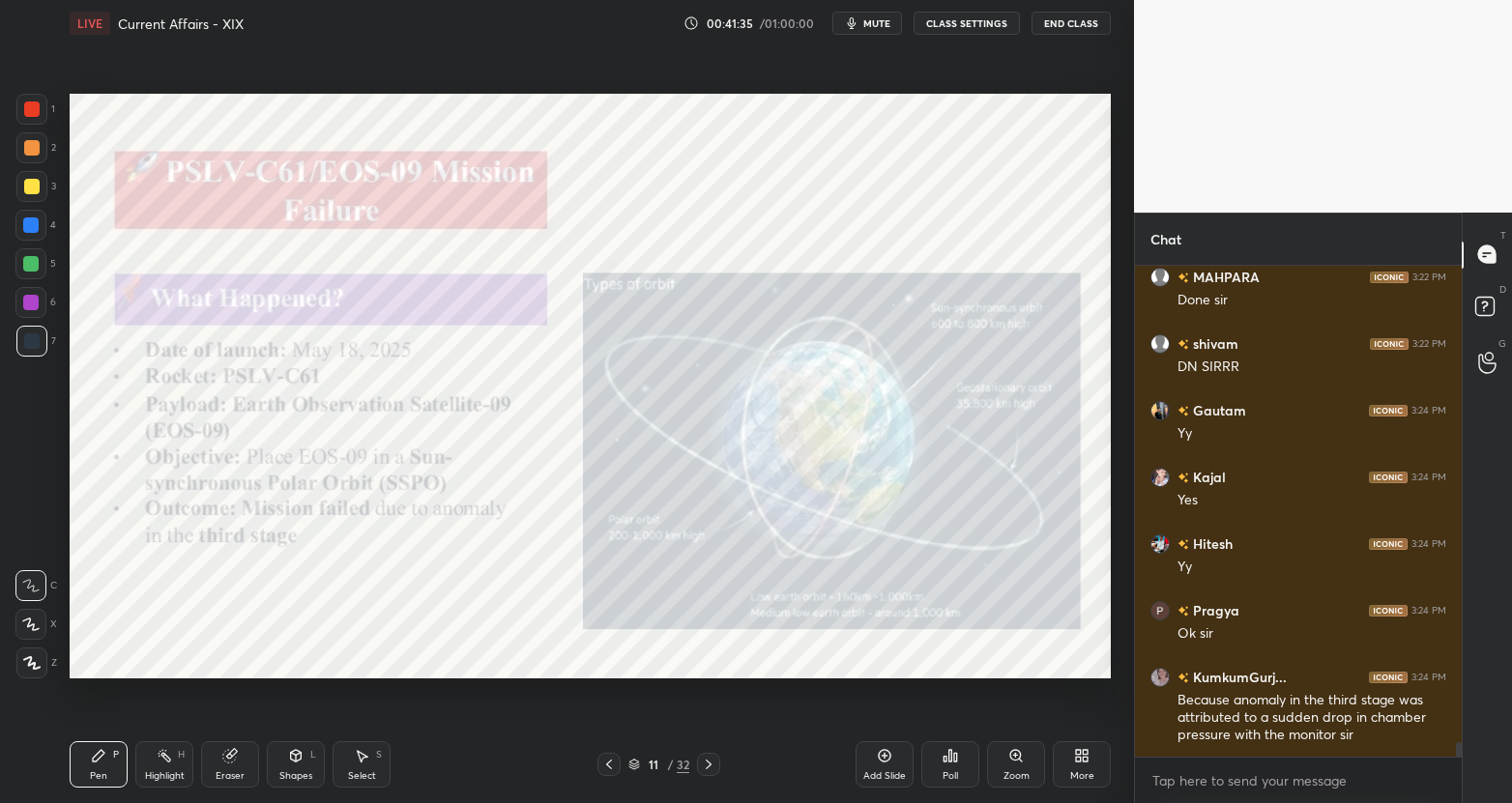 scroll, scrollTop: 16513, scrollLeft: 0, axis: vertical 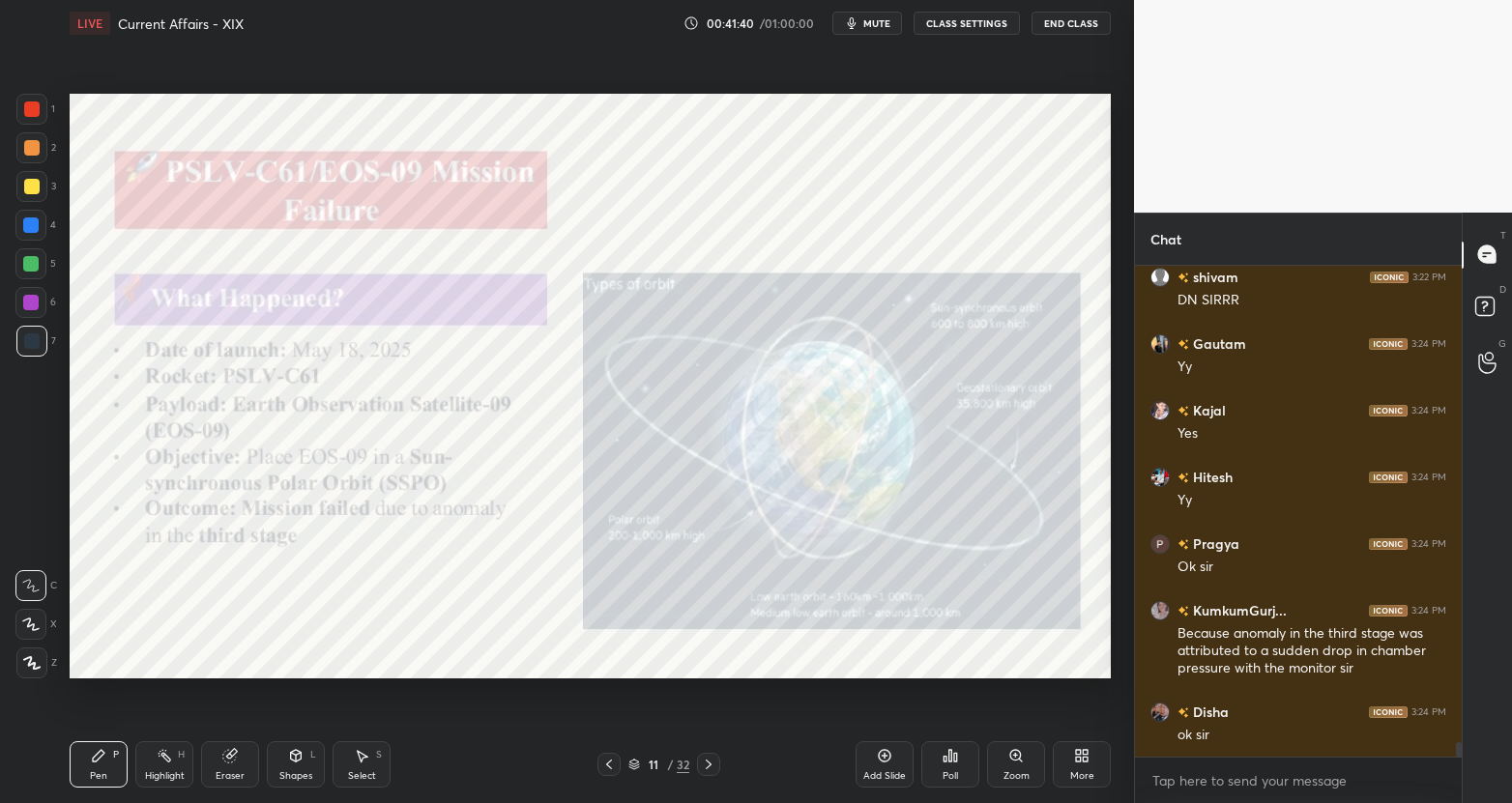 type 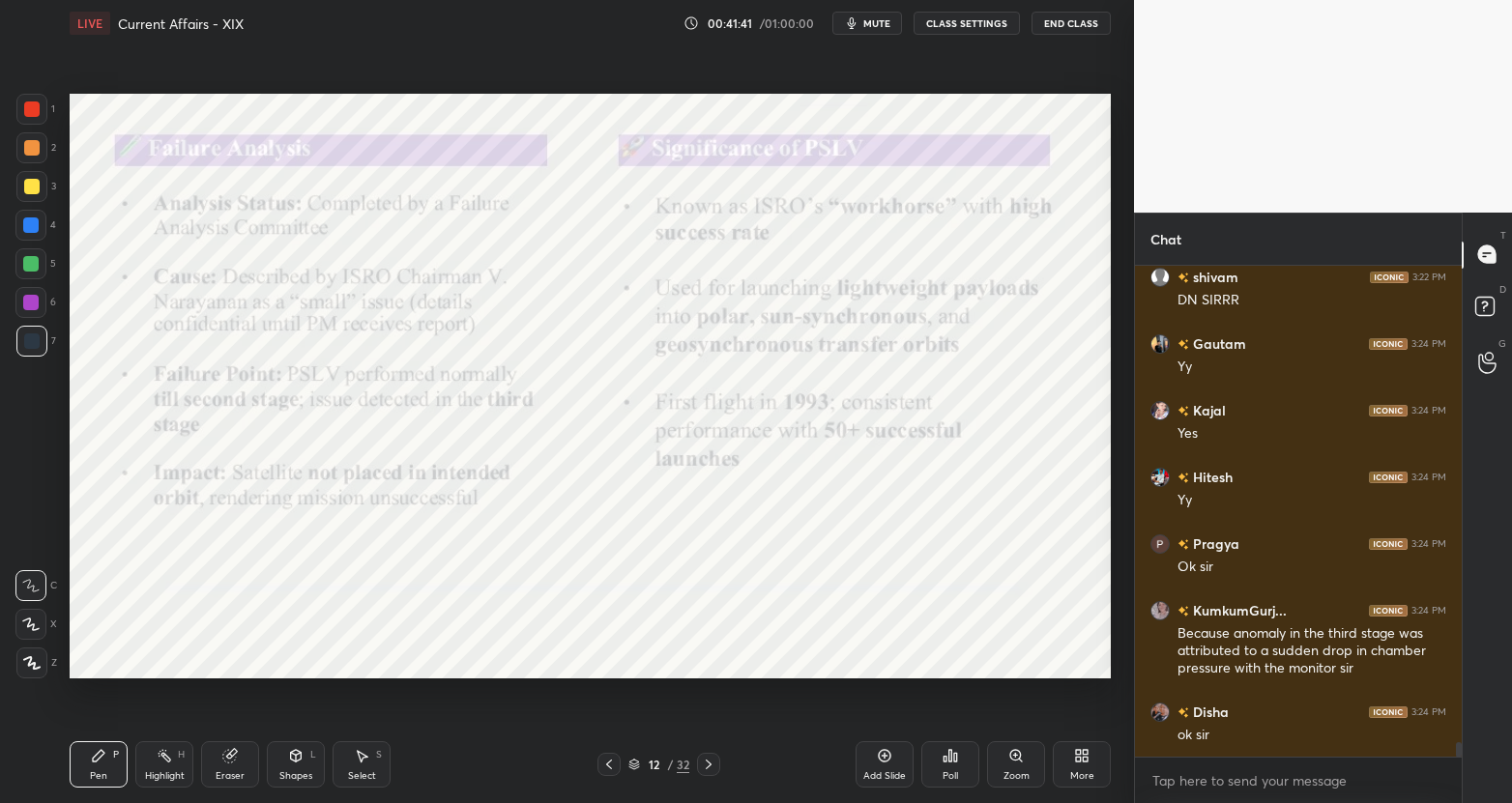 scroll, scrollTop: 16580, scrollLeft: 0, axis: vertical 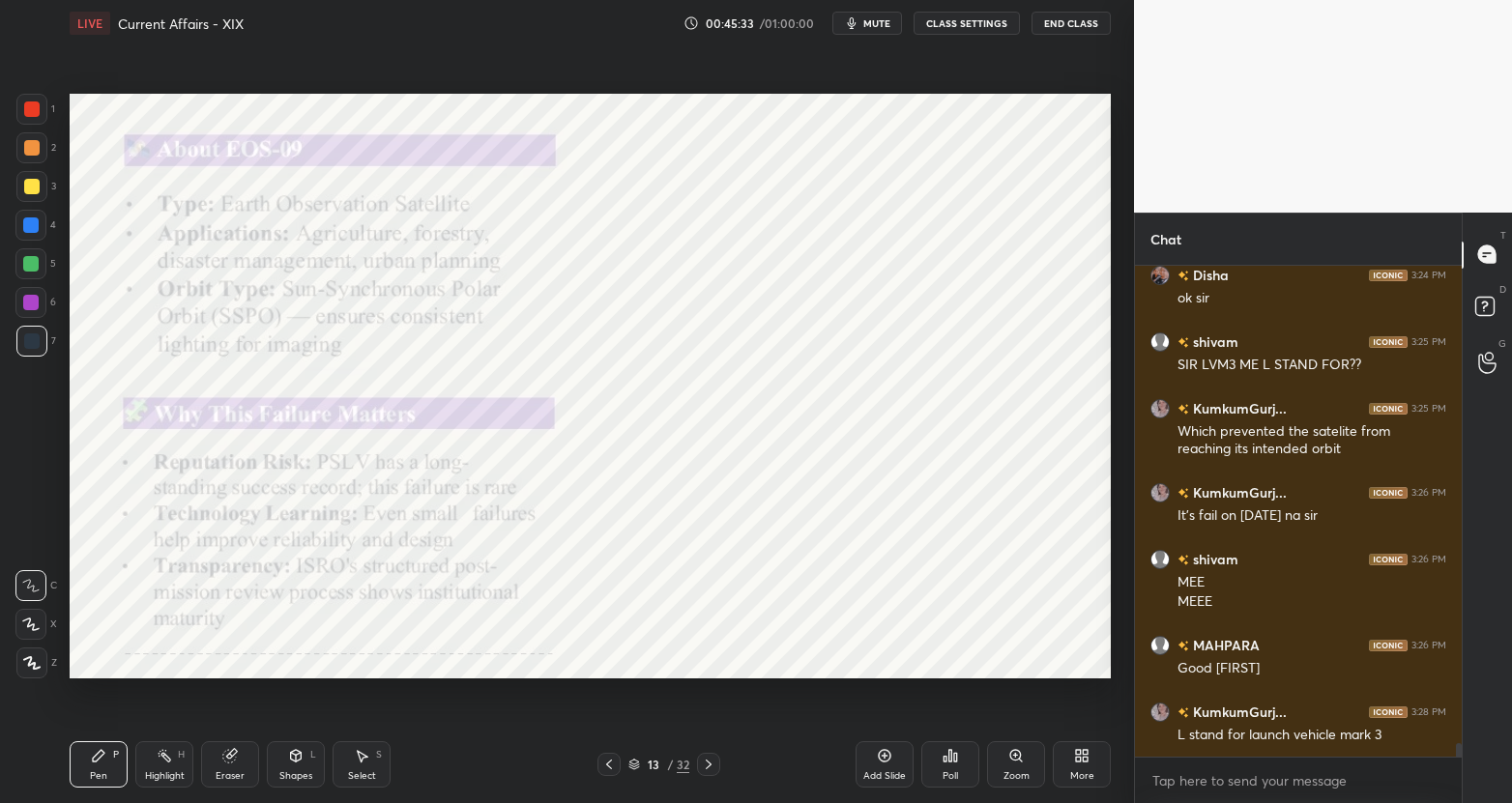 click 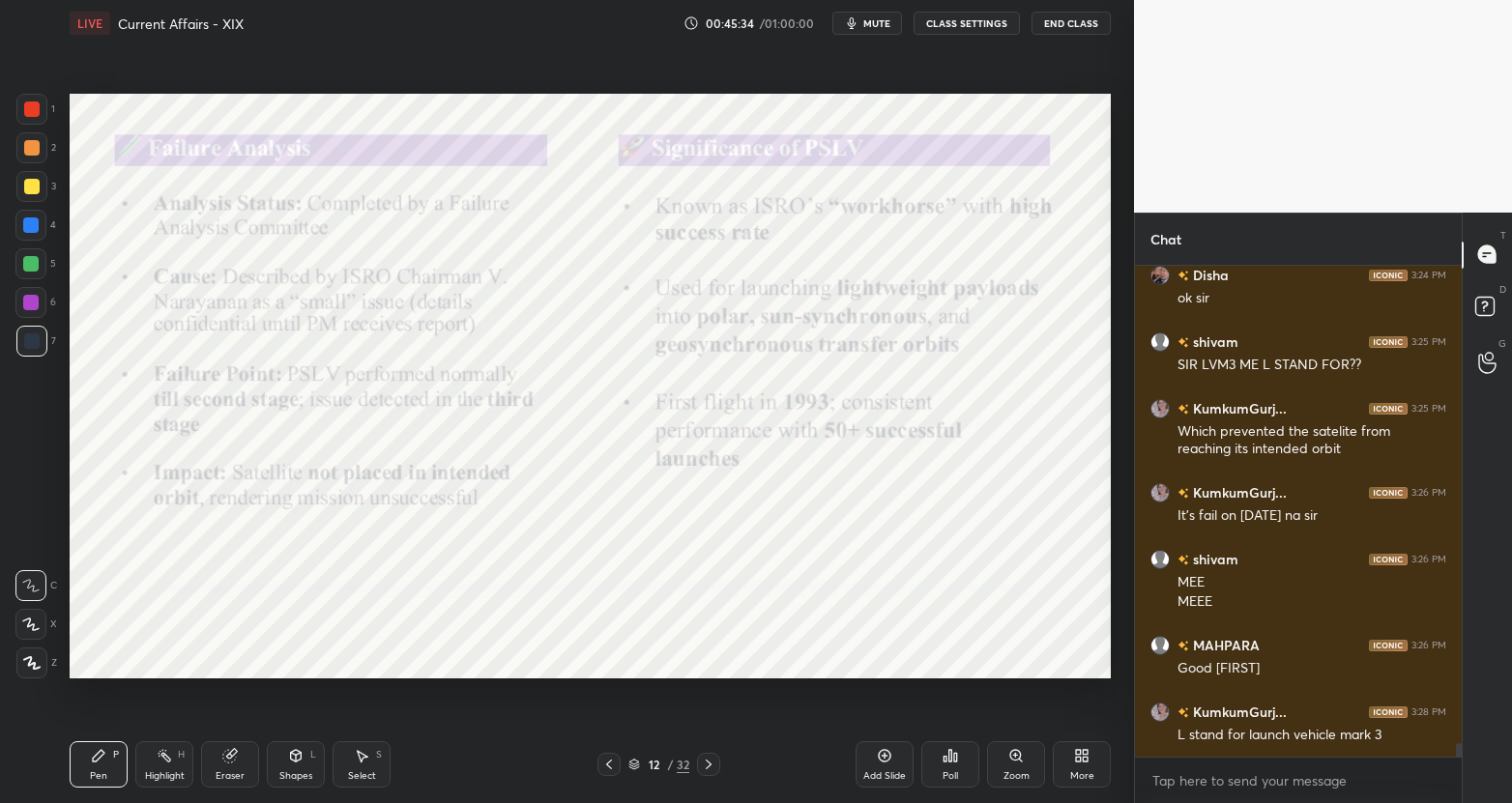 click 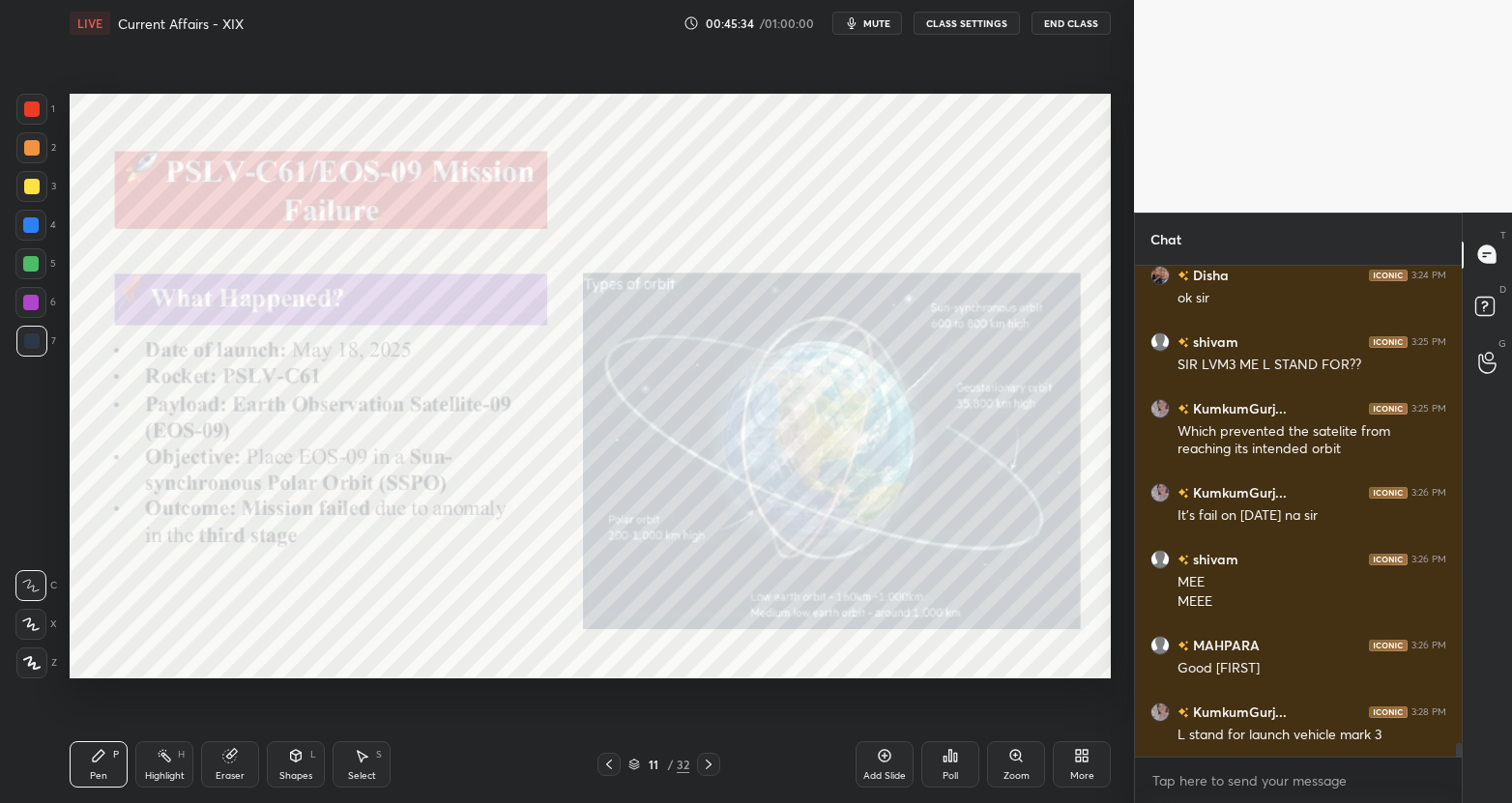 click 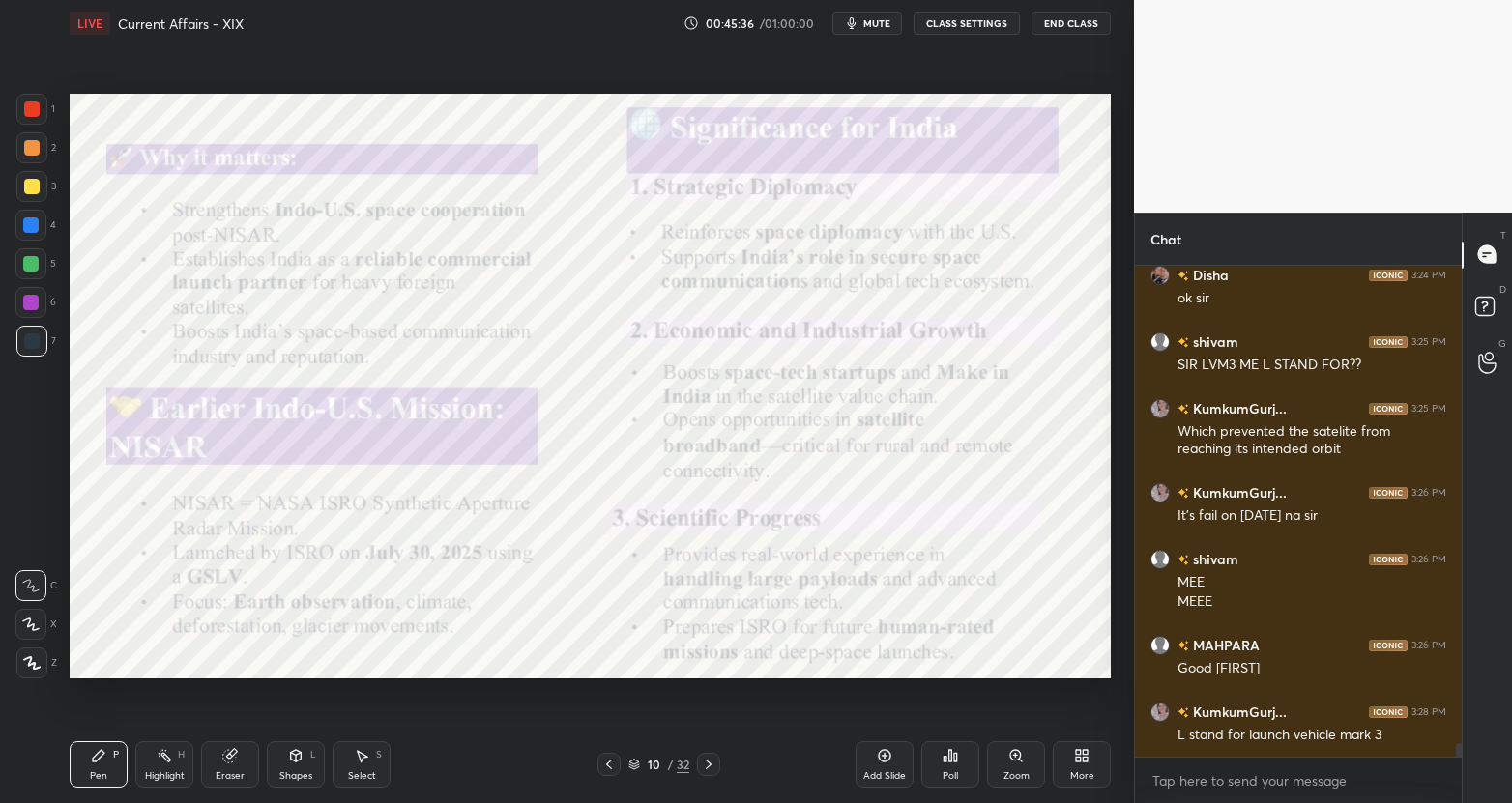 click 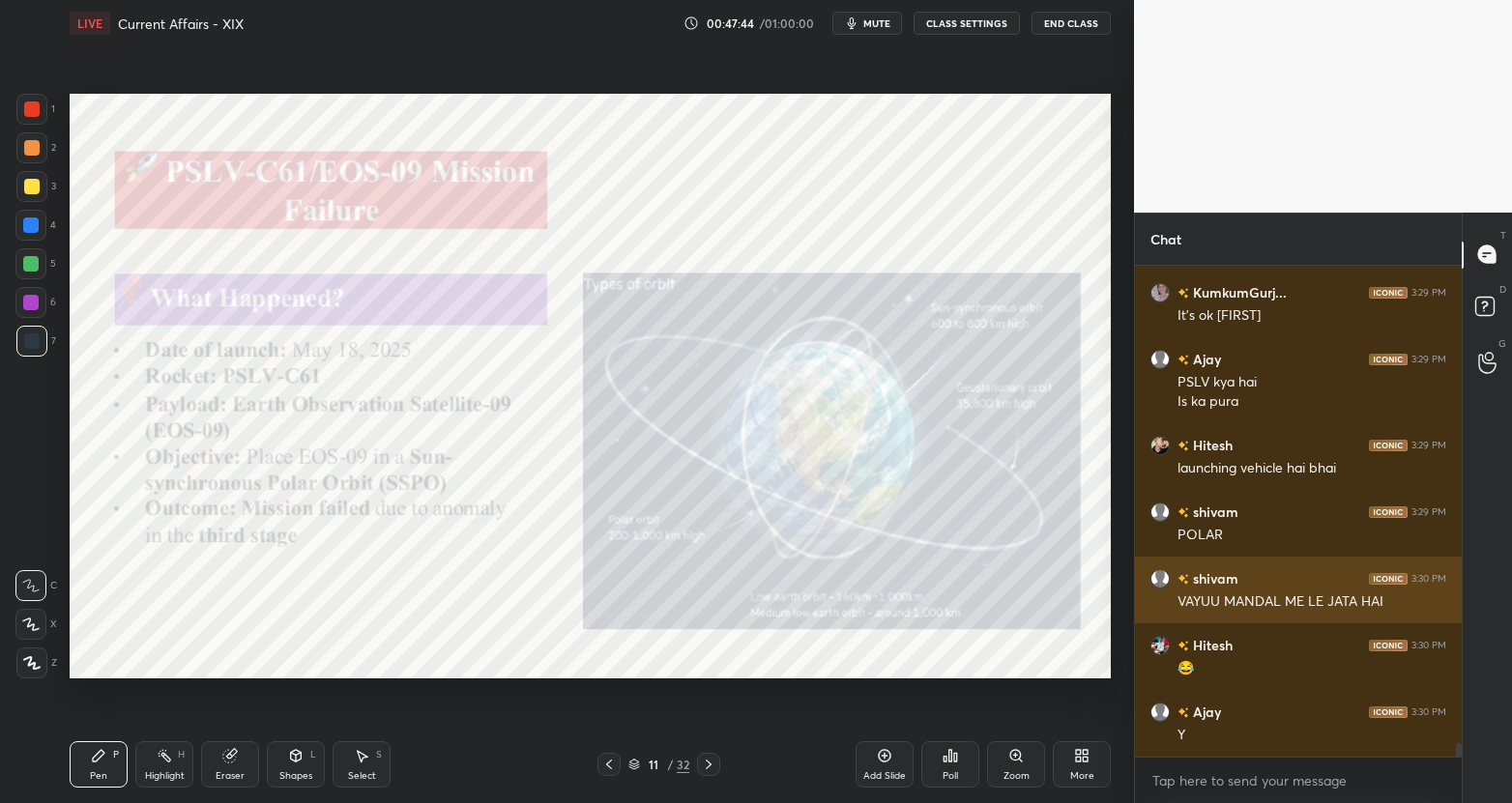 scroll, scrollTop: 17587, scrollLeft: 0, axis: vertical 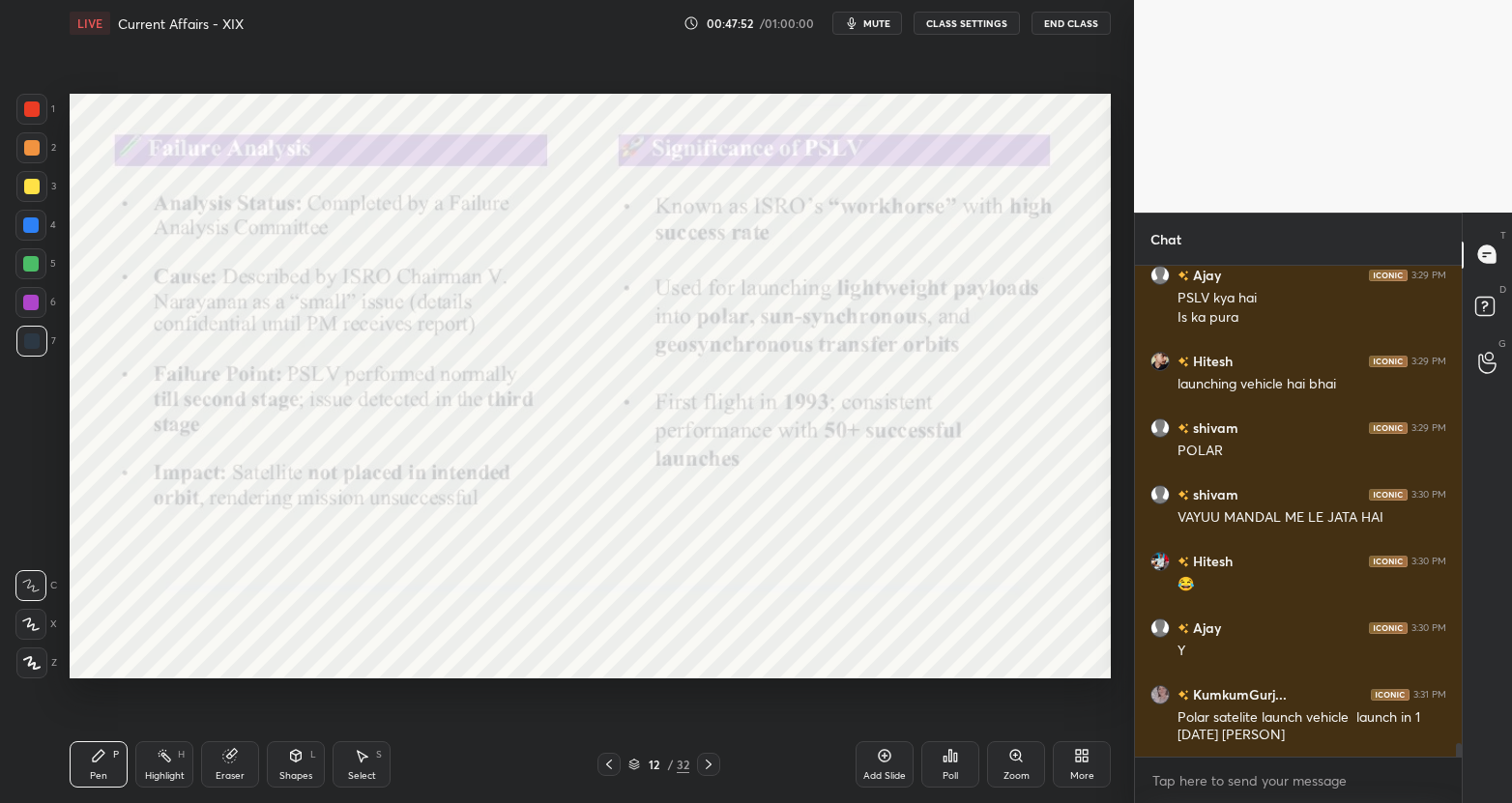 click on "Eraser" at bounding box center (230, 764) 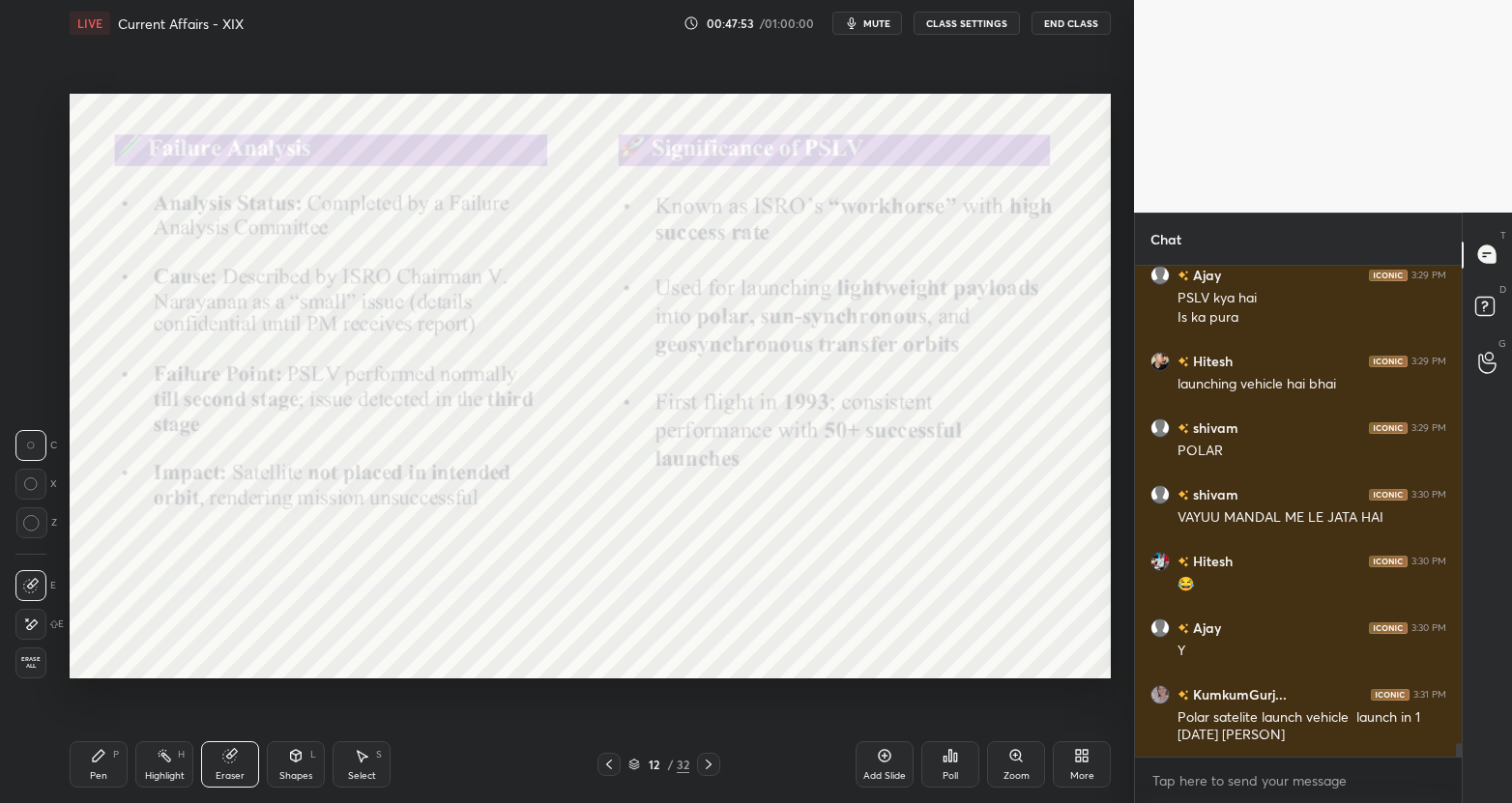 click on "Erase all" at bounding box center (31, 663) 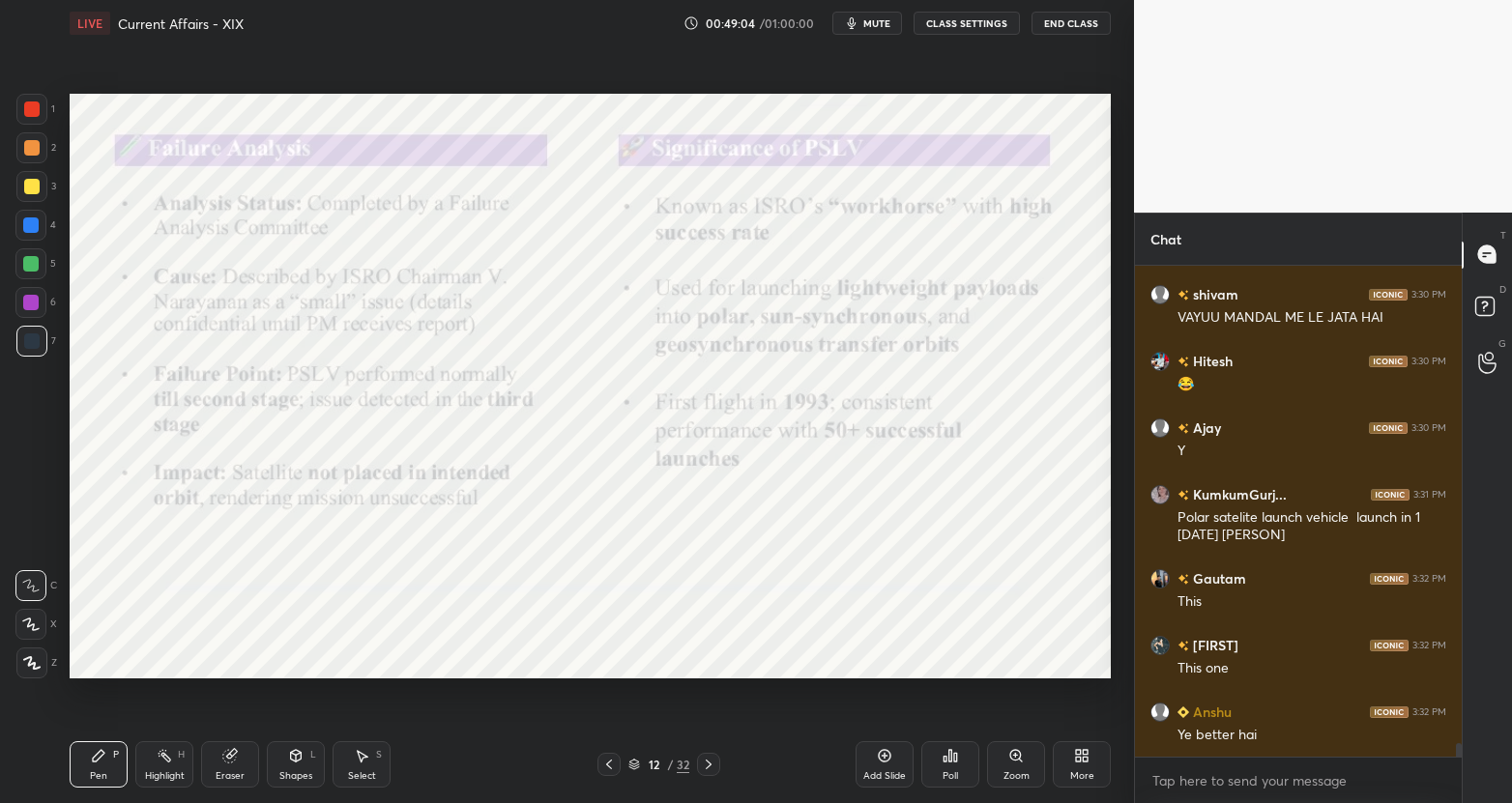 scroll, scrollTop: 17853, scrollLeft: 0, axis: vertical 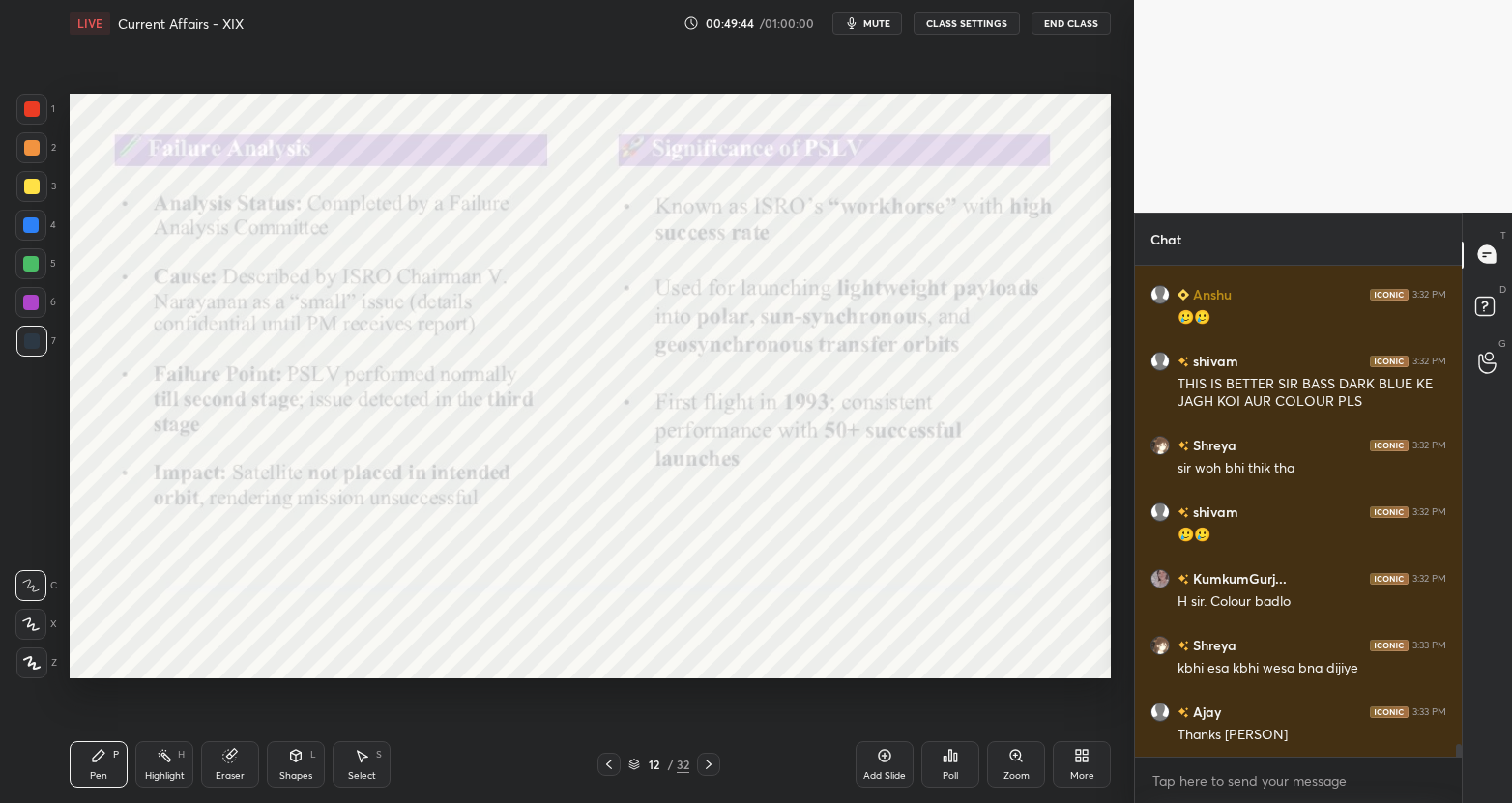 click 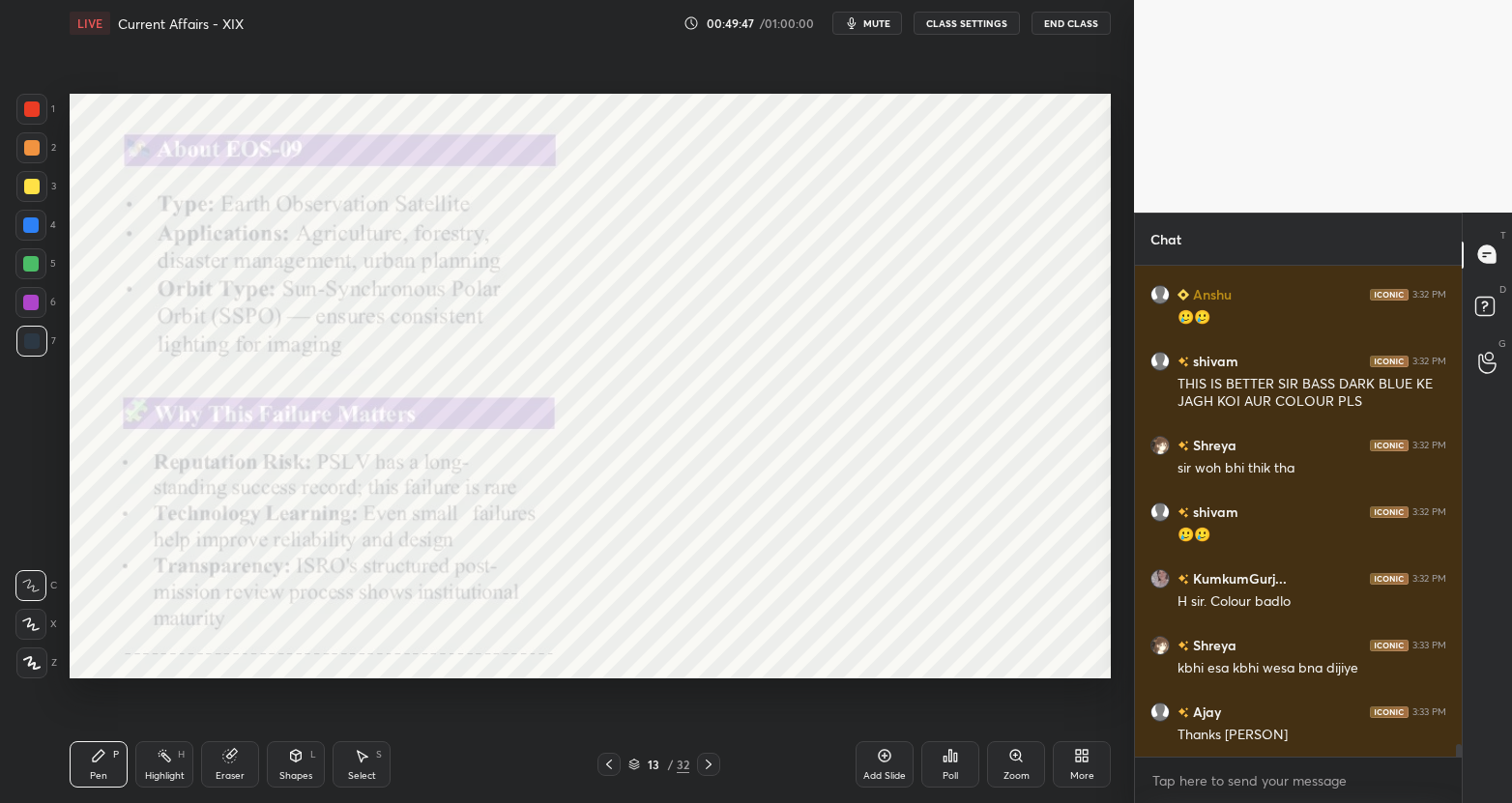 click on "Eraser" at bounding box center (230, 764) 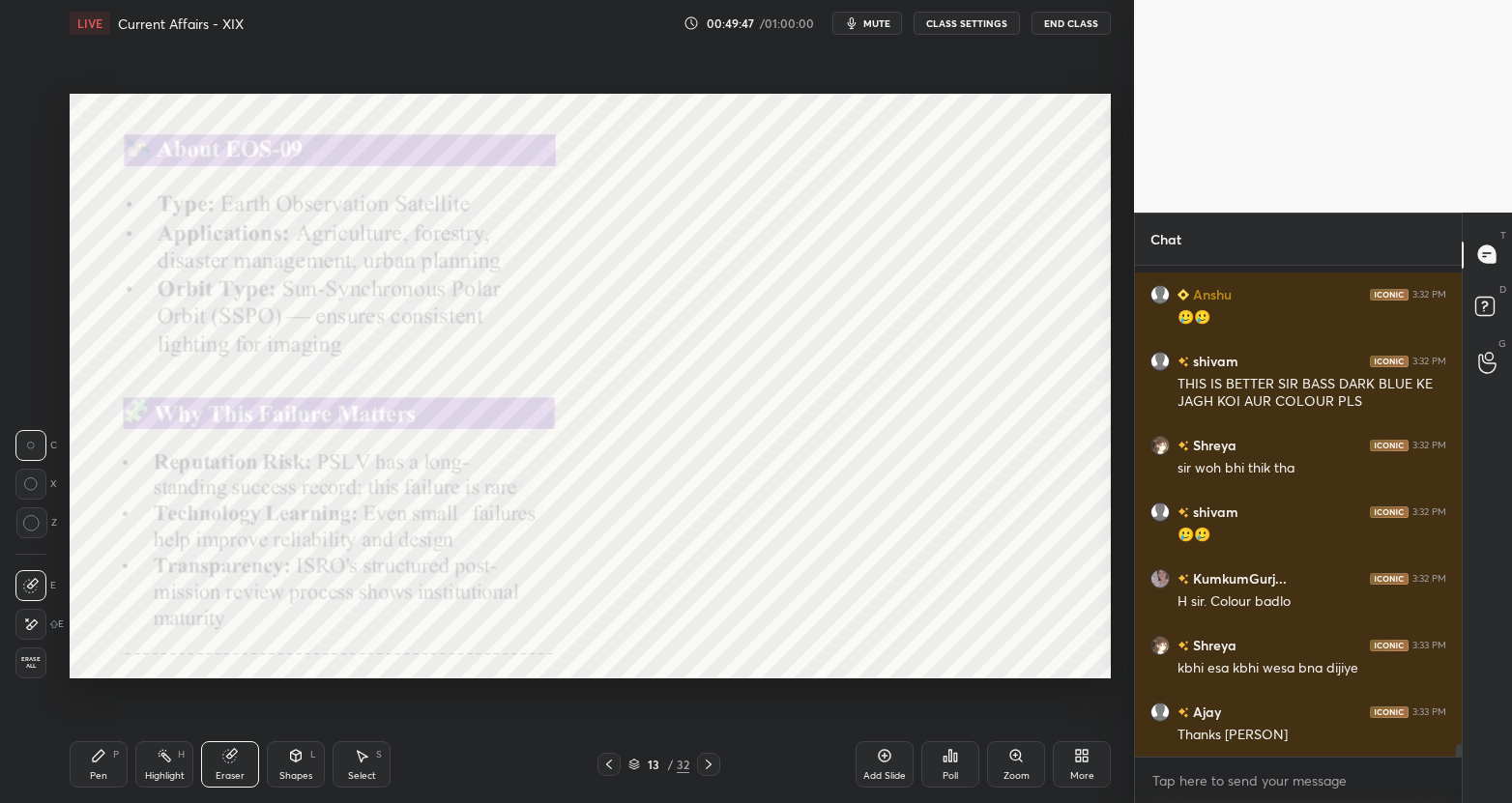 scroll, scrollTop: 18906, scrollLeft: 0, axis: vertical 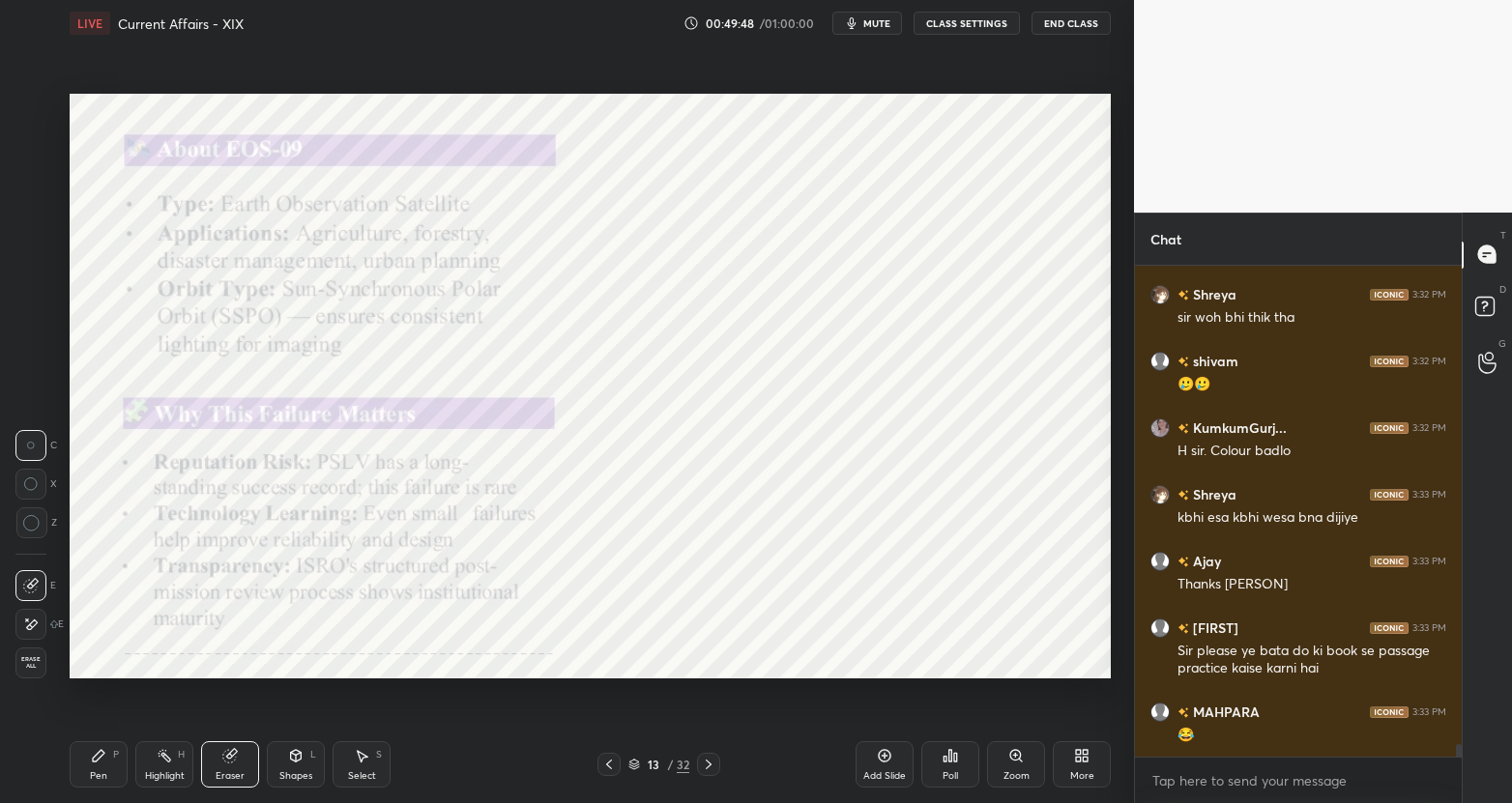 click on "Erase all" at bounding box center [31, 663] 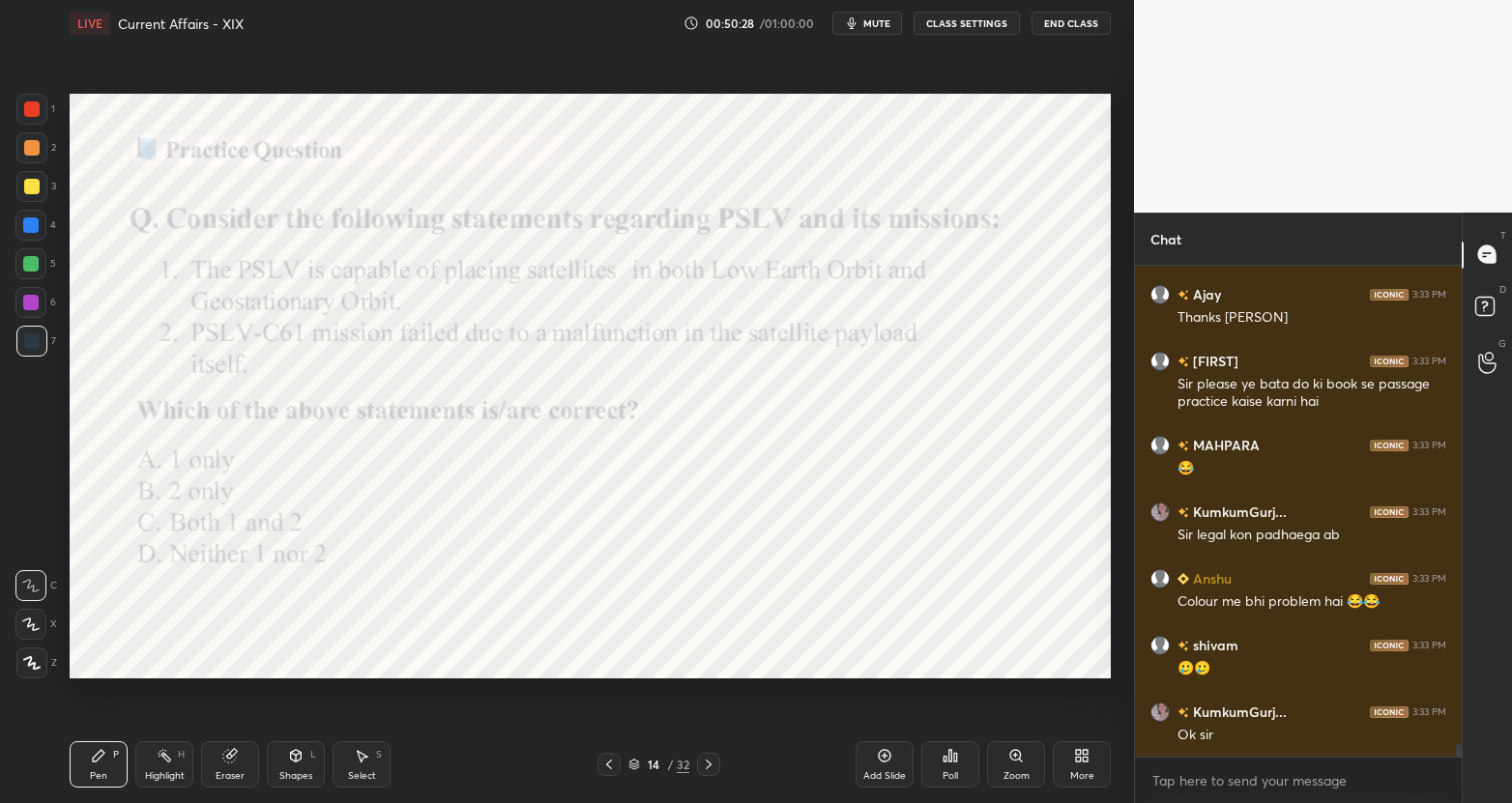 scroll, scrollTop: 19306, scrollLeft: 0, axis: vertical 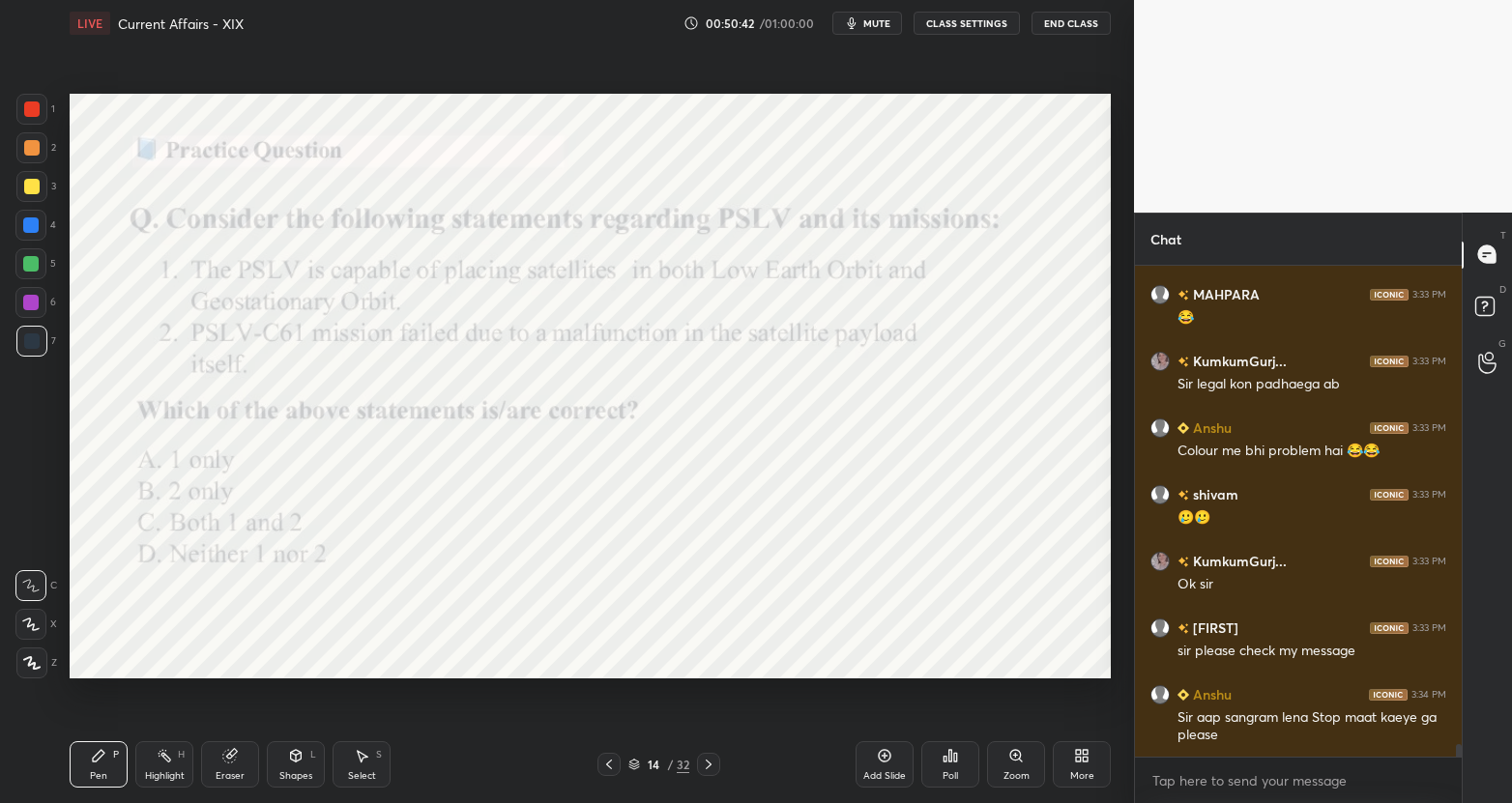 click 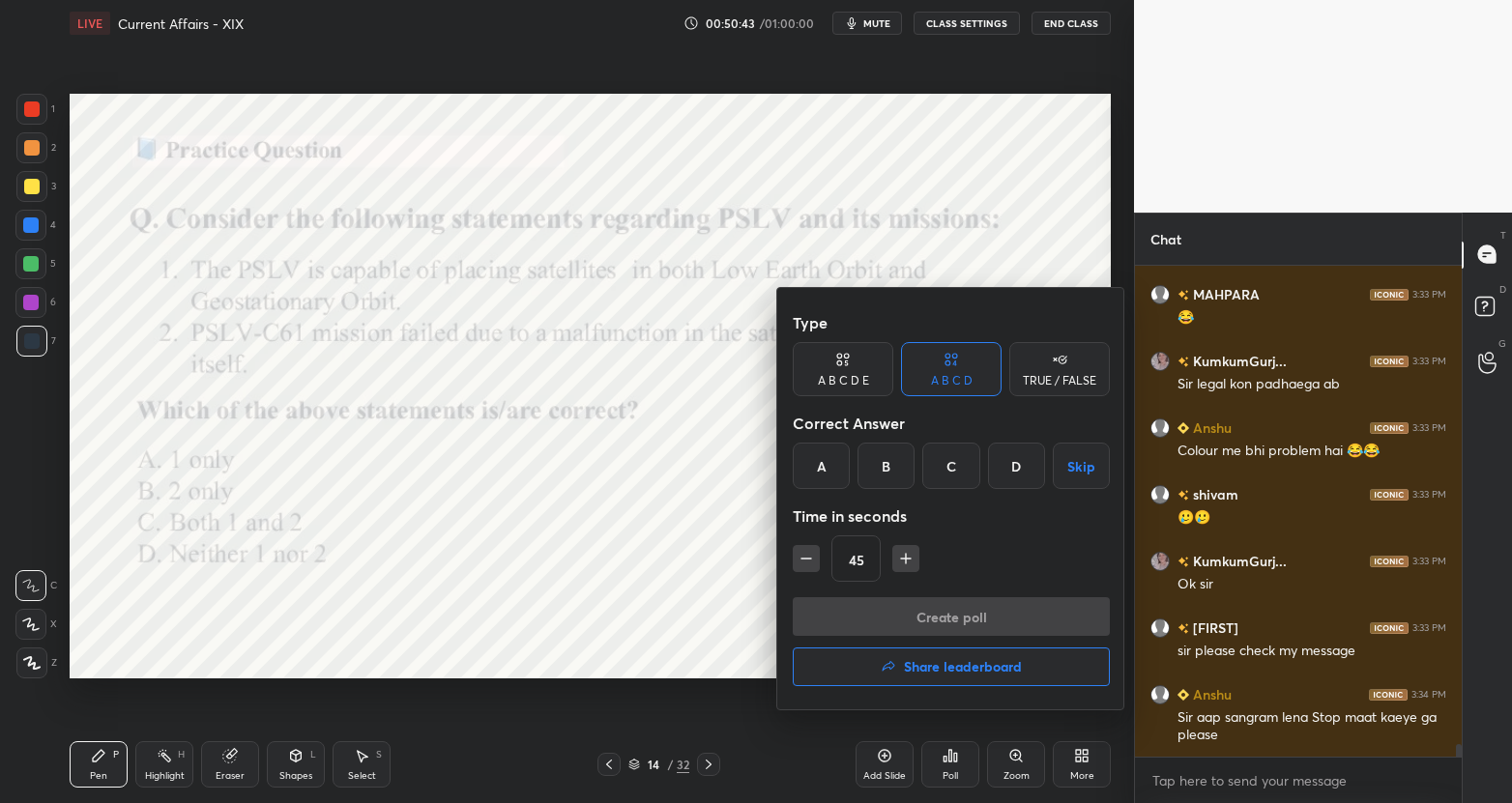click on "A" at bounding box center [821, 466] 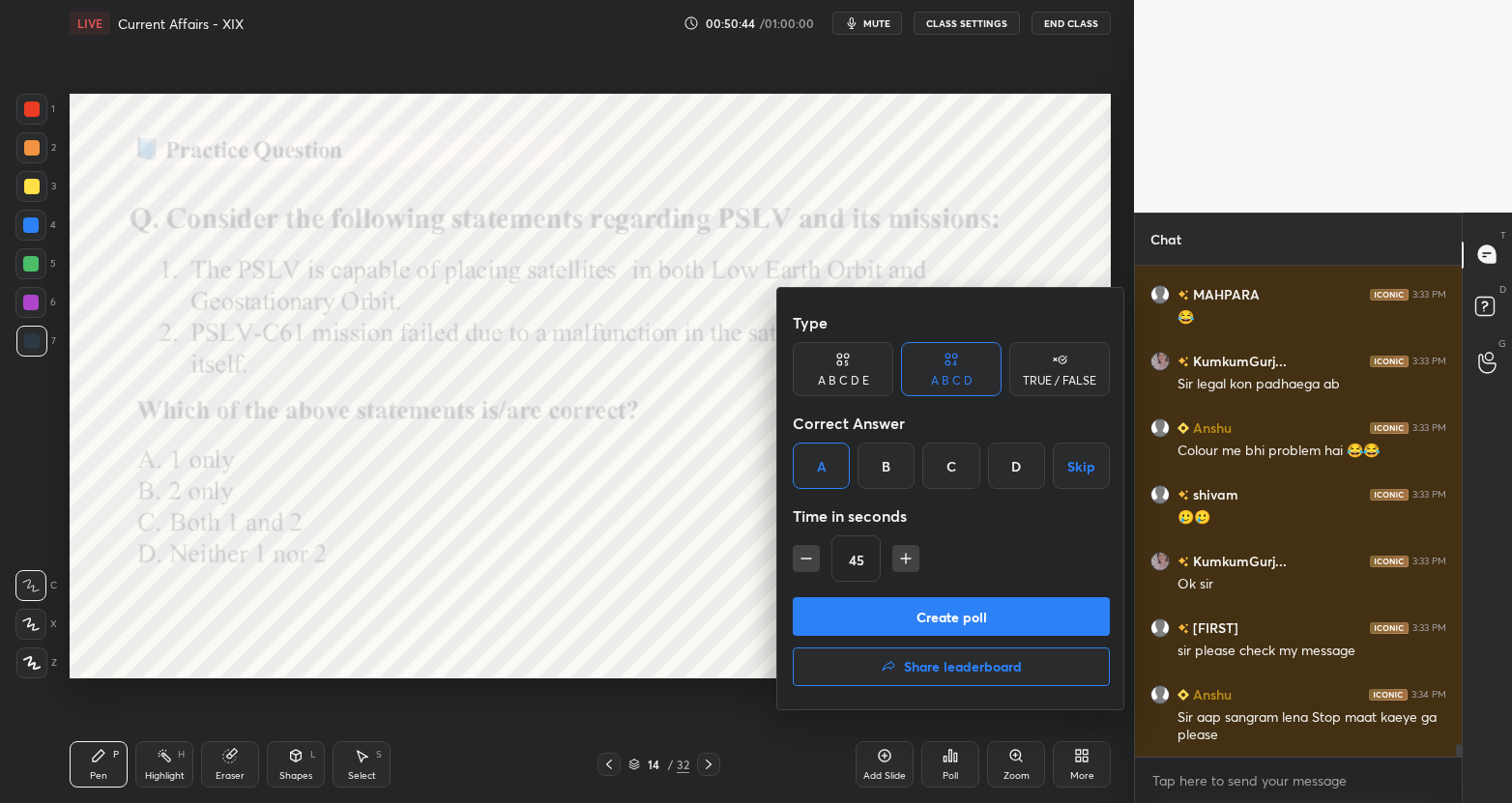 click on "Create poll" at bounding box center (951, 617) 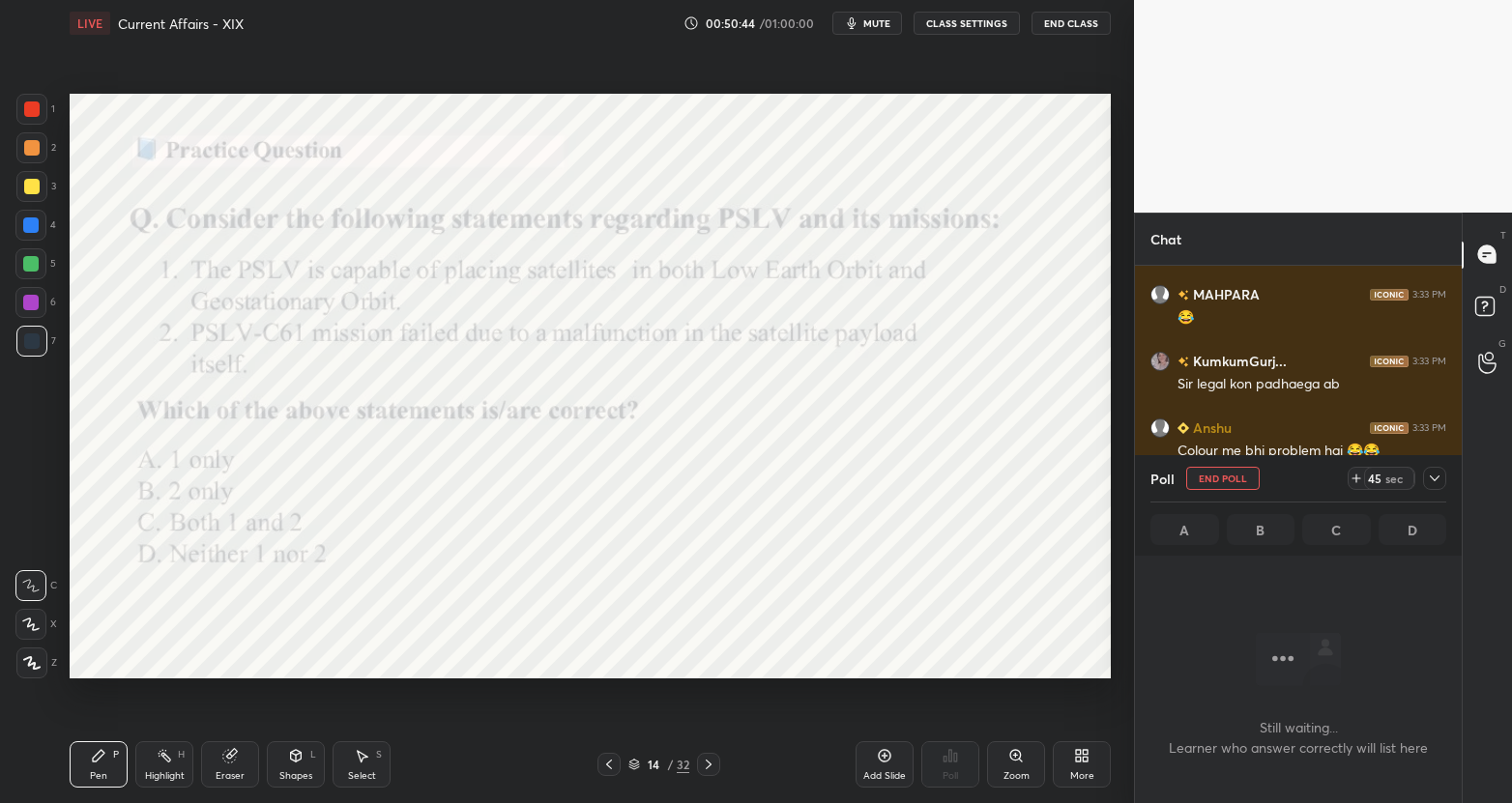 scroll, scrollTop: 387, scrollLeft: 321, axis: both 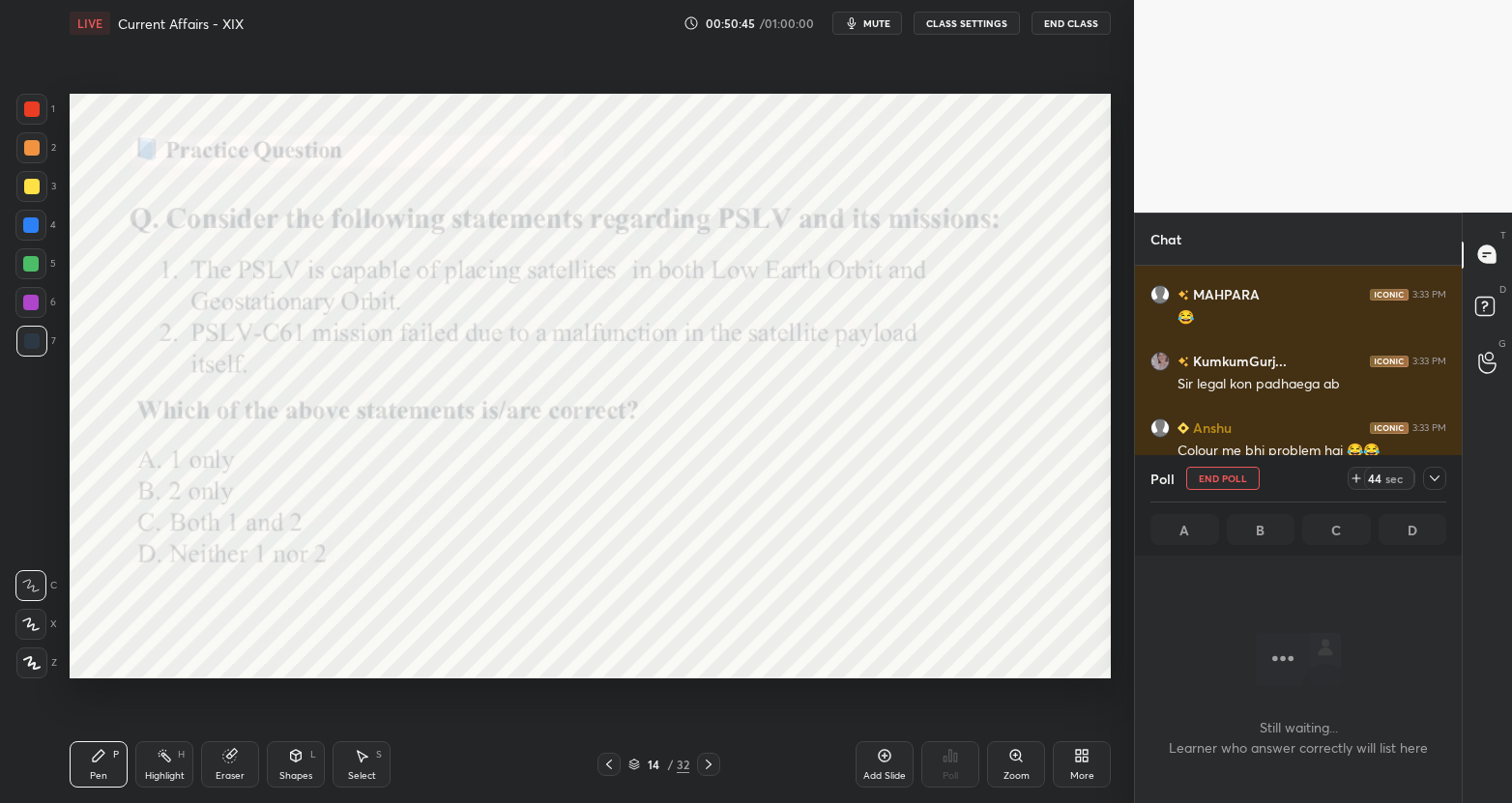 click 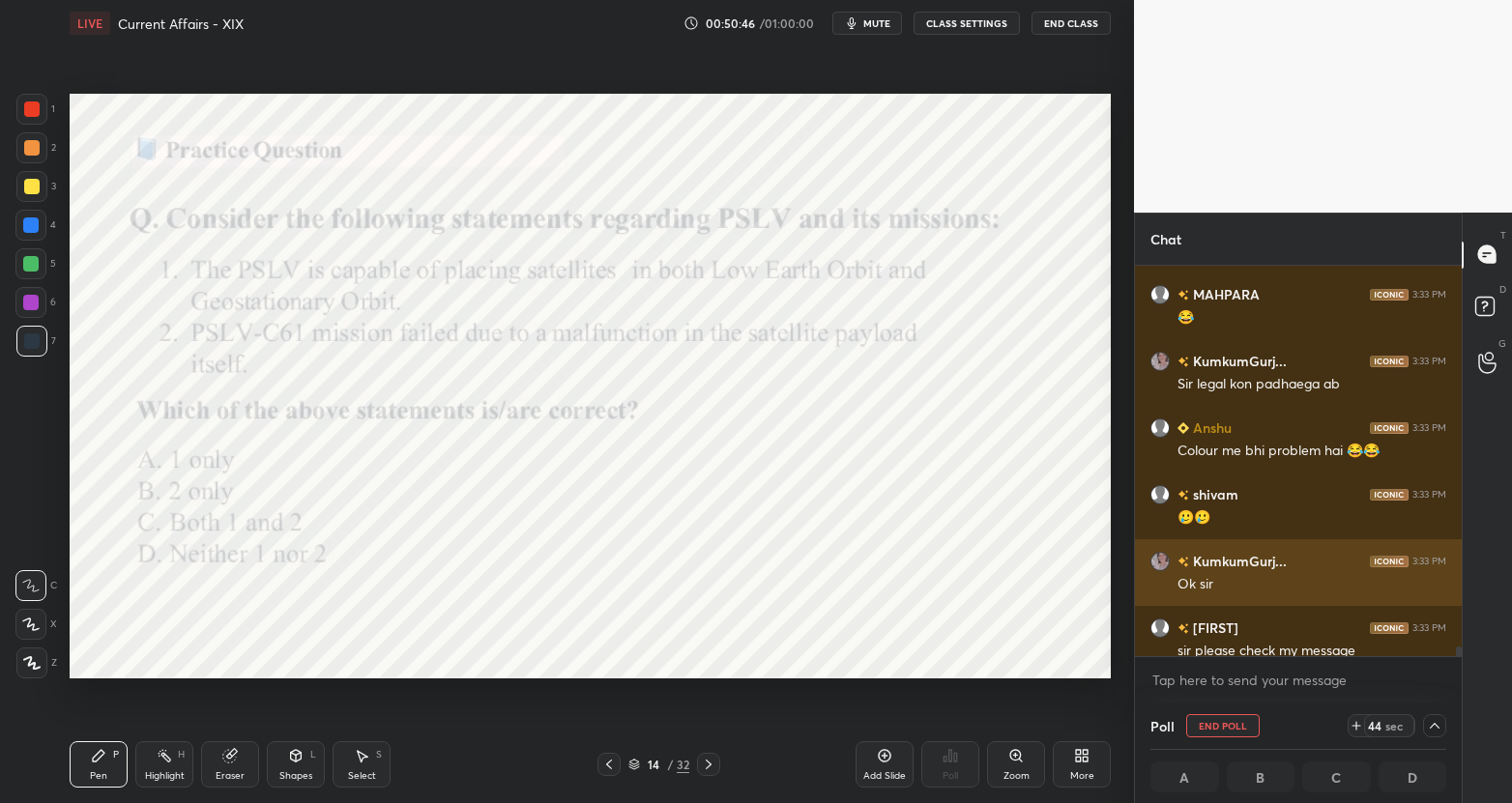 scroll, scrollTop: 19490, scrollLeft: 0, axis: vertical 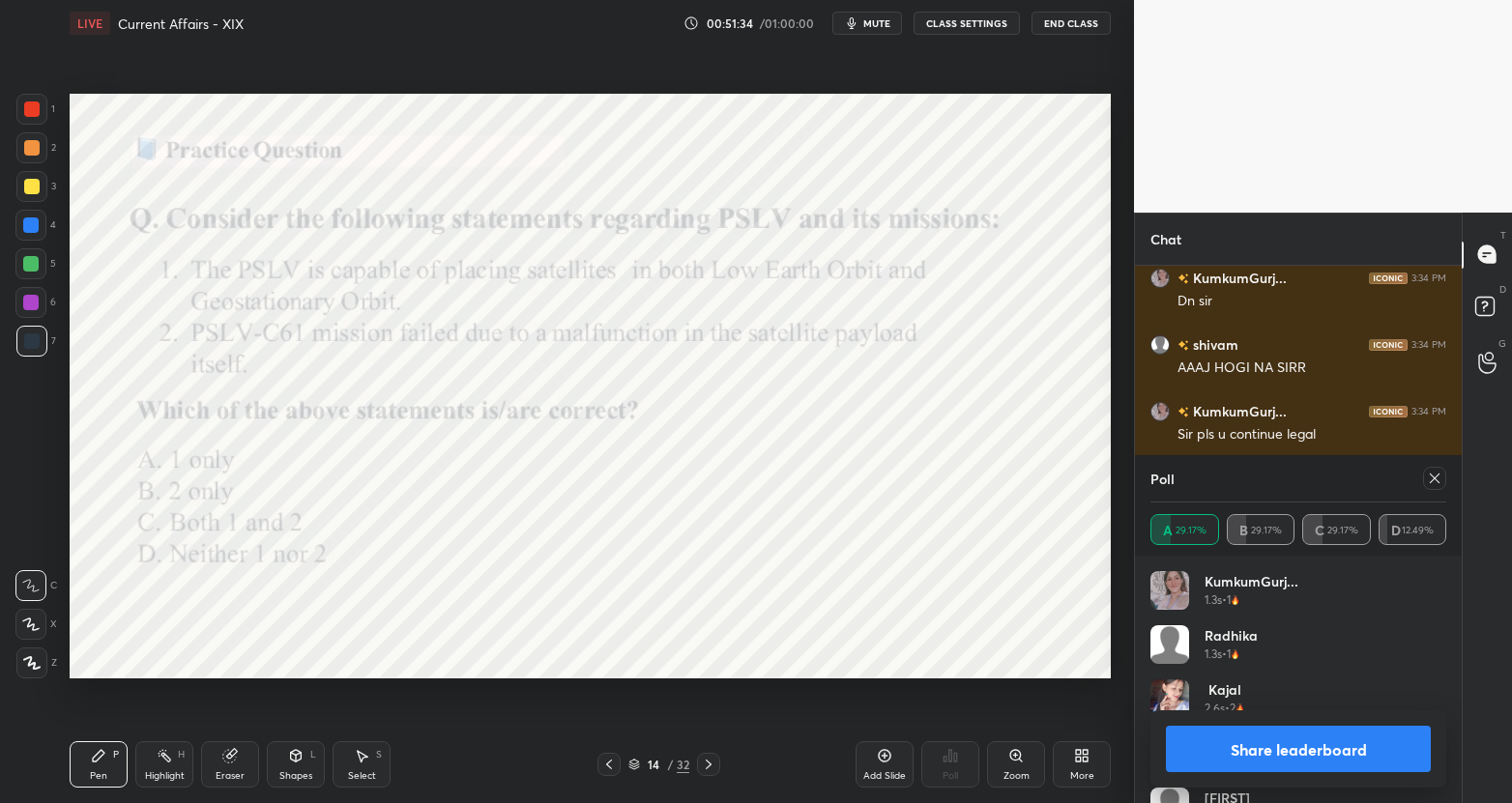 click 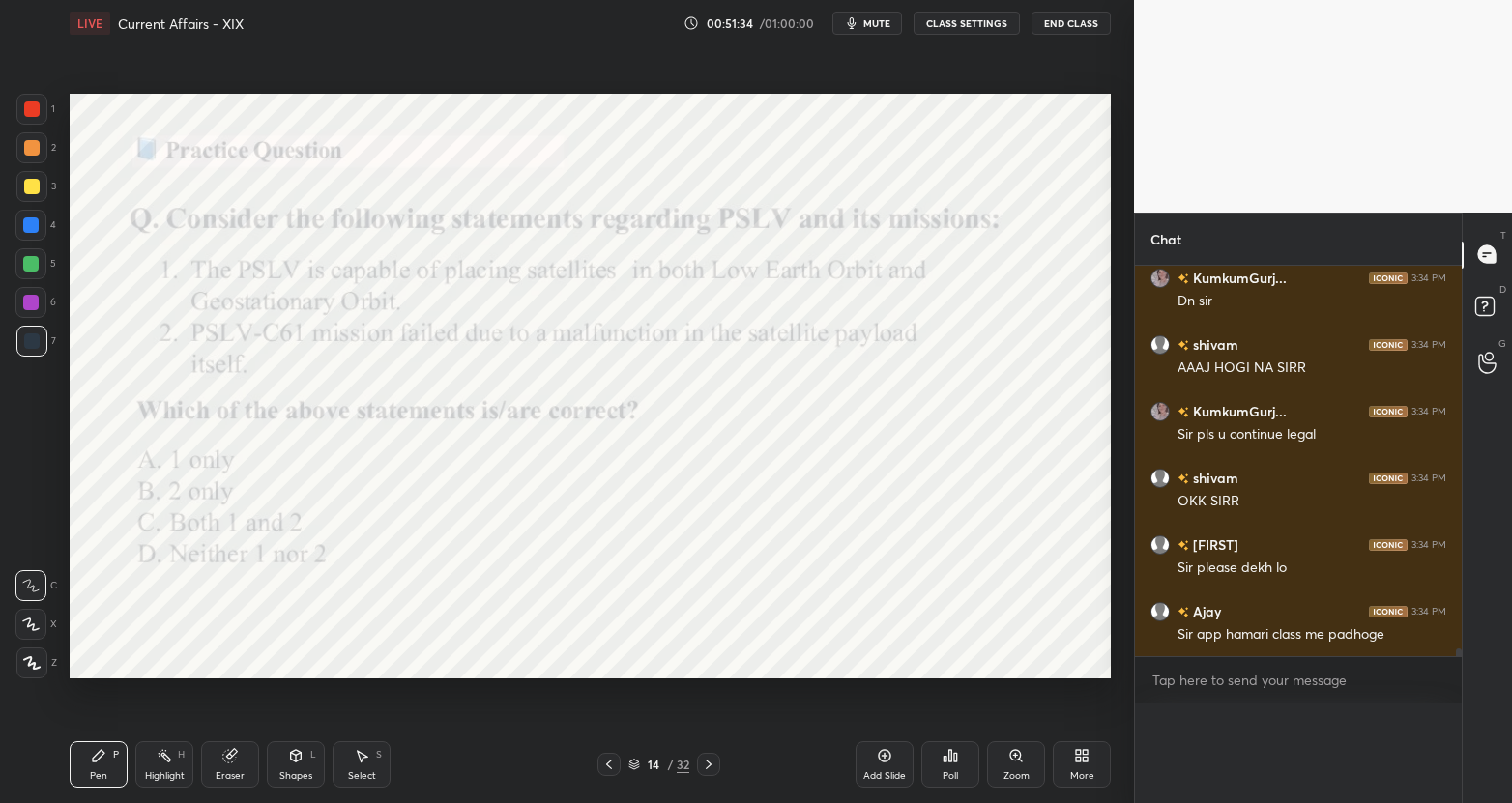 scroll, scrollTop: 0, scrollLeft: 0, axis: both 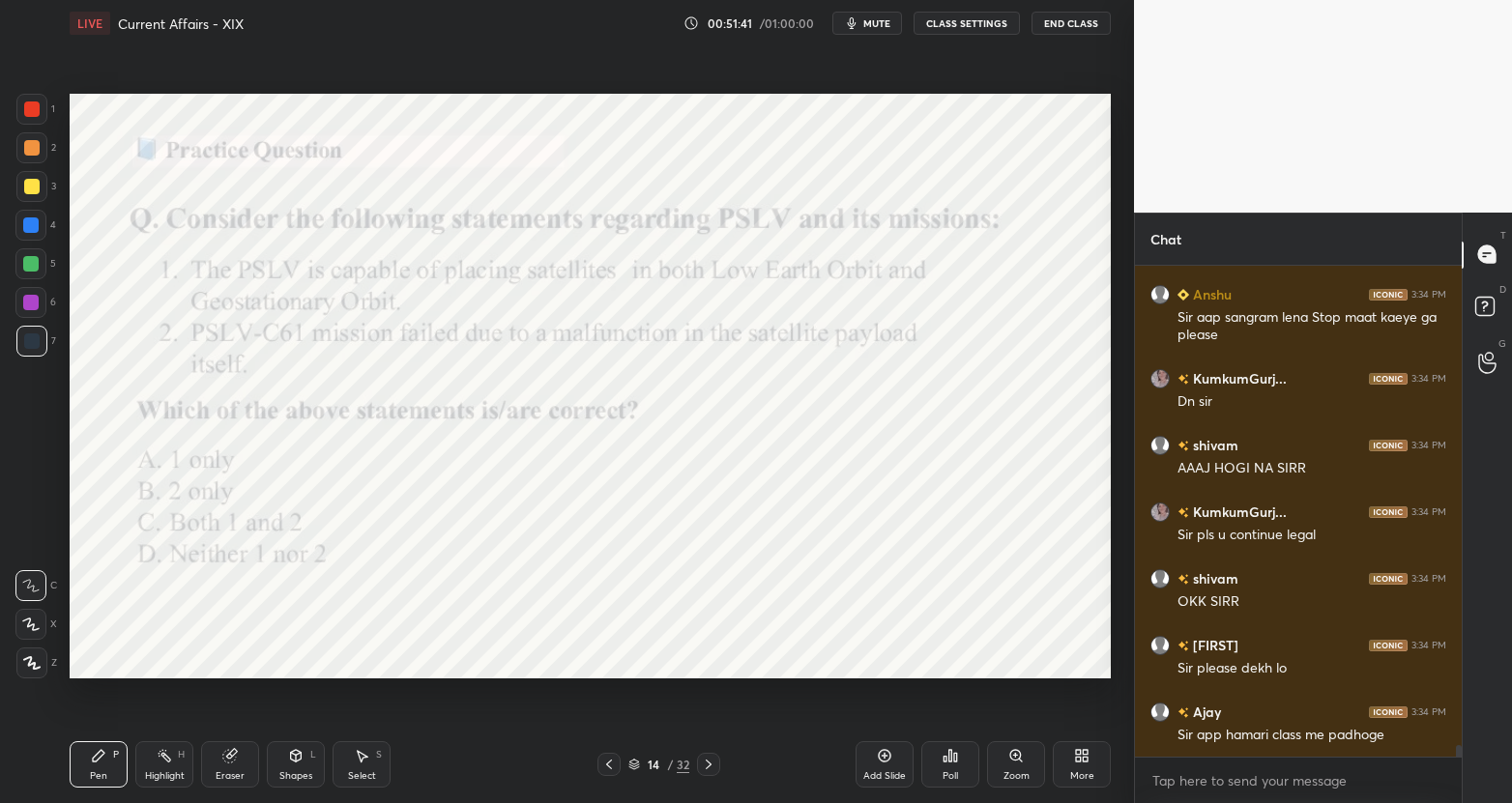 click 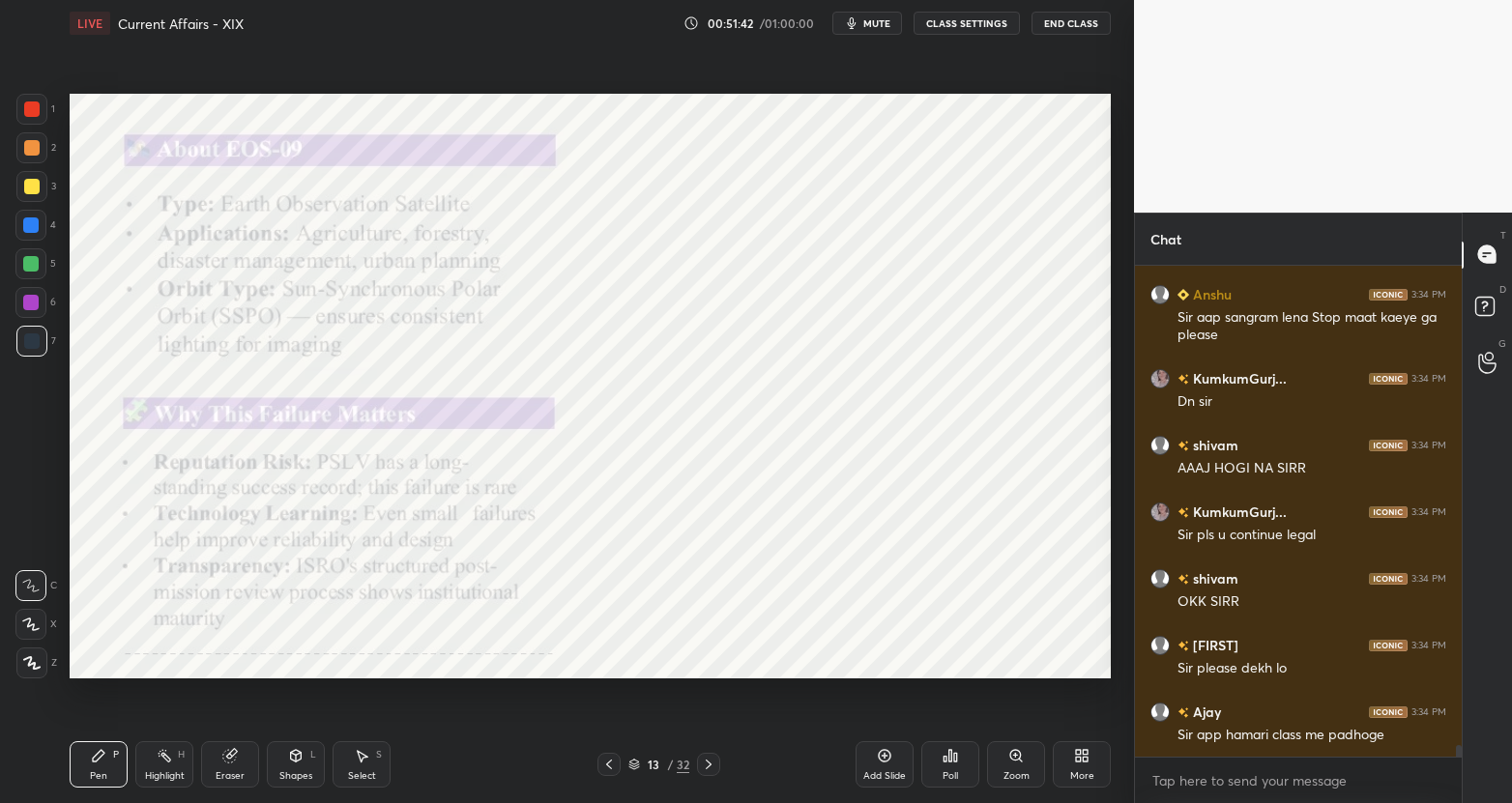 click 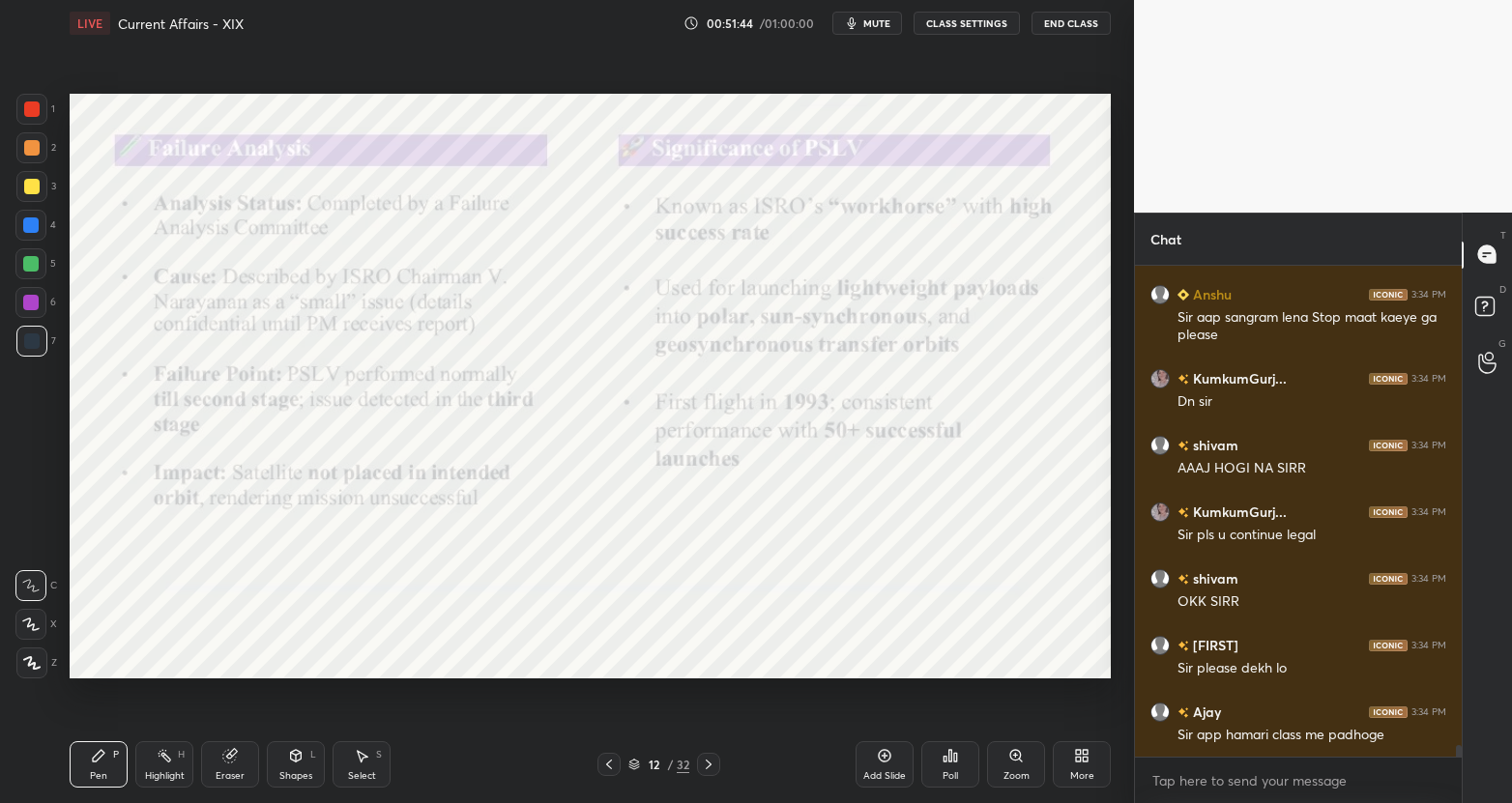 click on "LIVE Current Affairs - XIX 00:51:44 /  01:00:00 mute CLASS SETTINGS End Class Setting up your live class Poll for   secs No correct answer Start poll Back Current Affairs - XIX • L19 of Course on CA & GK for CLAT - 2026 Vijendra Singh Kulhari Pen P Highlight H Eraser Shapes L Select S 12 / 32 Add Slide Poll Zoom More" at bounding box center [590, 401] 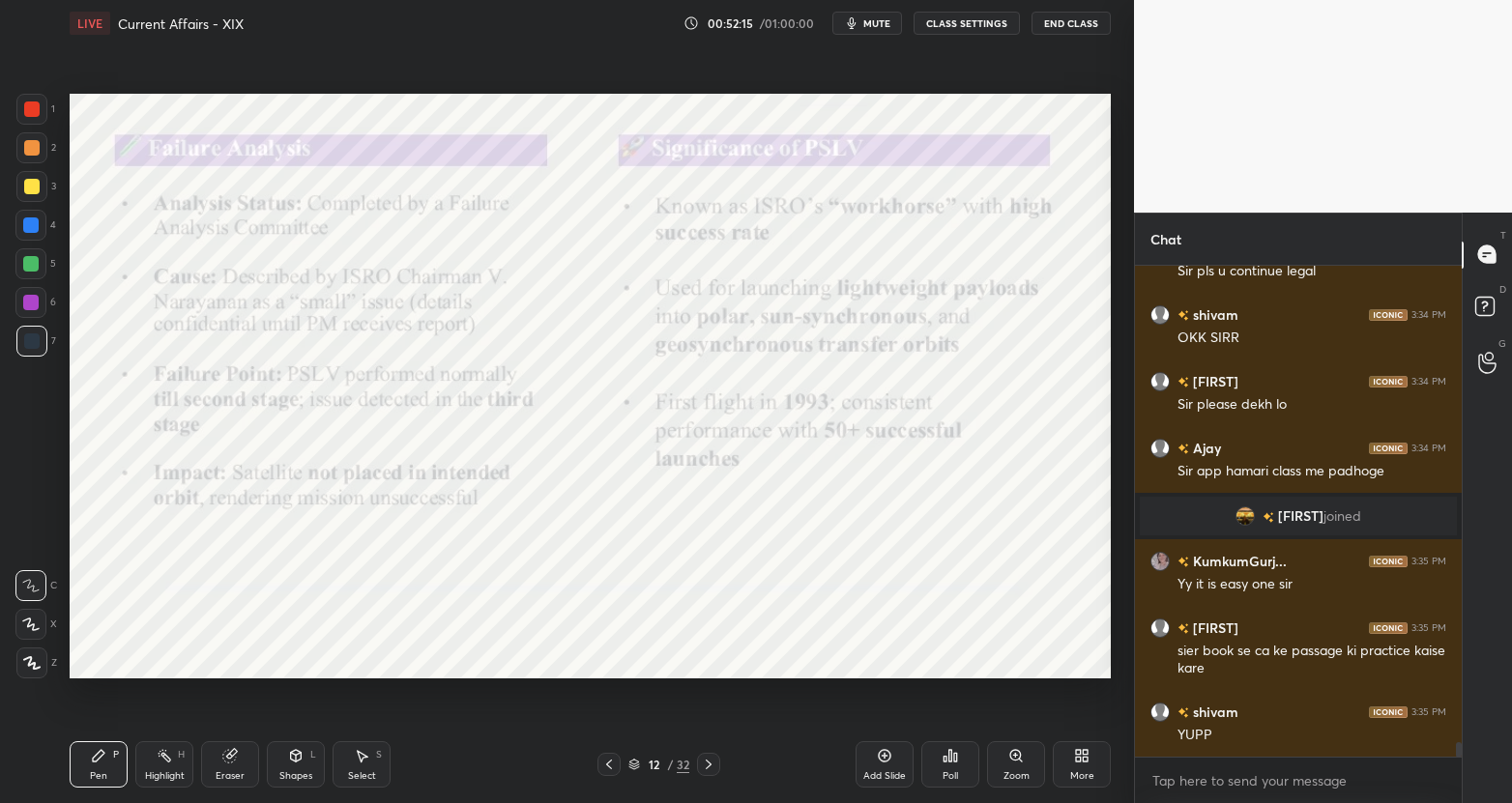 click 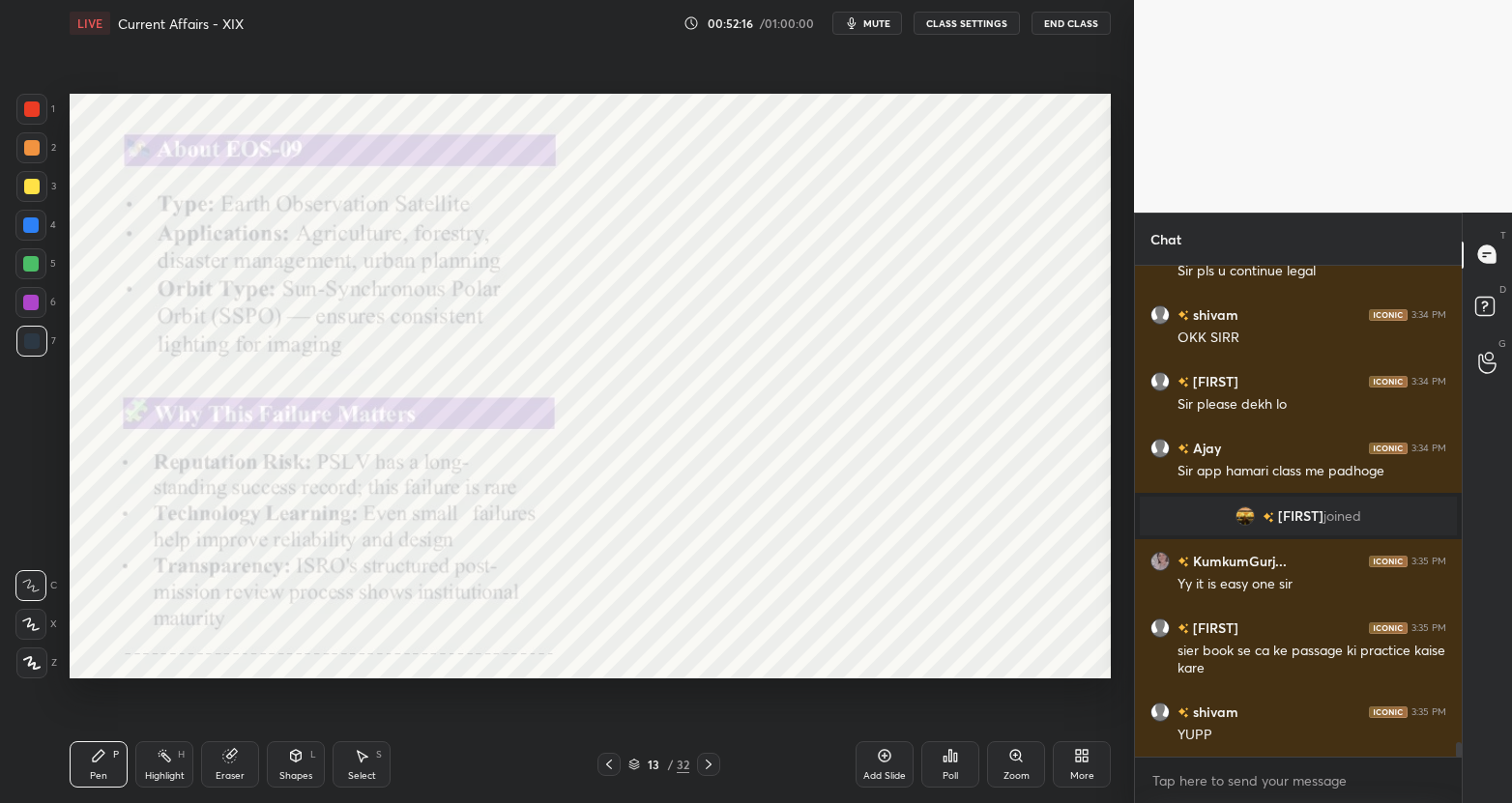 click 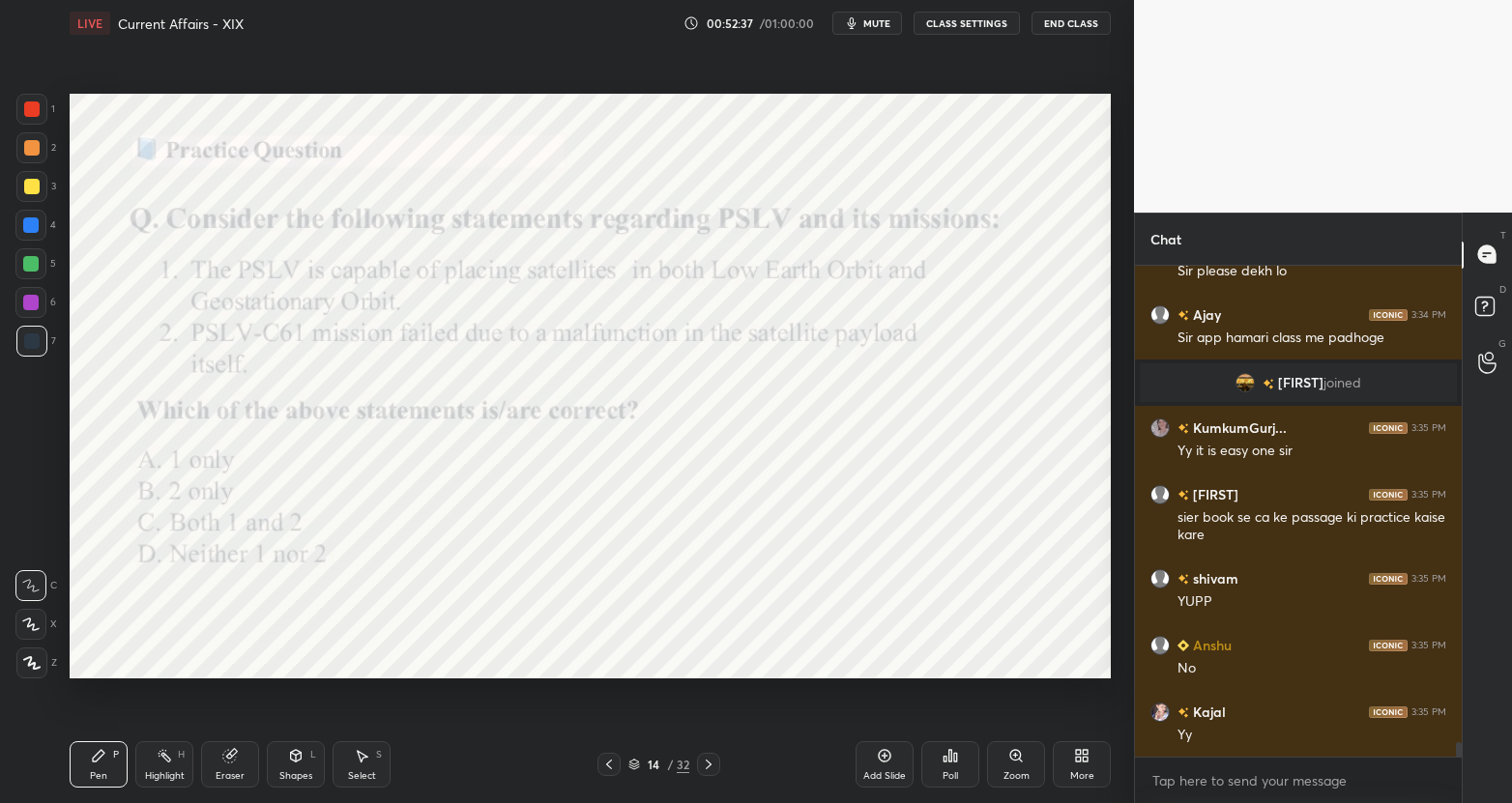 scroll, scrollTop: 16572, scrollLeft: 0, axis: vertical 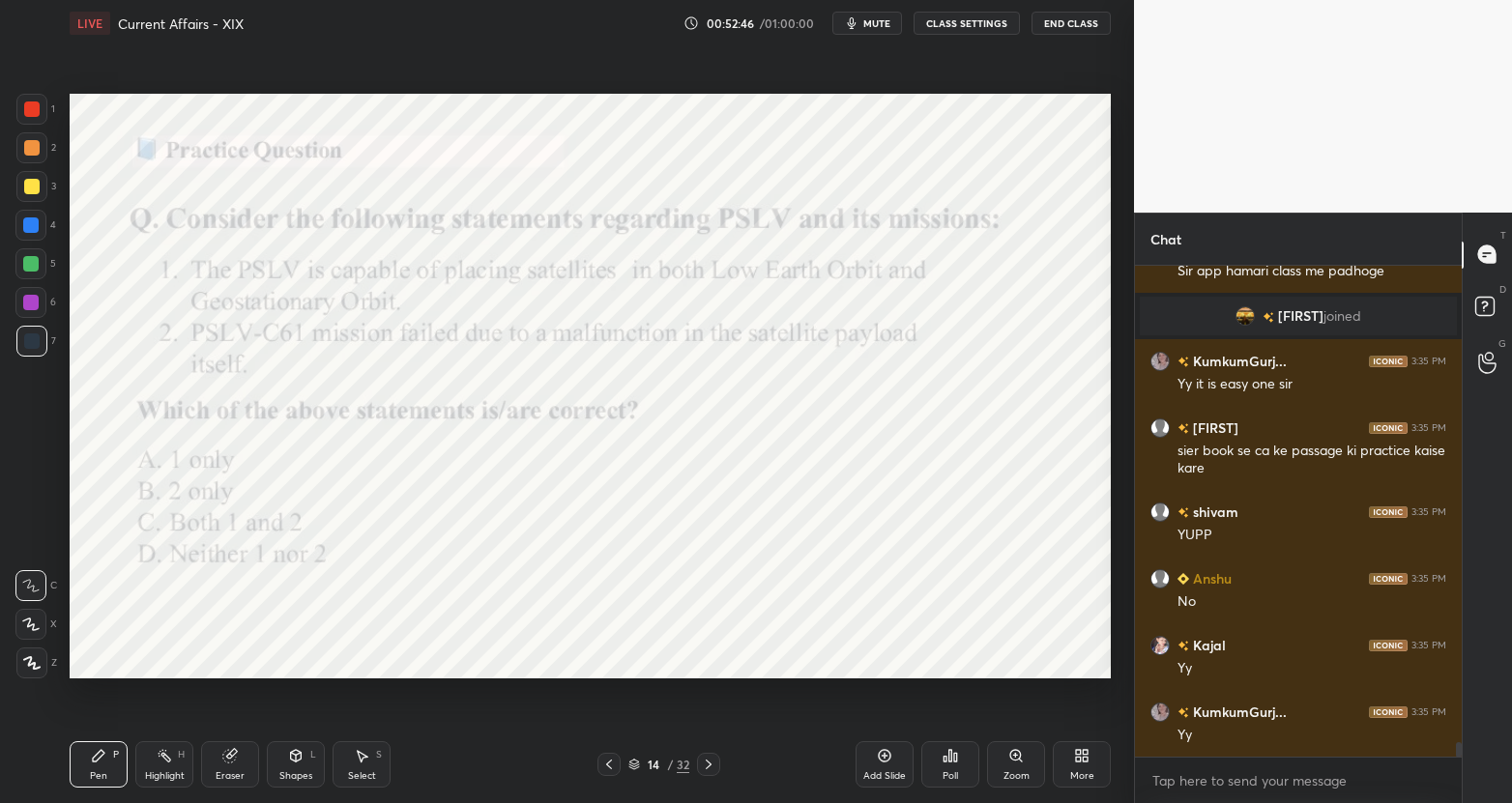 click on "Pen P Highlight H Eraser Shapes L Select S 14 / 32 Add Slide Poll Zoom More" at bounding box center [590, 764] 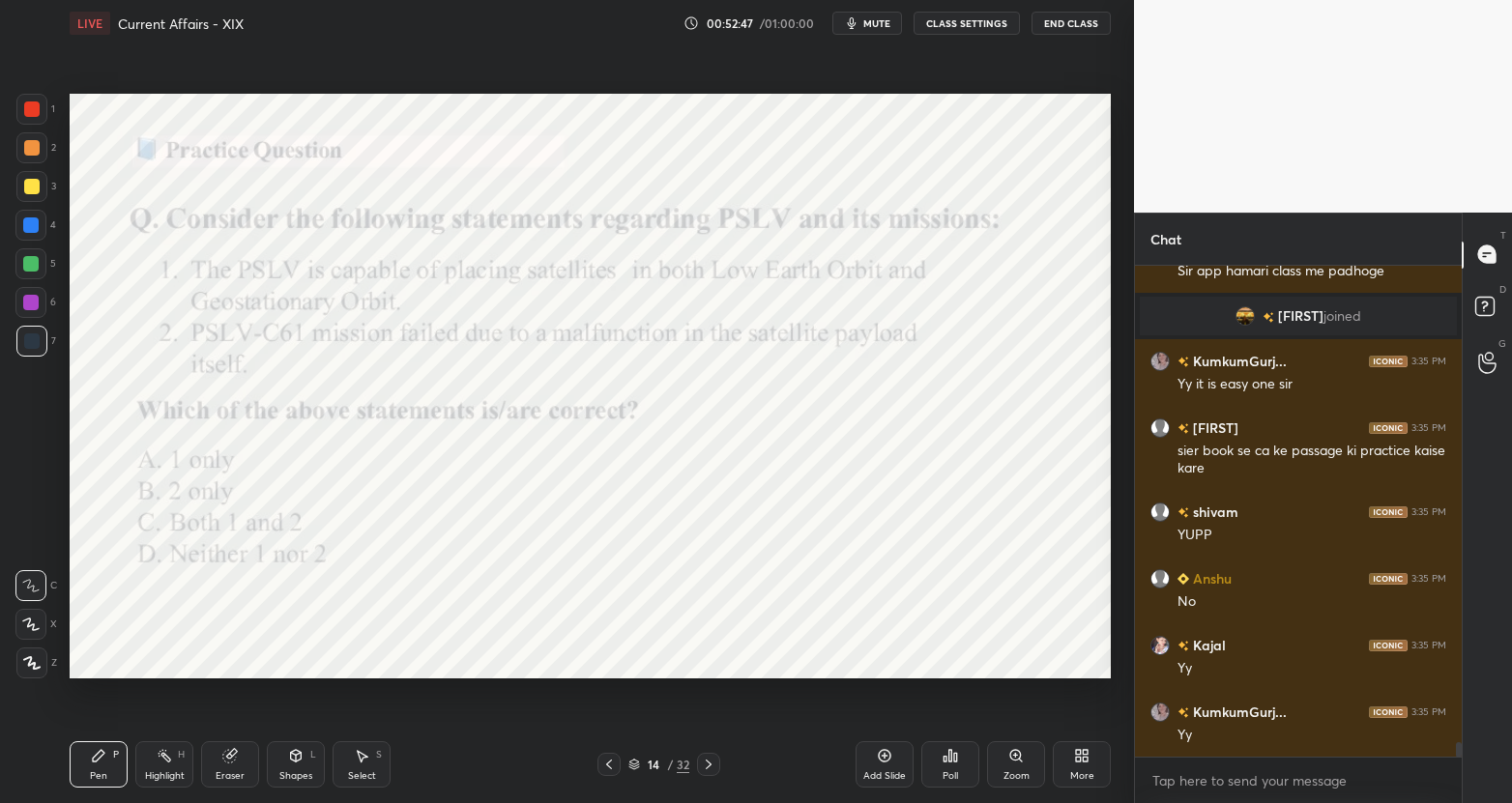 click 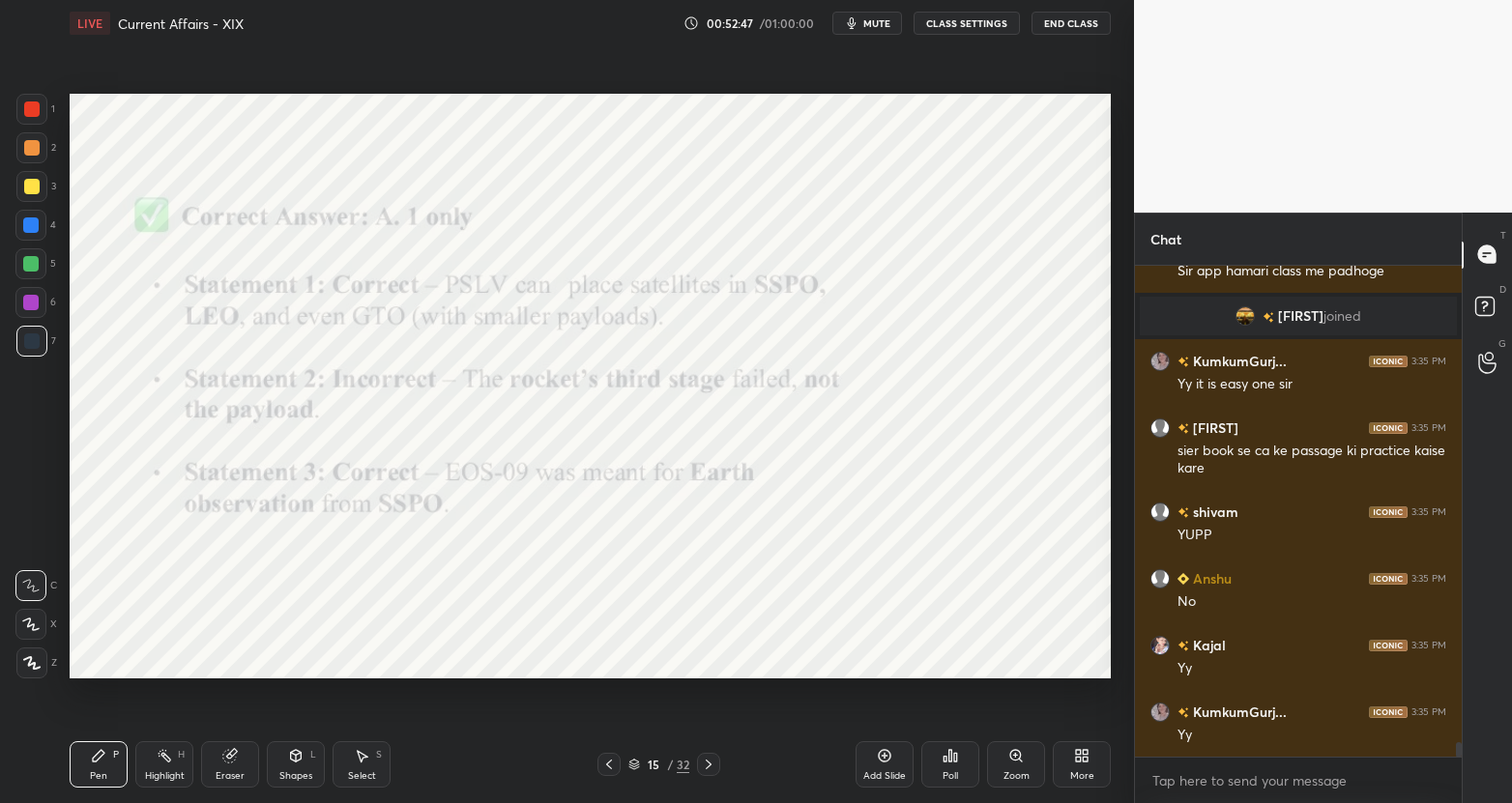 click 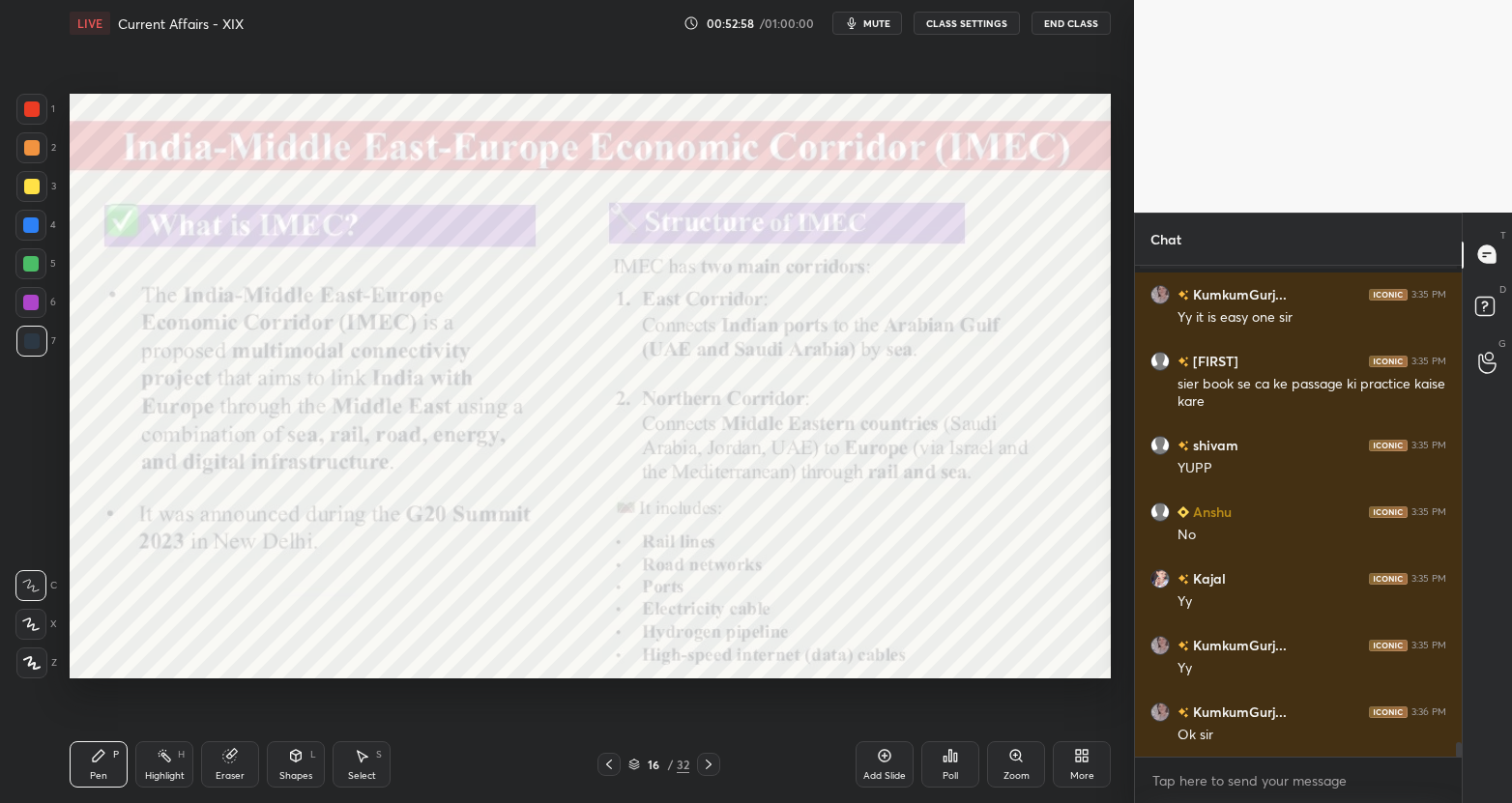 scroll, scrollTop: 16705, scrollLeft: 0, axis: vertical 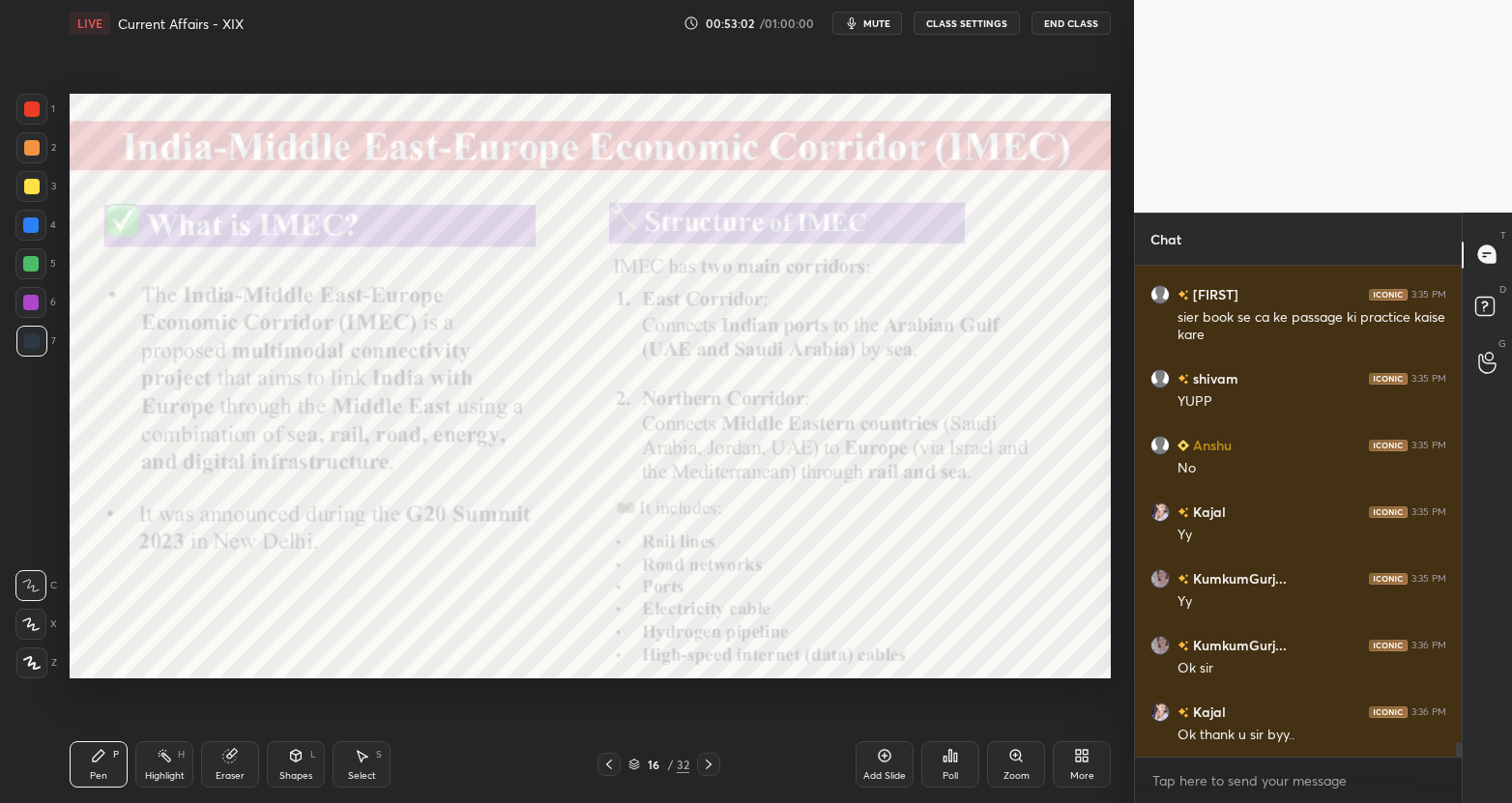 click 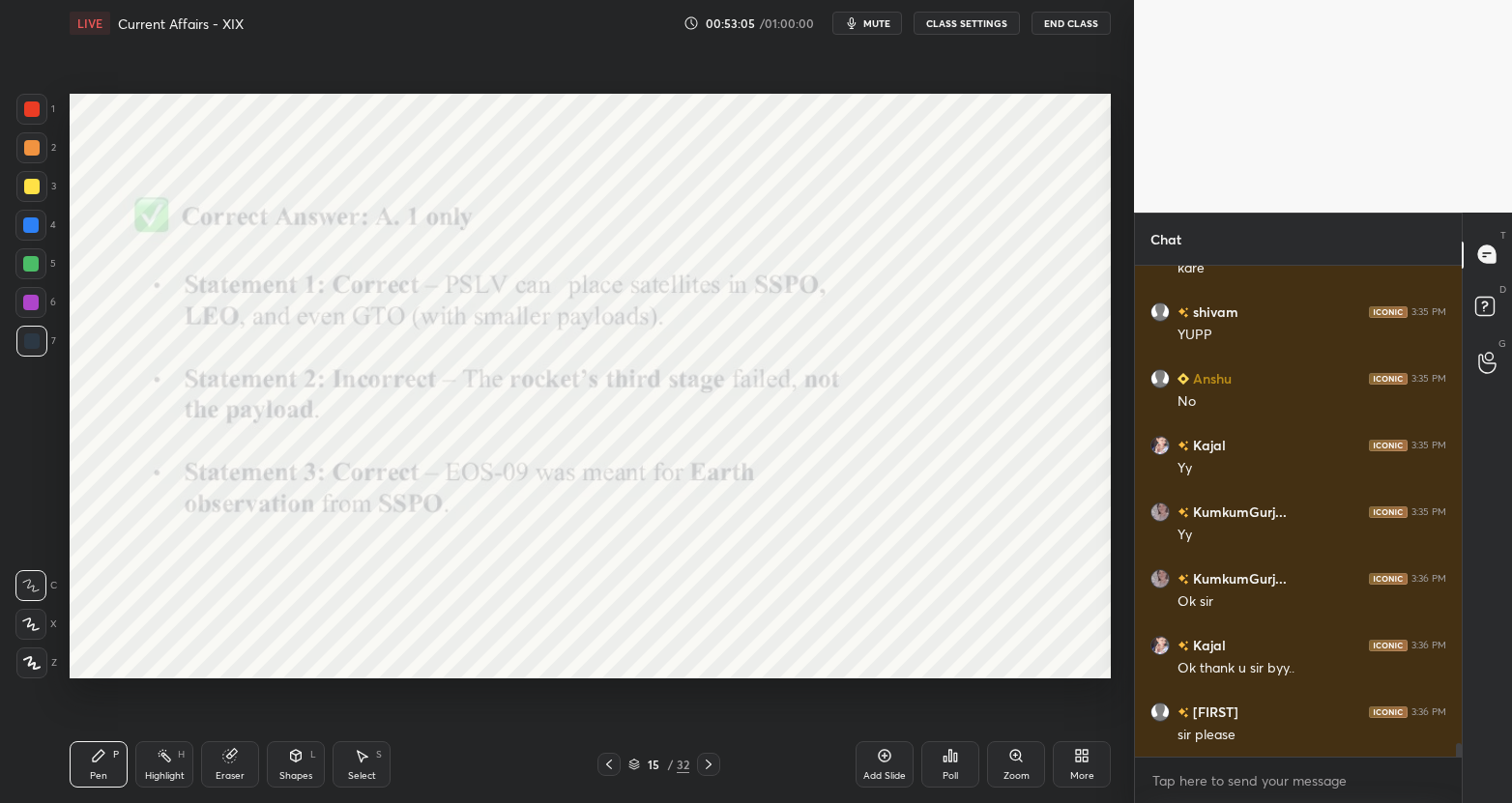 scroll, scrollTop: 16839, scrollLeft: 0, axis: vertical 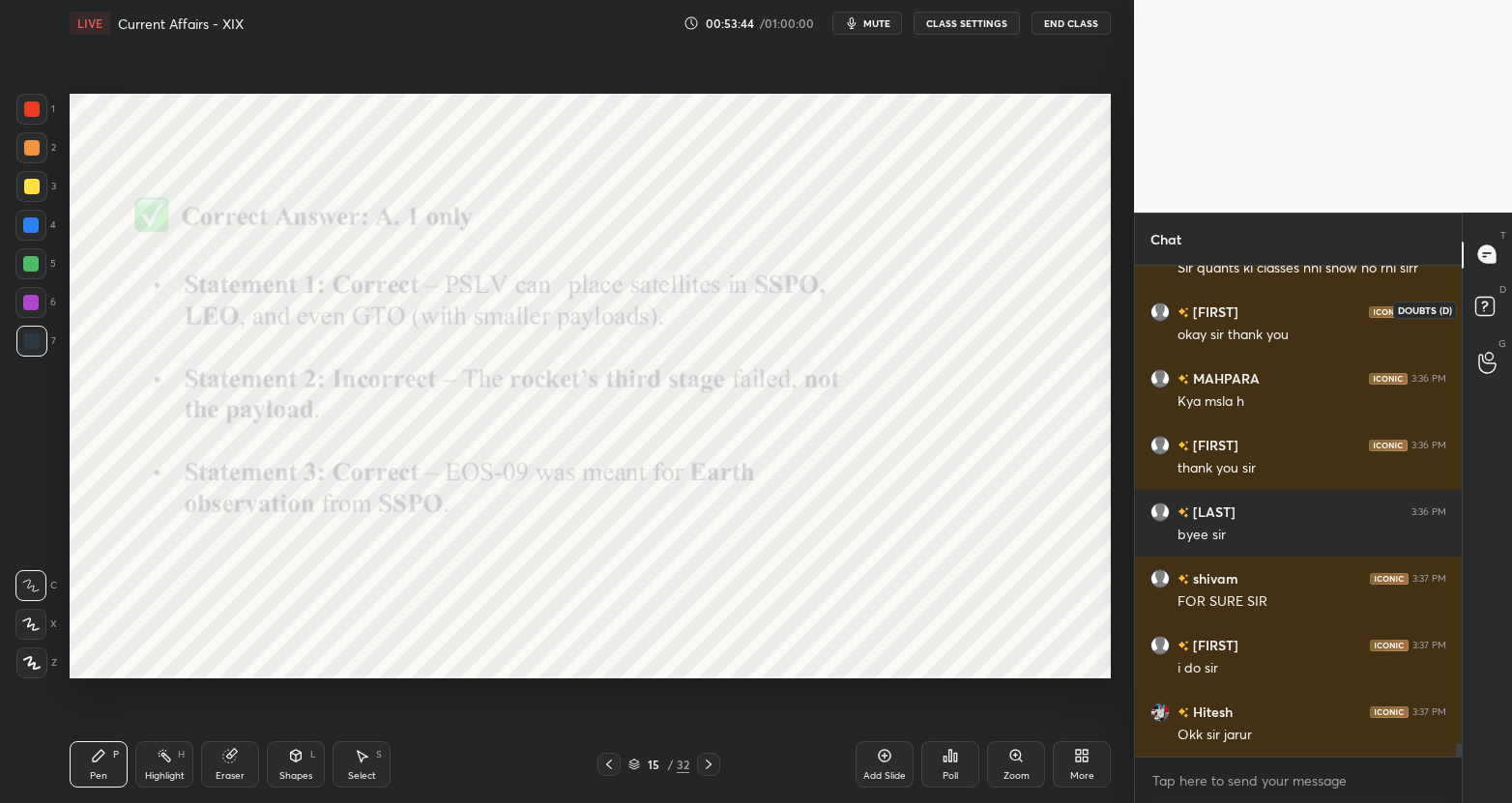 click 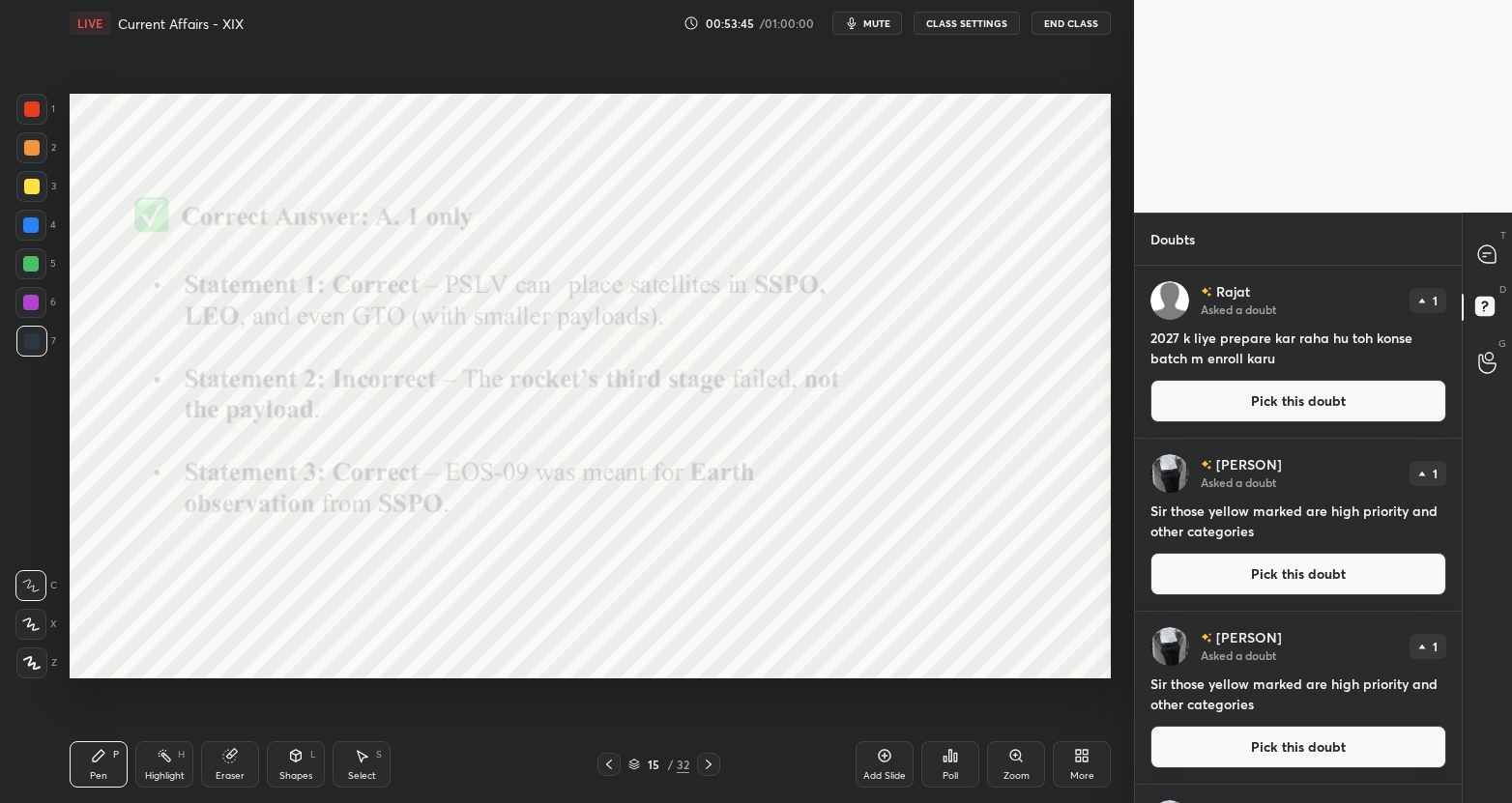 drag, startPoint x: 1312, startPoint y: 403, endPoint x: 1163, endPoint y: 428, distance: 151.08276 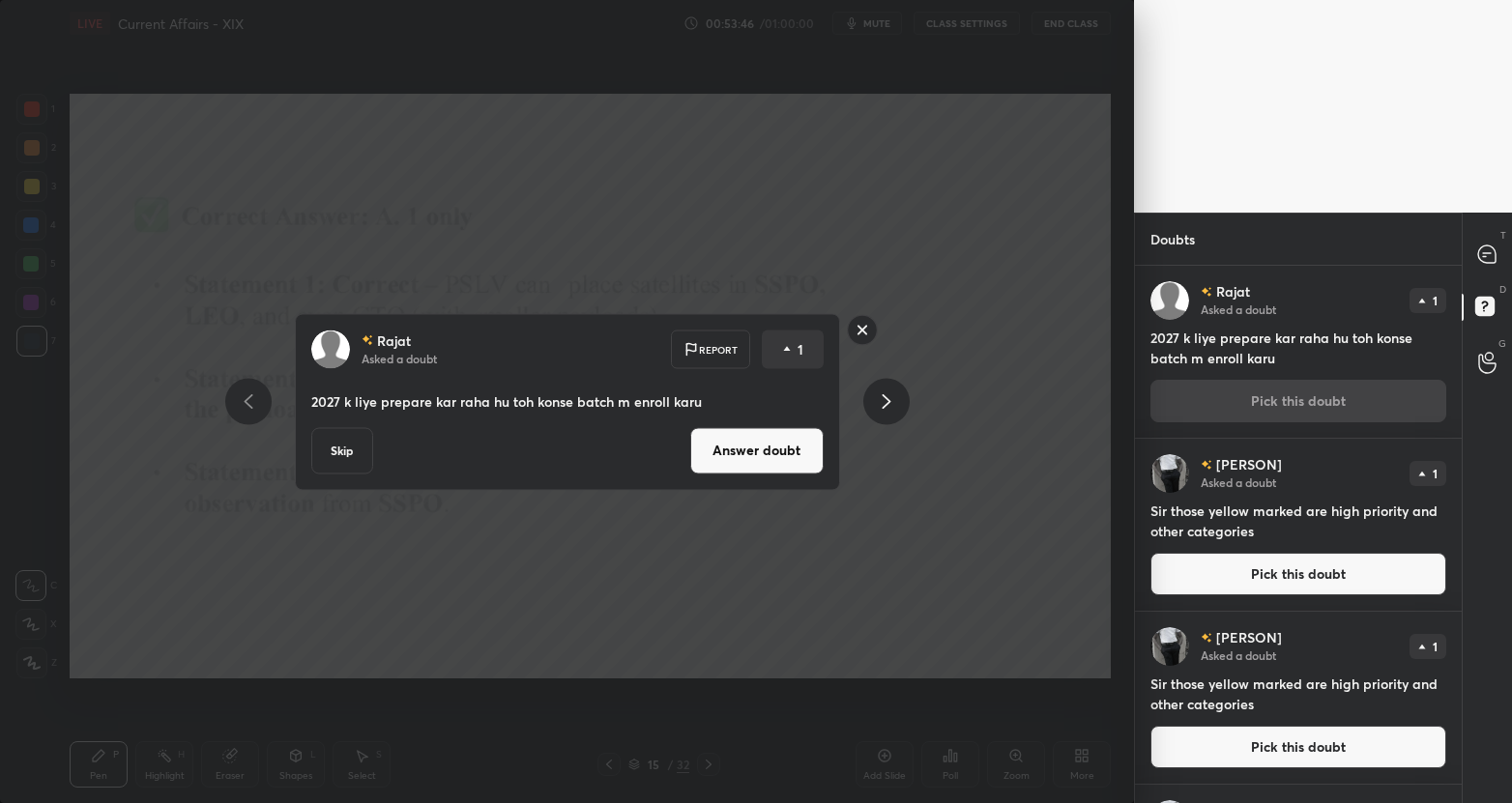 click on "Answer doubt" at bounding box center [757, 450] 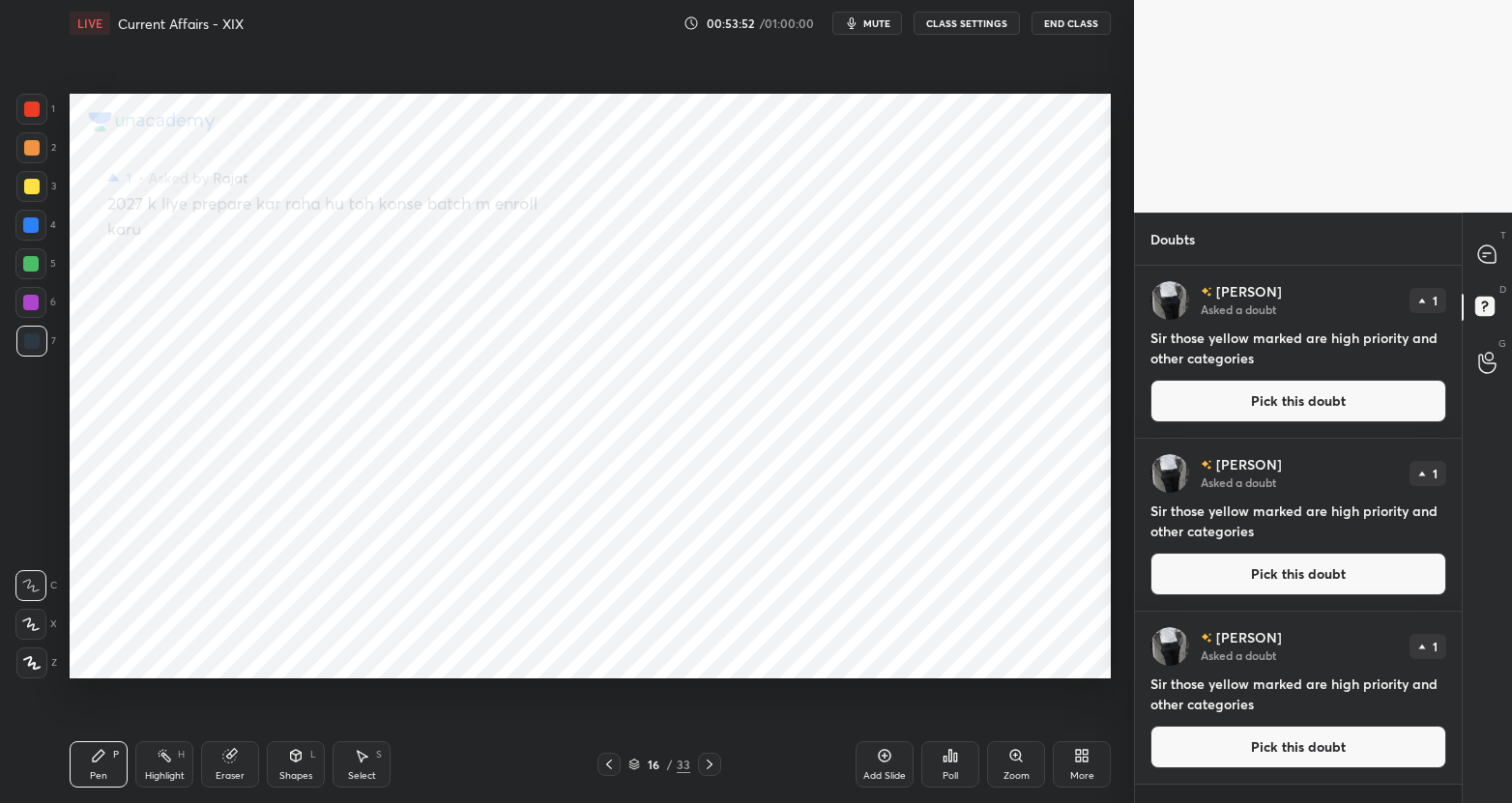 click on "Pick this doubt" at bounding box center (1298, 401) 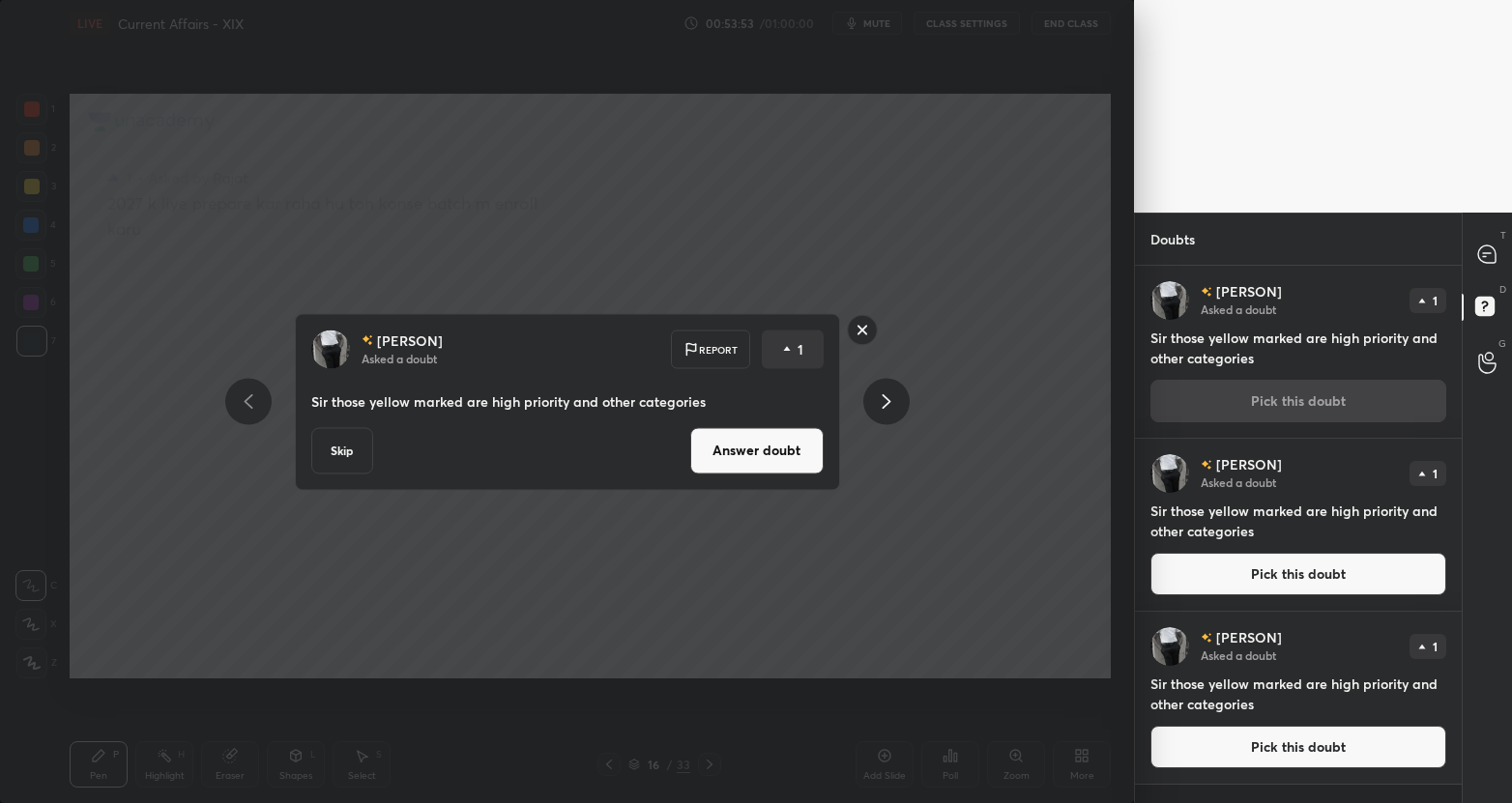 click on "Answer doubt" at bounding box center [757, 450] 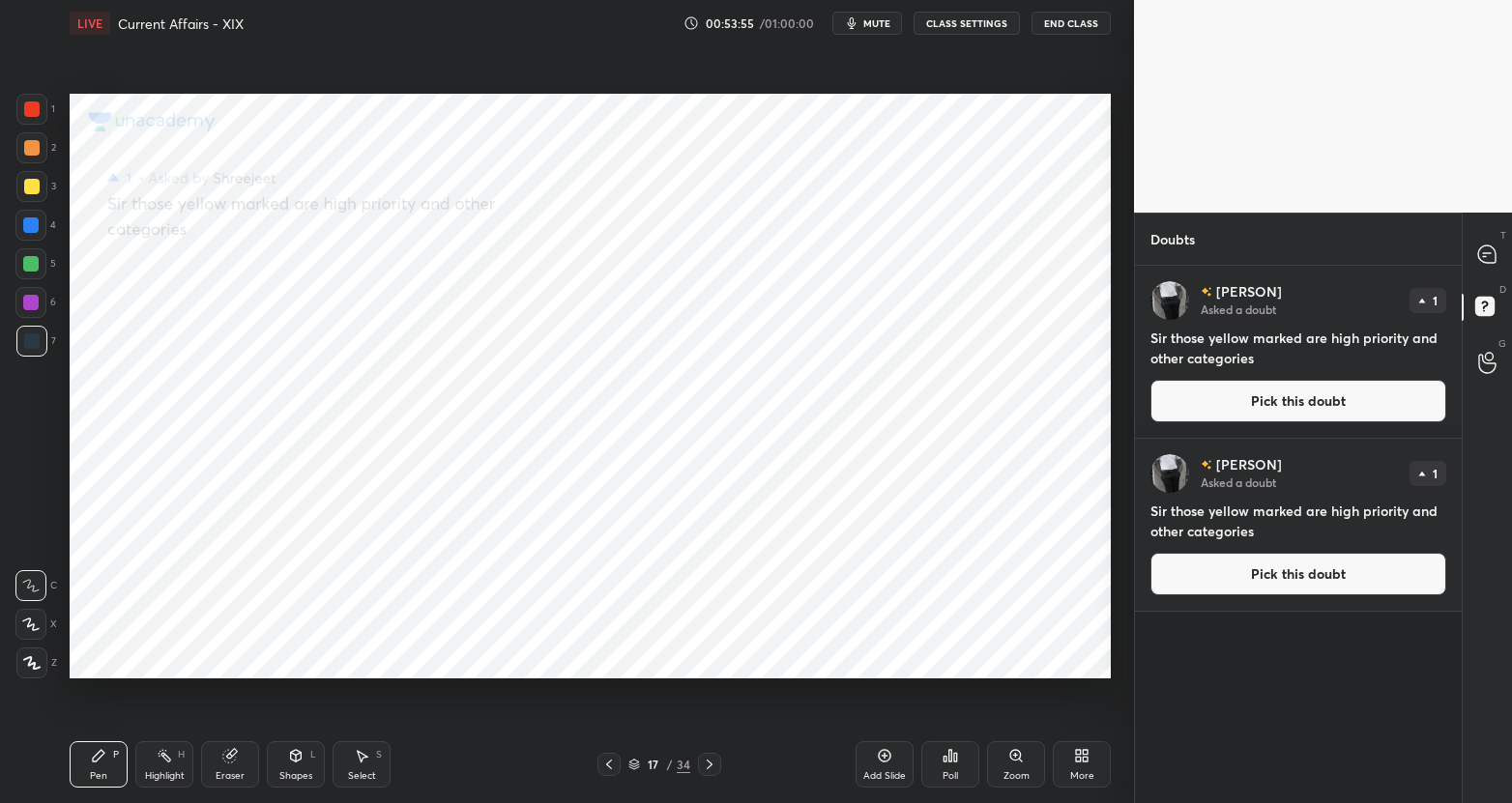 click on "Pick this doubt" at bounding box center [1298, 401] 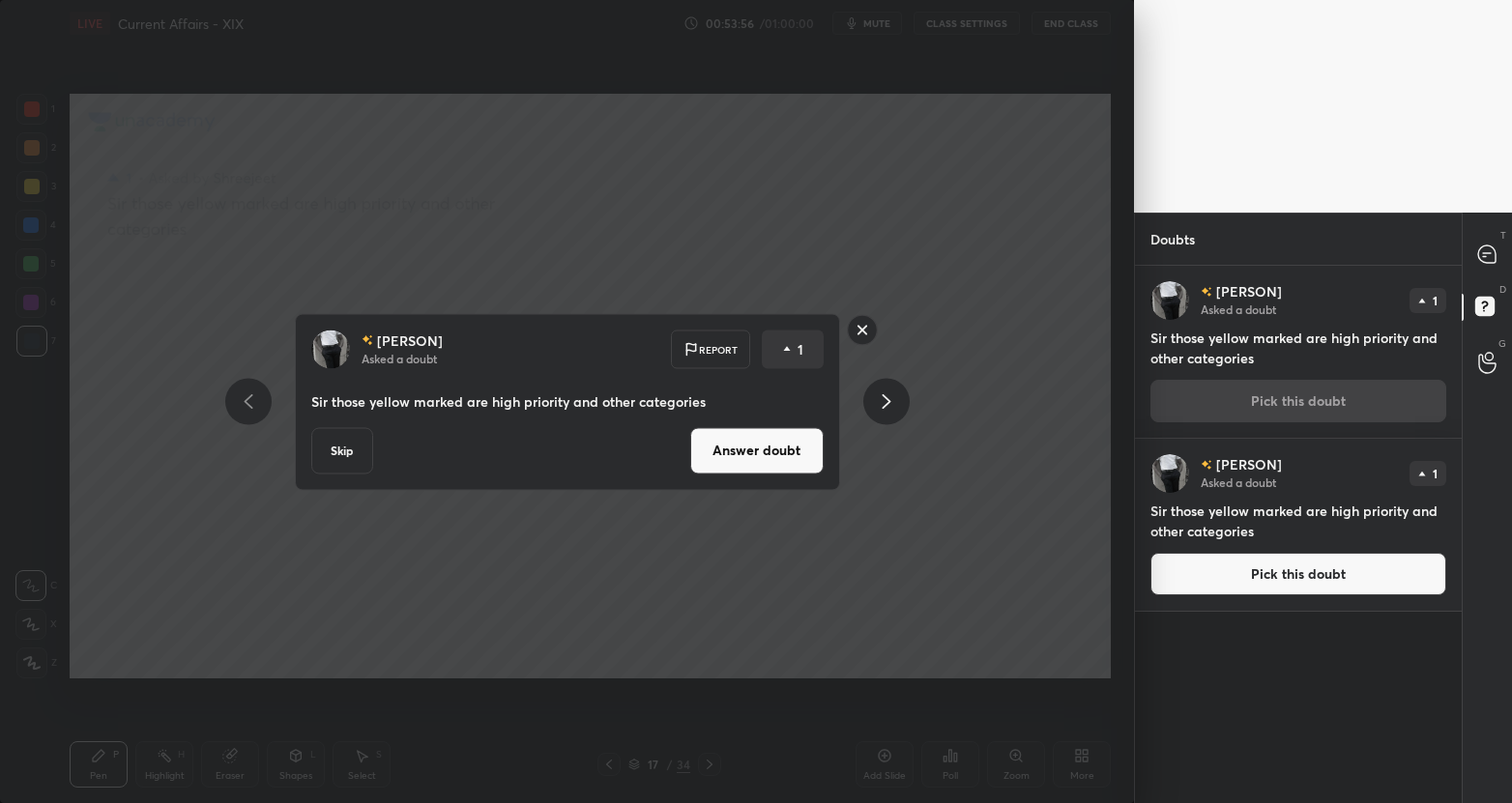 click on "Sir those yellow marked are high priority and other categories Skip Answer doubt" at bounding box center (567, 401) 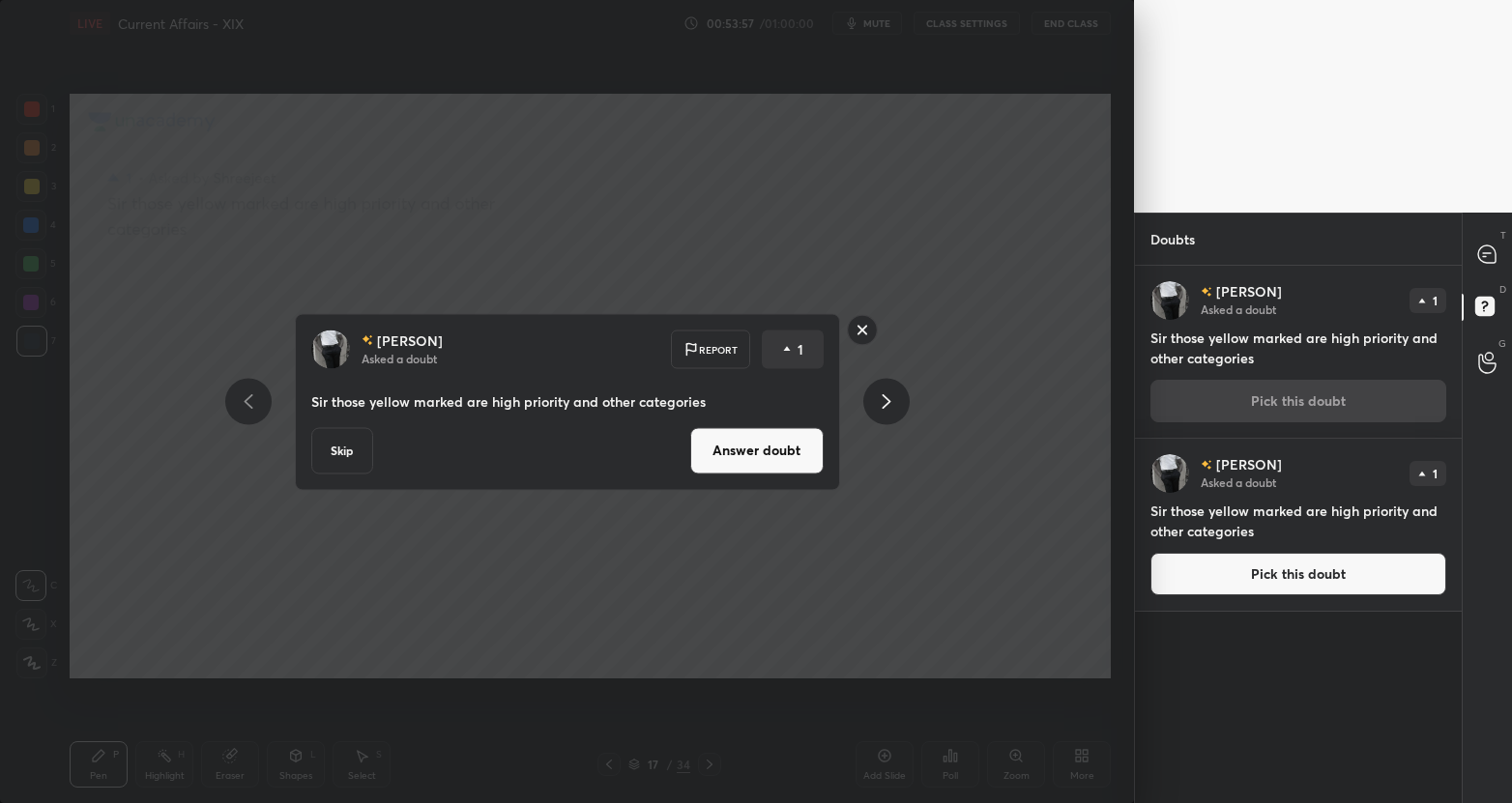 click on "Sir those yellow marked are high priority and other categories Skip Answer doubt" at bounding box center (567, 401) 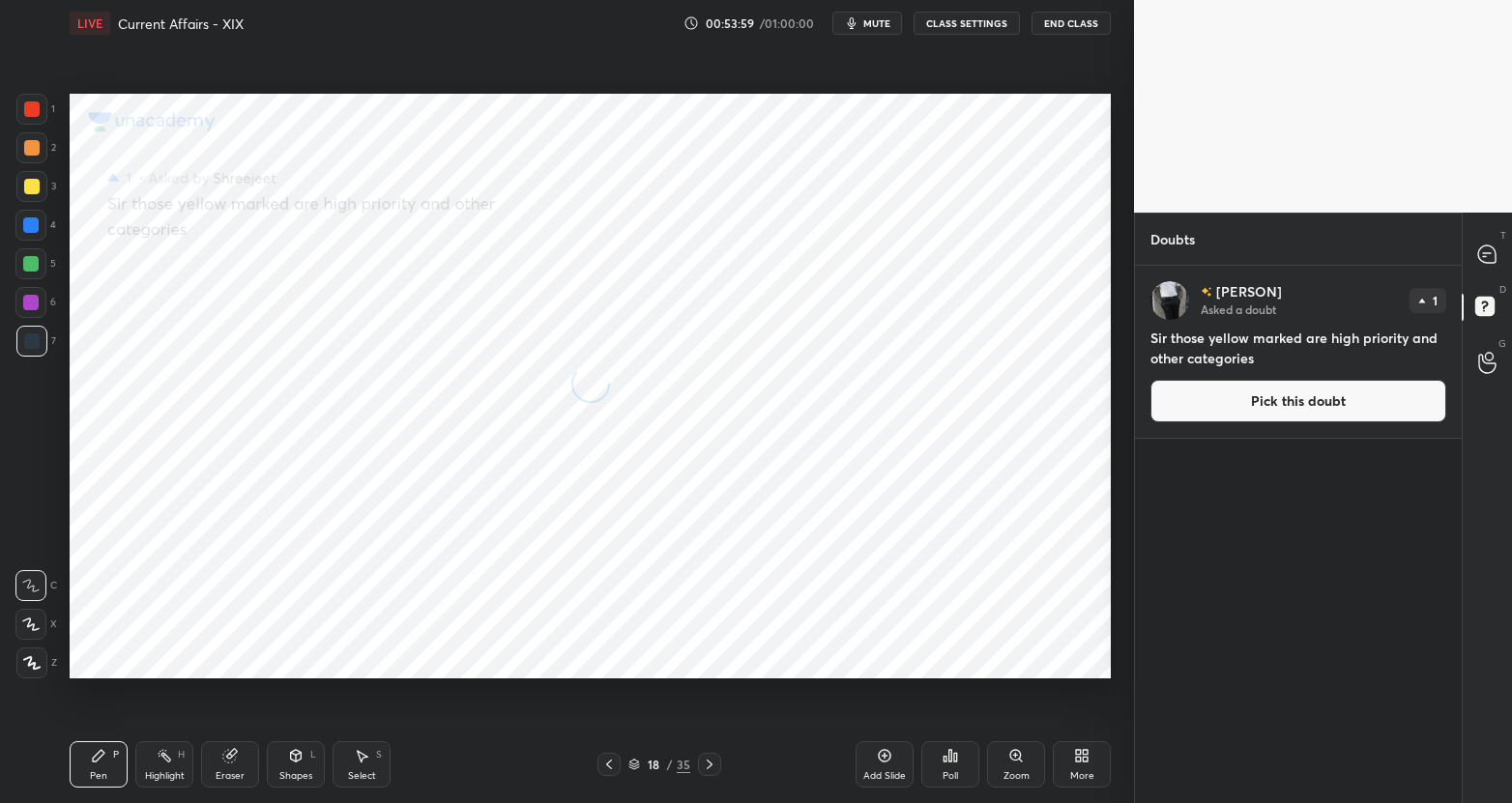 click on "Pick this doubt" at bounding box center (1298, 401) 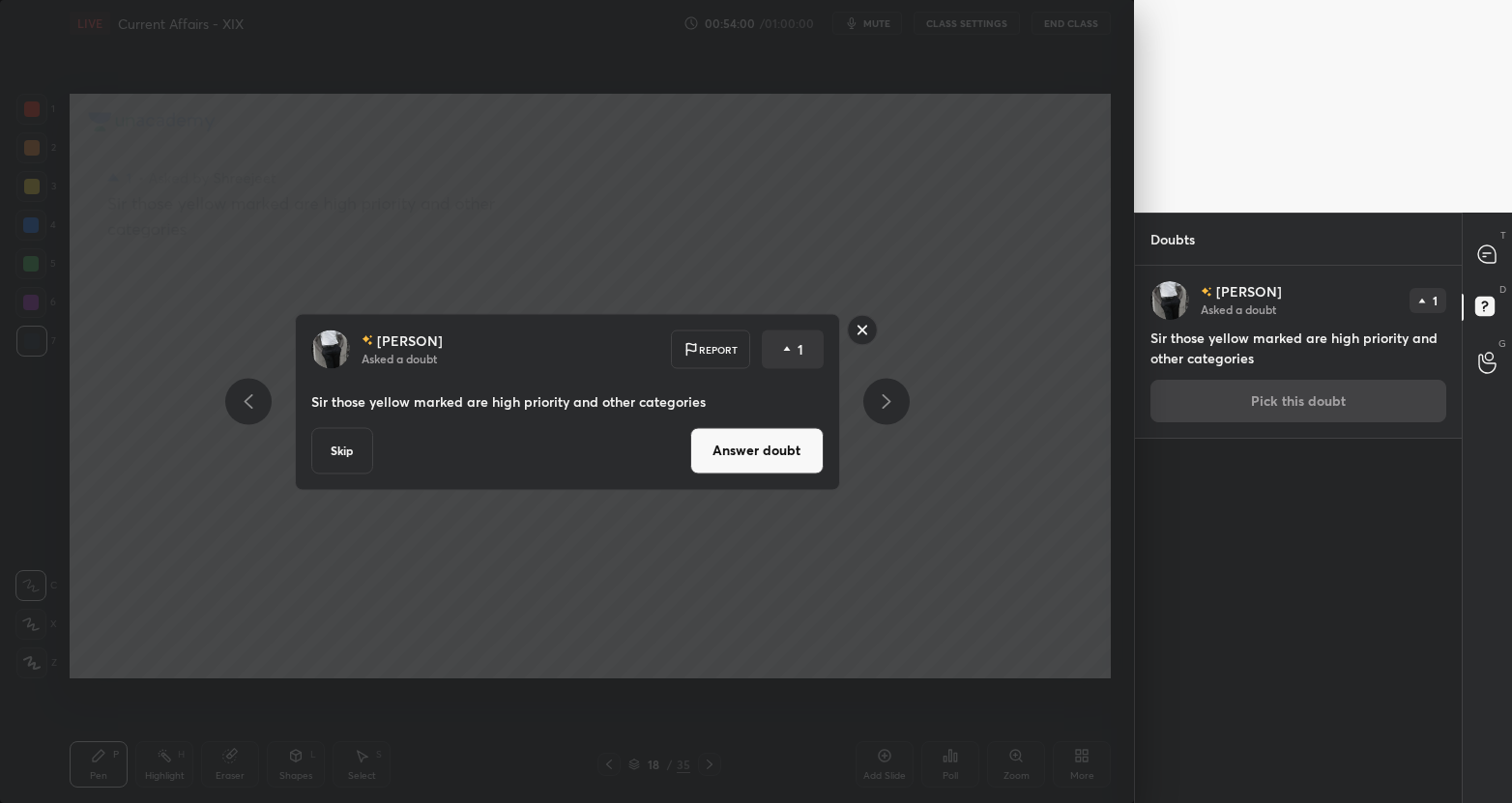click on "Answer doubt" at bounding box center (757, 450) 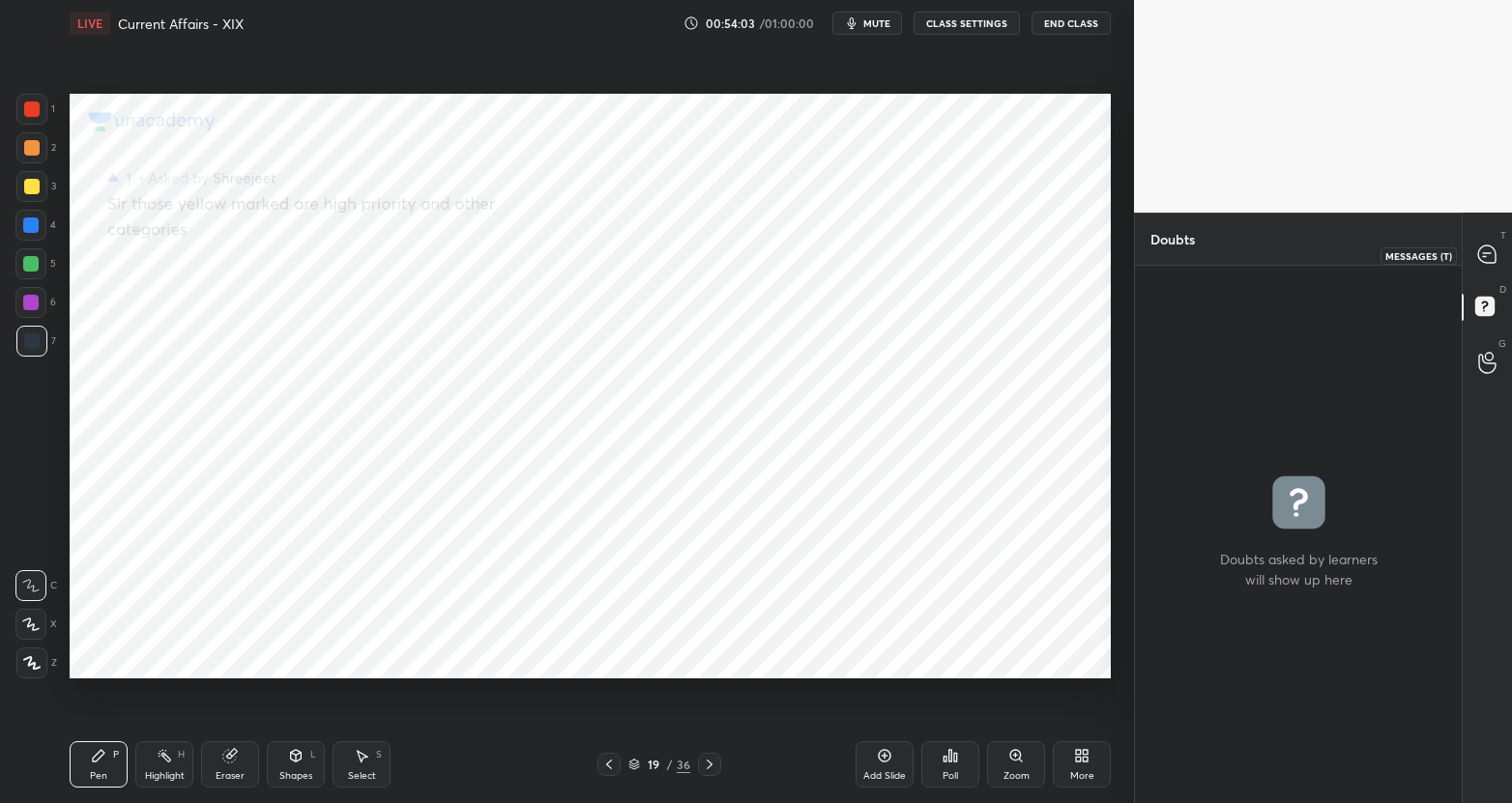click 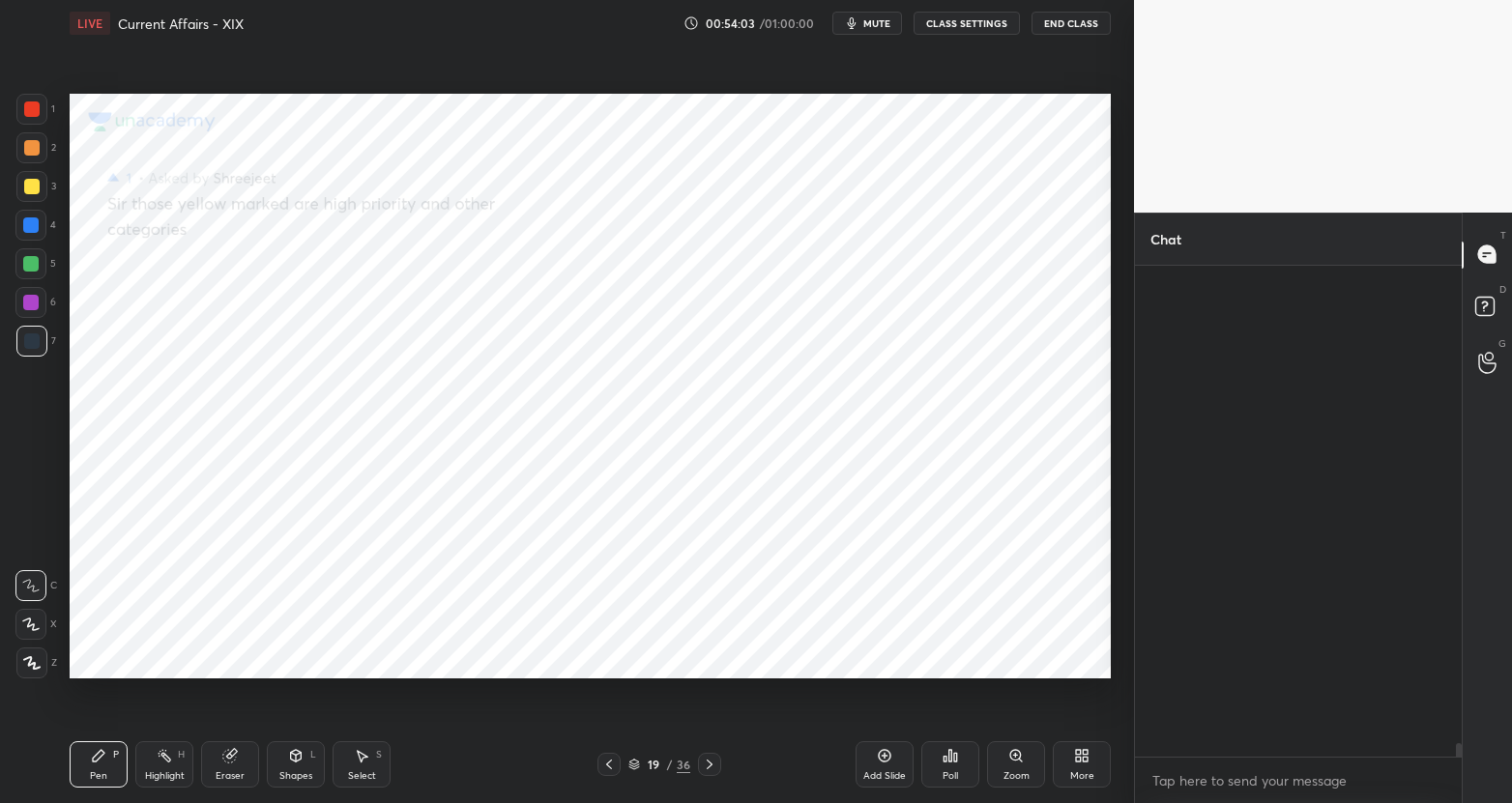 scroll, scrollTop: 18211, scrollLeft: 0, axis: vertical 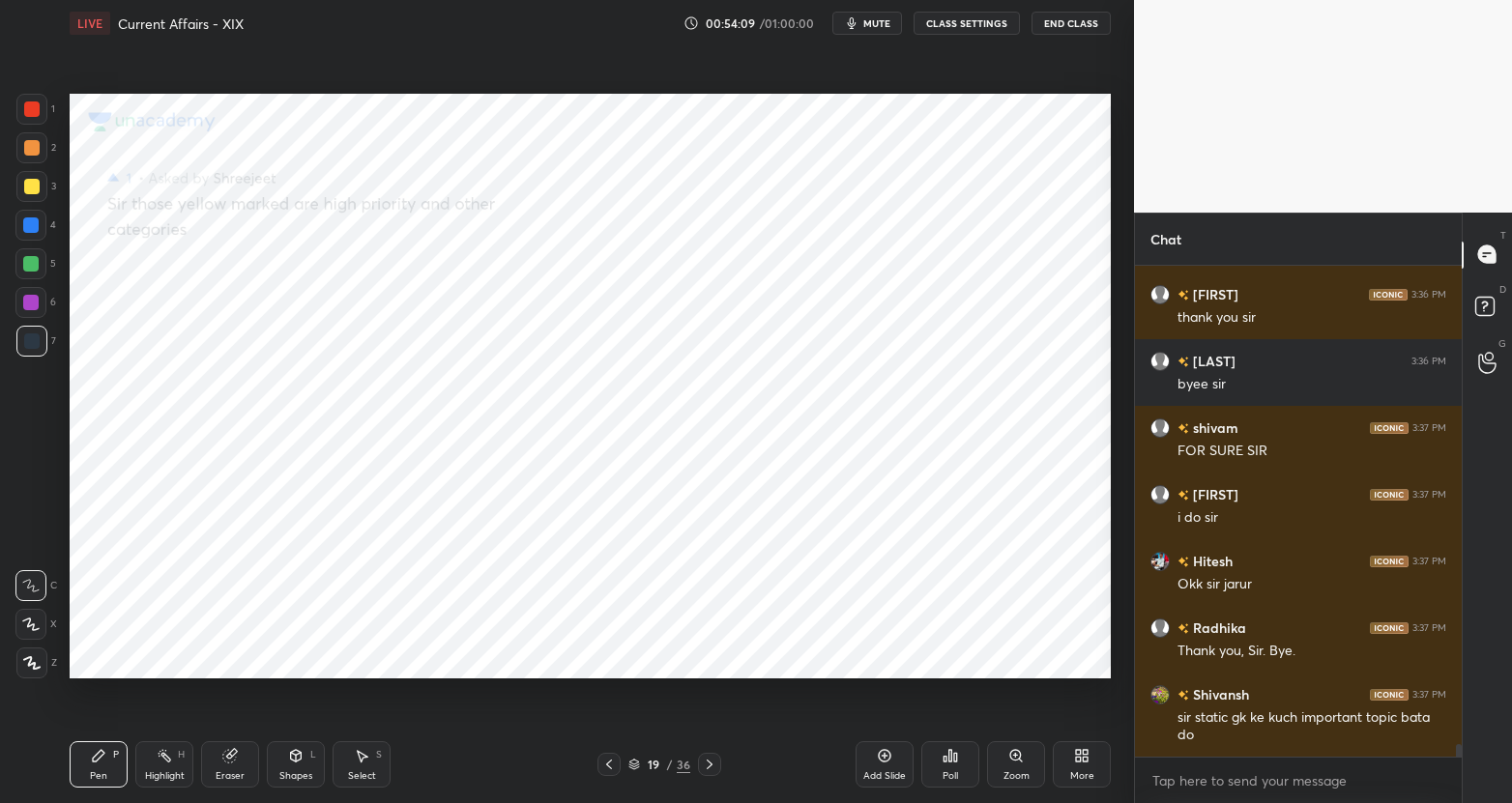 click on "End Class" at bounding box center (1071, 23) 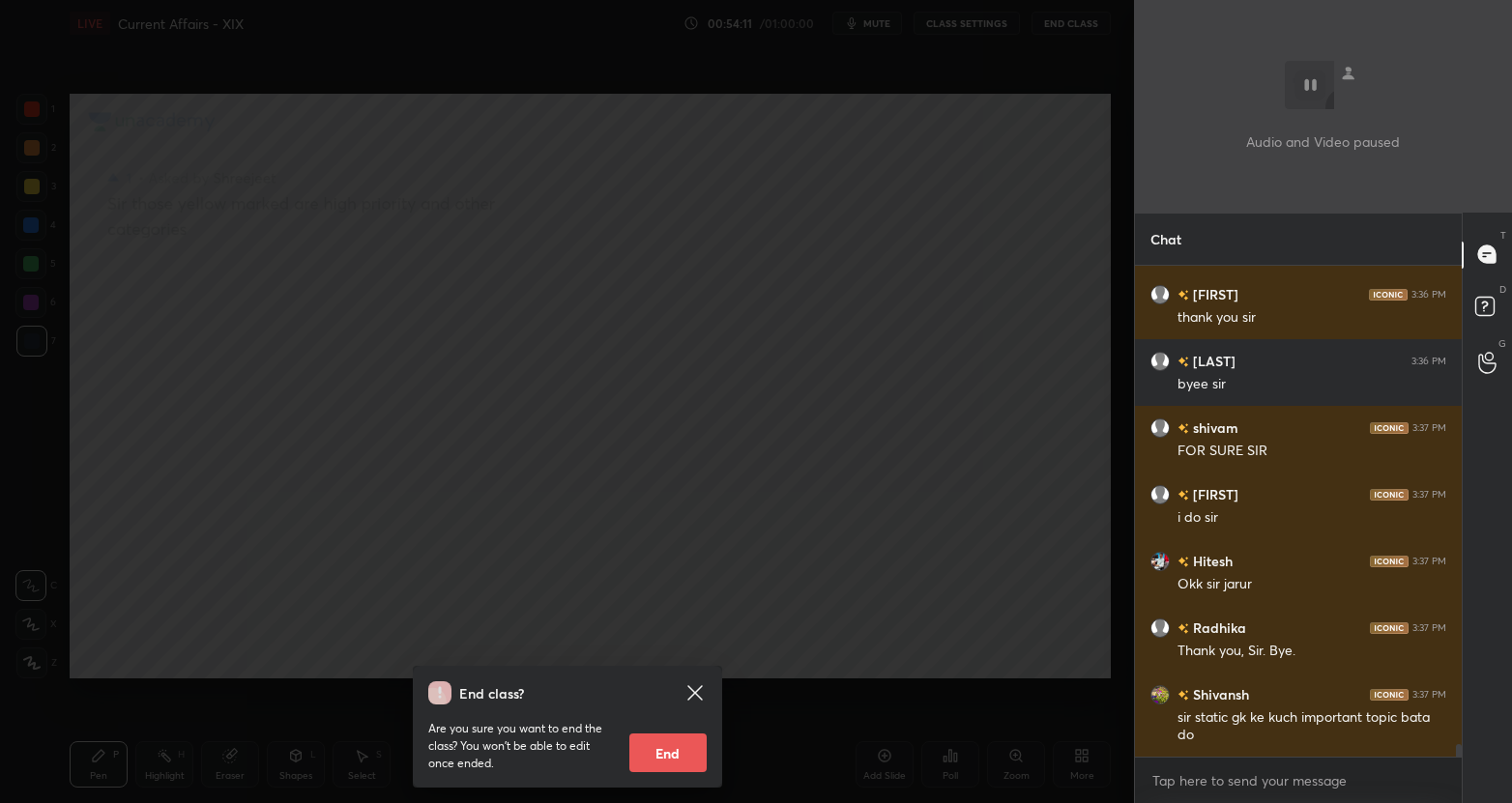 click on "End" at bounding box center [668, 753] 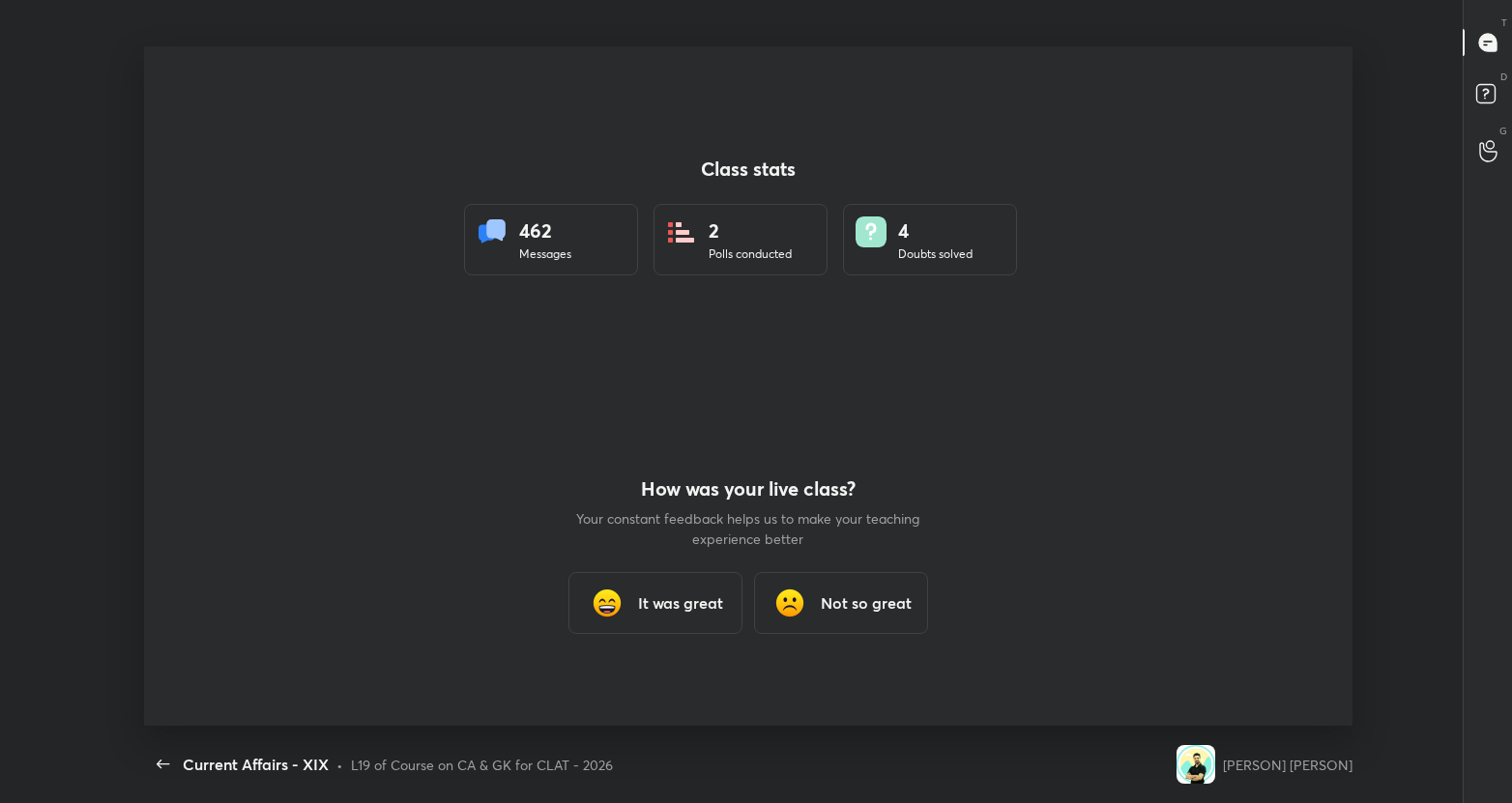 scroll, scrollTop: 95951, scrollLeft: 95284, axis: both 